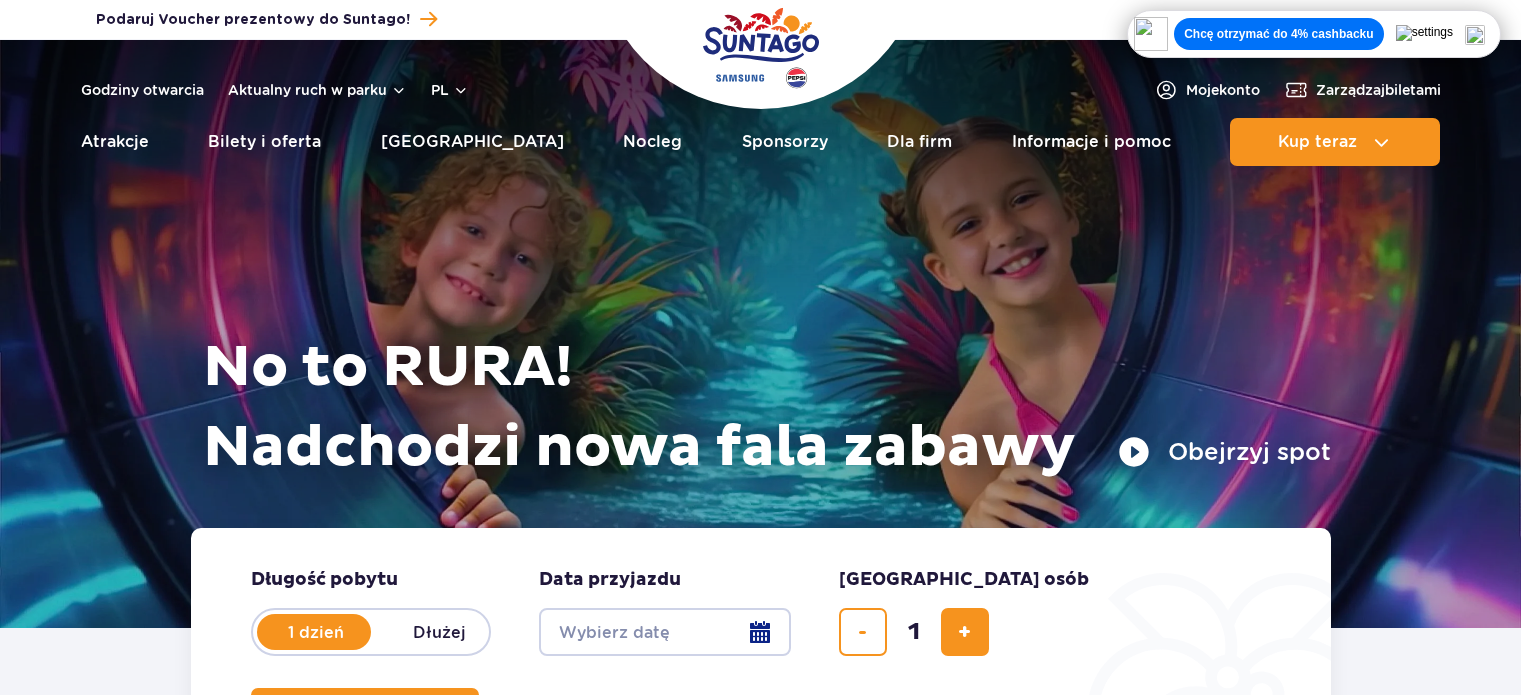 scroll, scrollTop: 0, scrollLeft: 0, axis: both 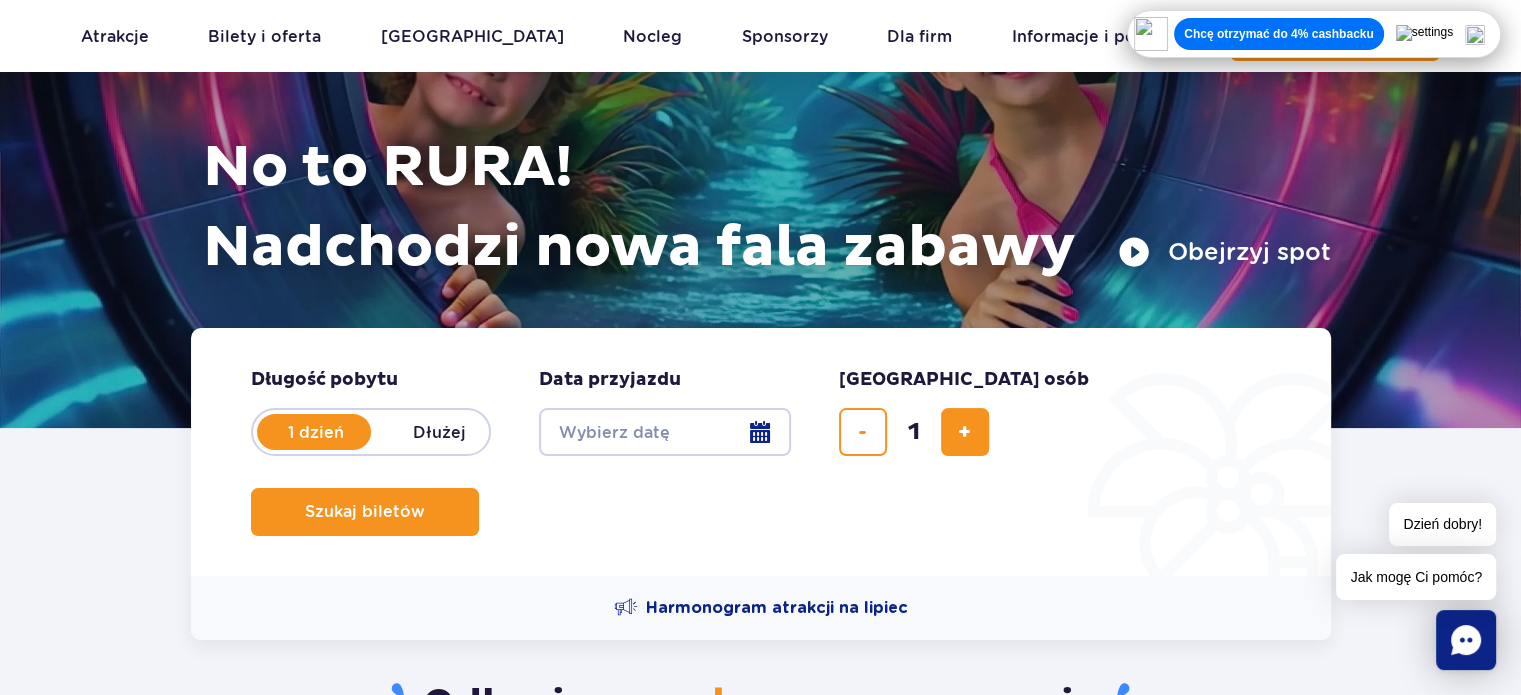 click on "Dłużej" at bounding box center (440, 432) 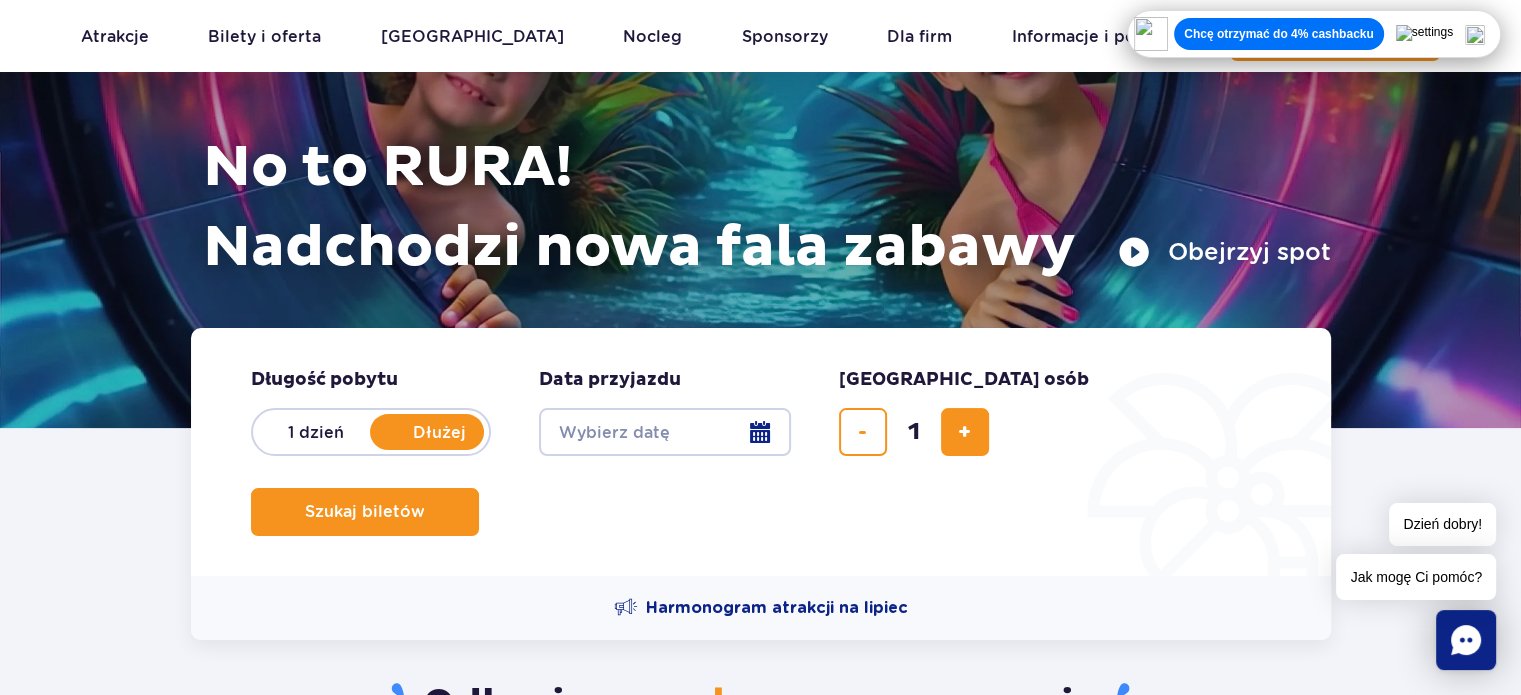 click on "Date from" at bounding box center [665, 432] 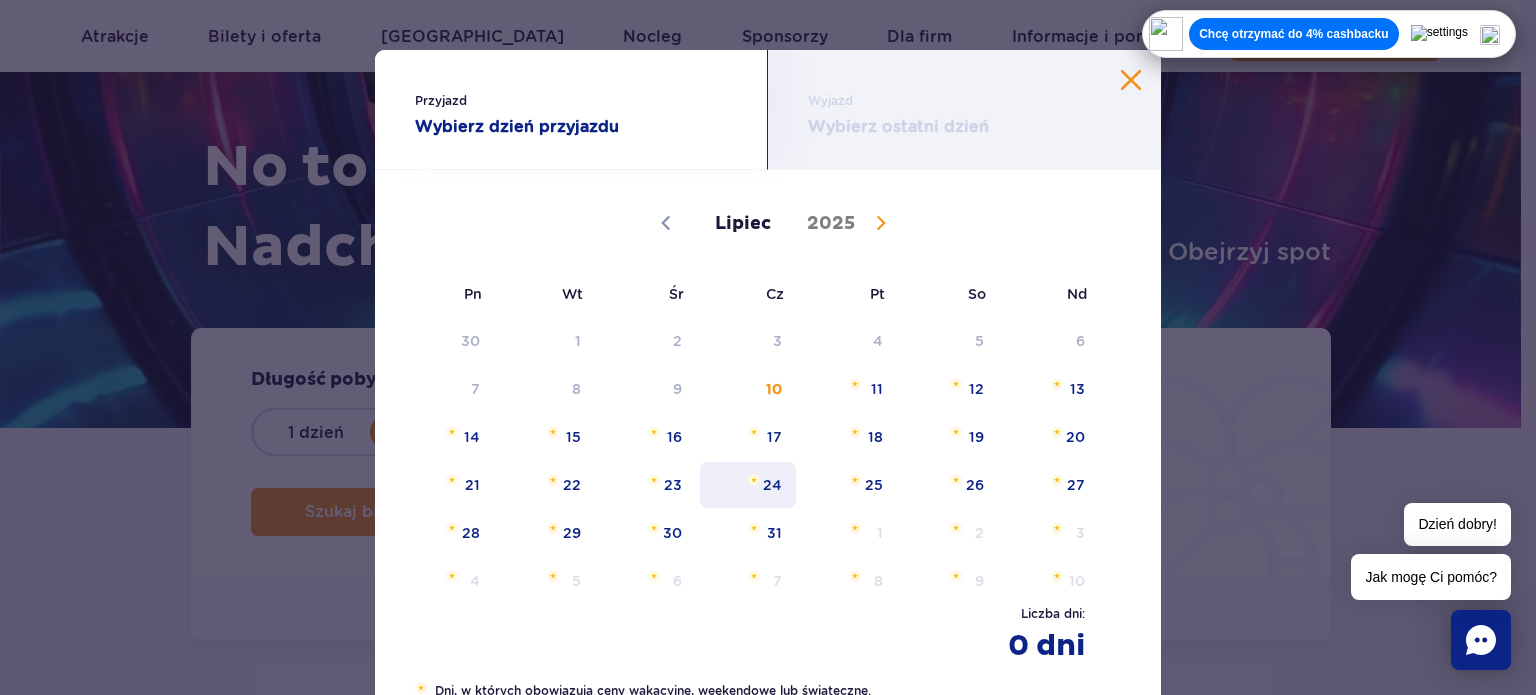 click on "24" at bounding box center (748, 485) 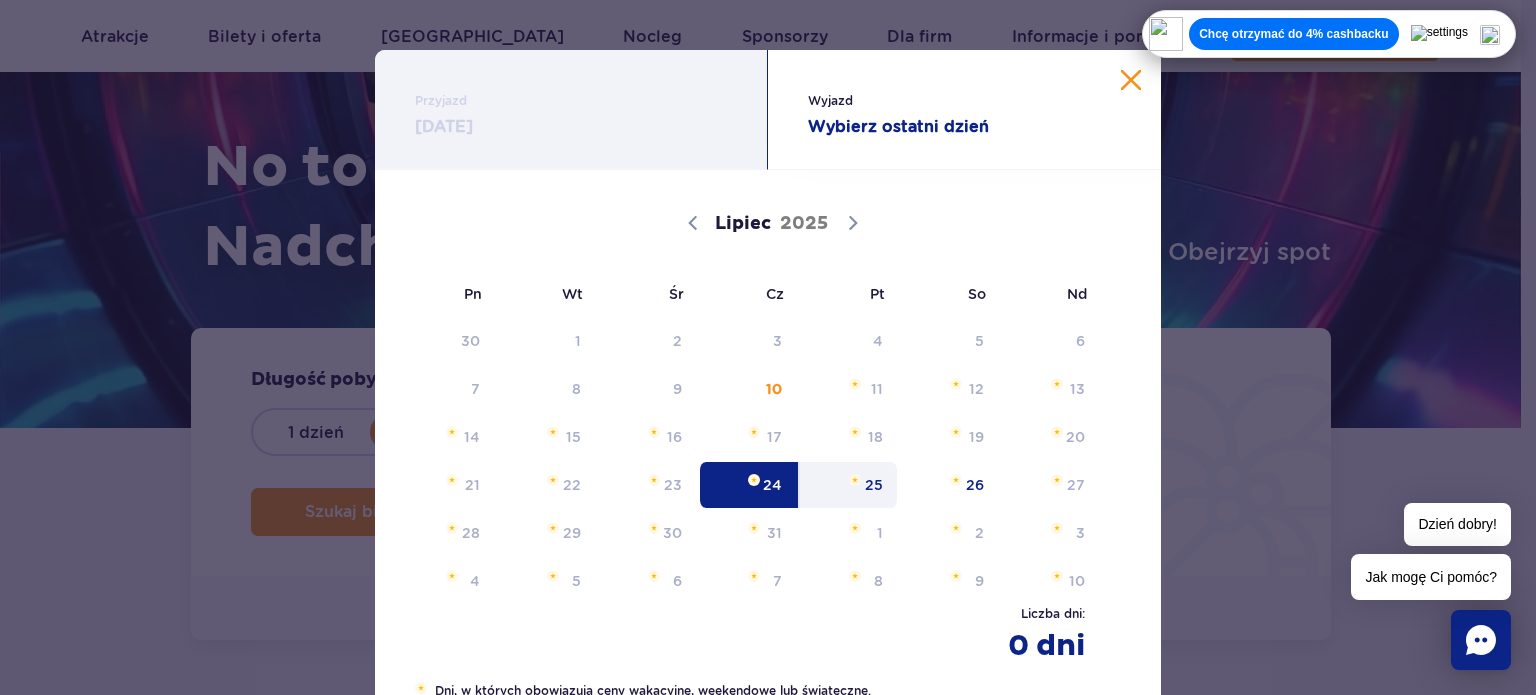 click on "25" at bounding box center (848, 485) 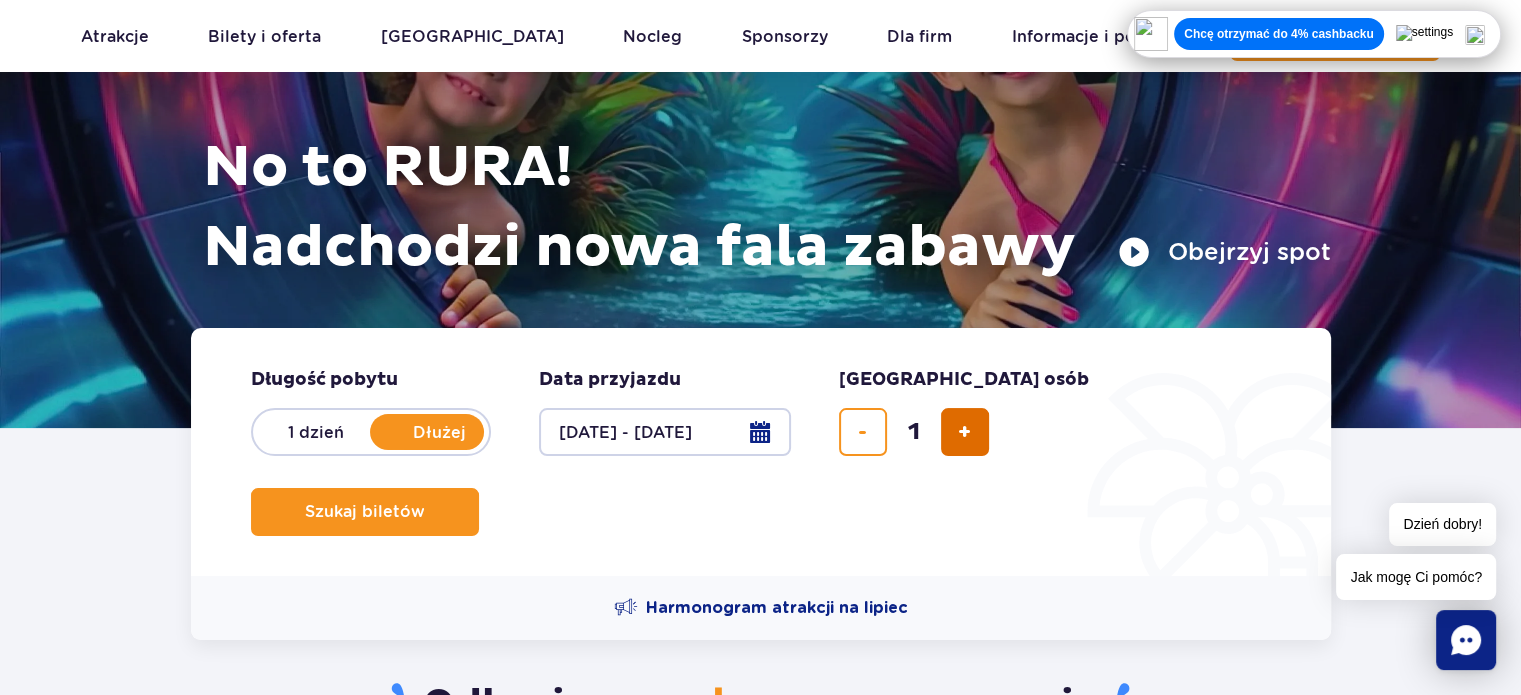 click at bounding box center [965, 432] 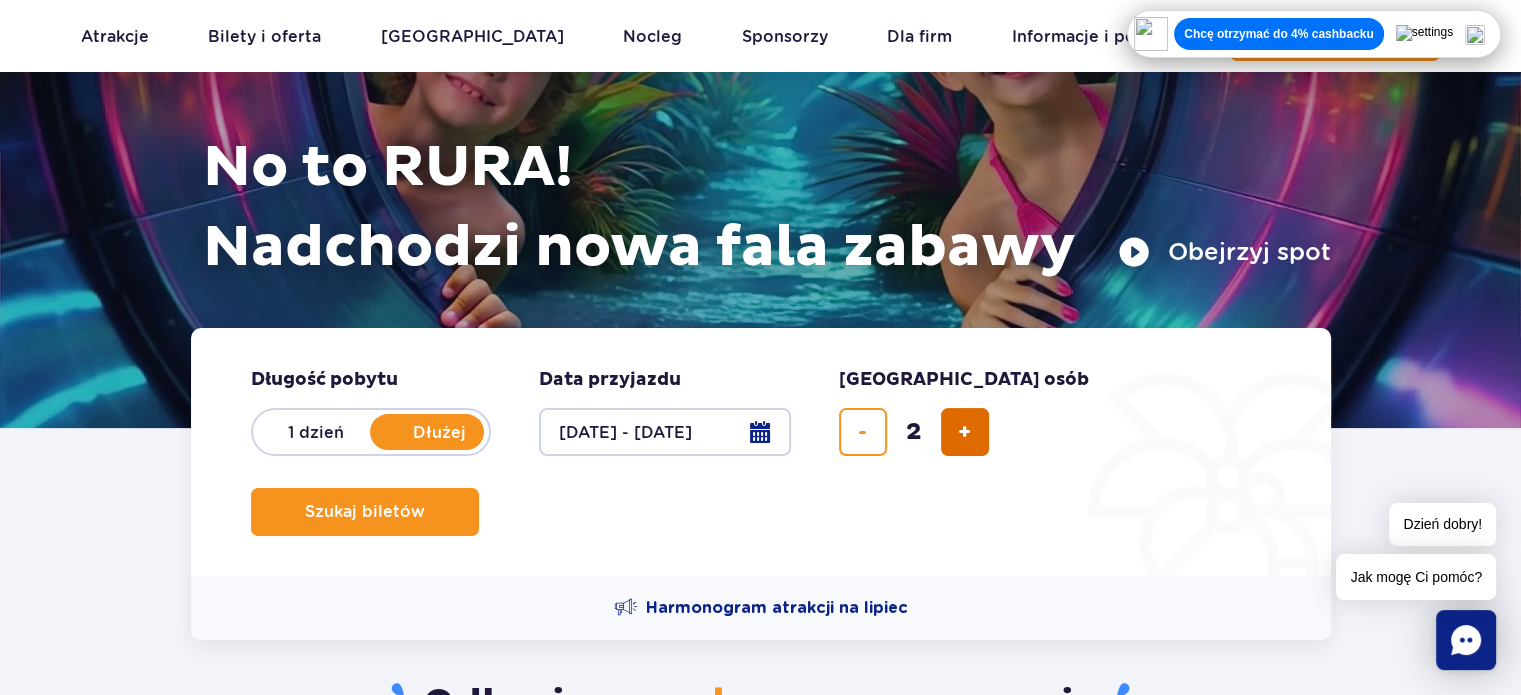click at bounding box center [964, 432] 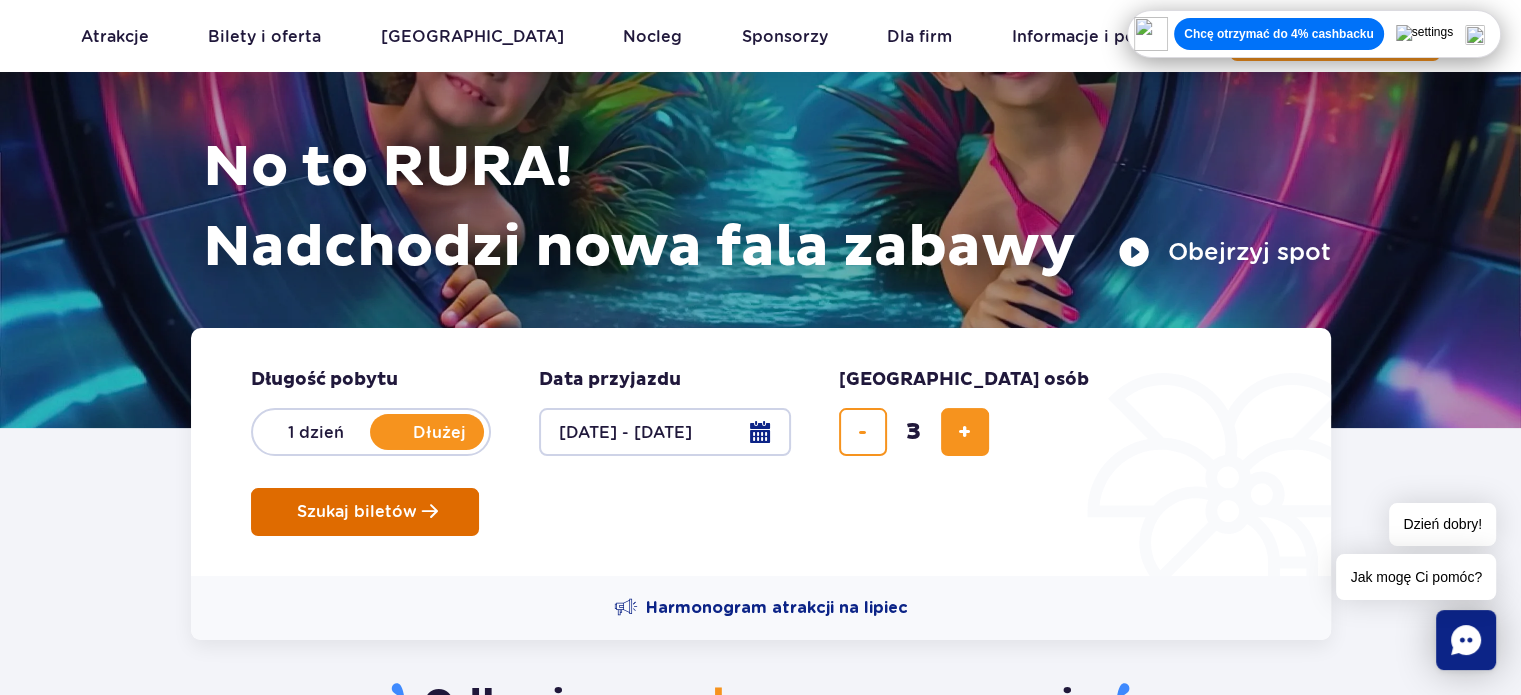 click on "Szukaj biletów" at bounding box center (357, 512) 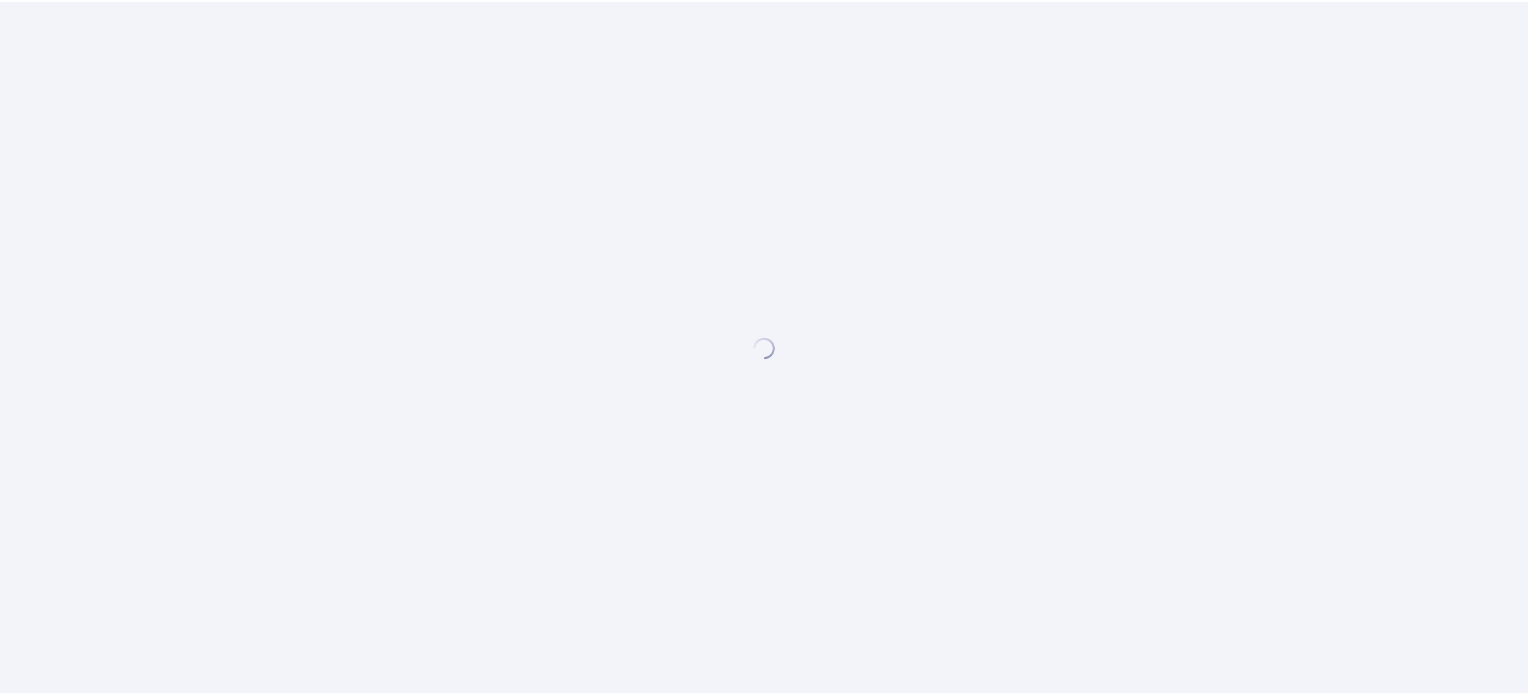 scroll, scrollTop: 0, scrollLeft: 0, axis: both 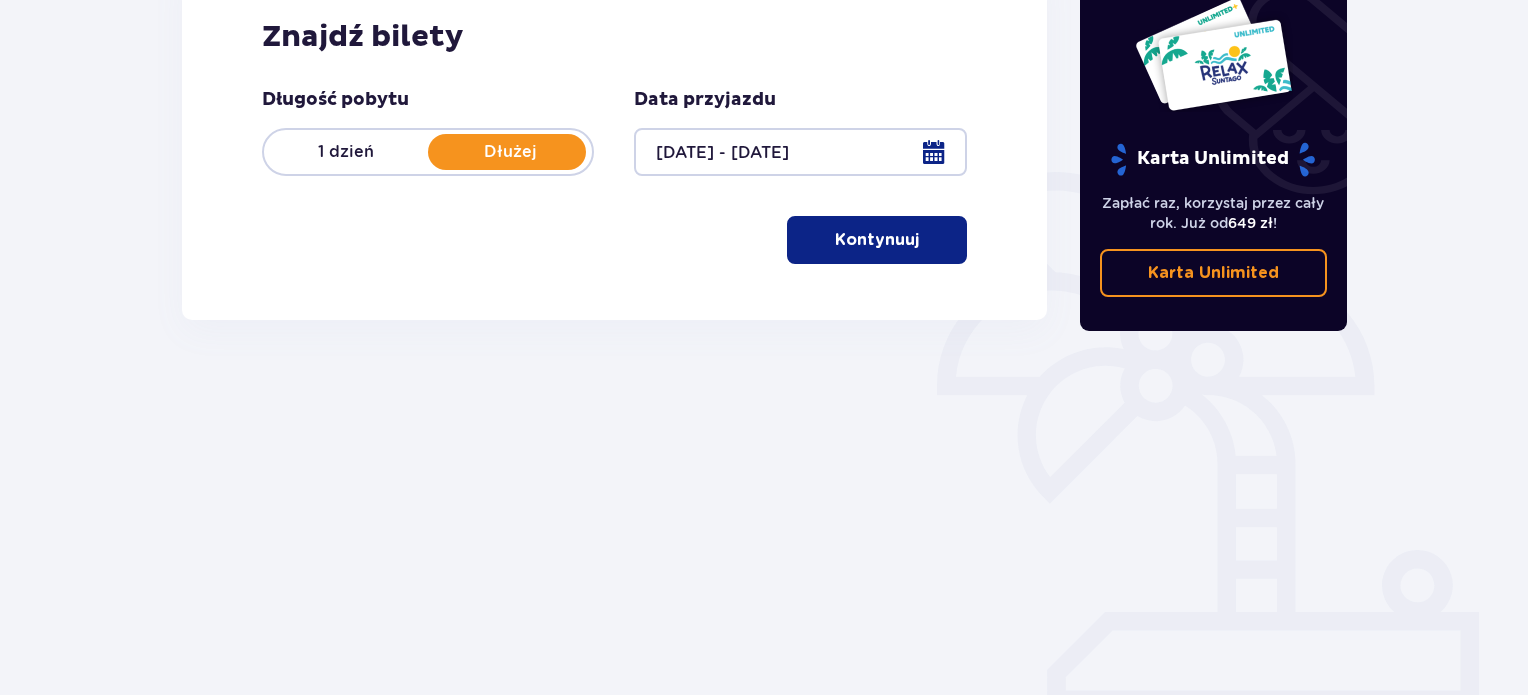 click on "Znajdź bilety Długość pobytu 1 dzień Dłużej Data przyjazdu 24.07.25 - 25.07.25 Kontynuuj" at bounding box center (614, 141) 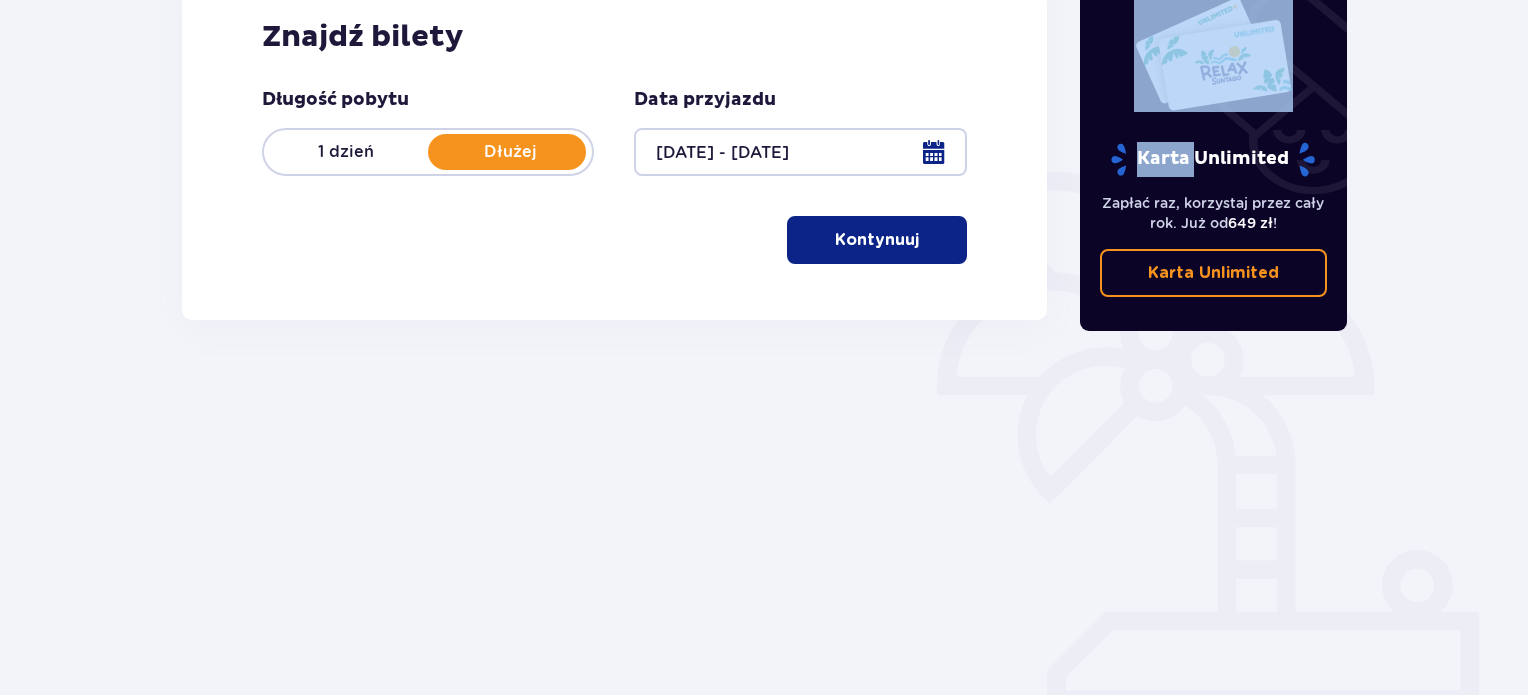 click on "Kontynuuj" at bounding box center (877, 240) 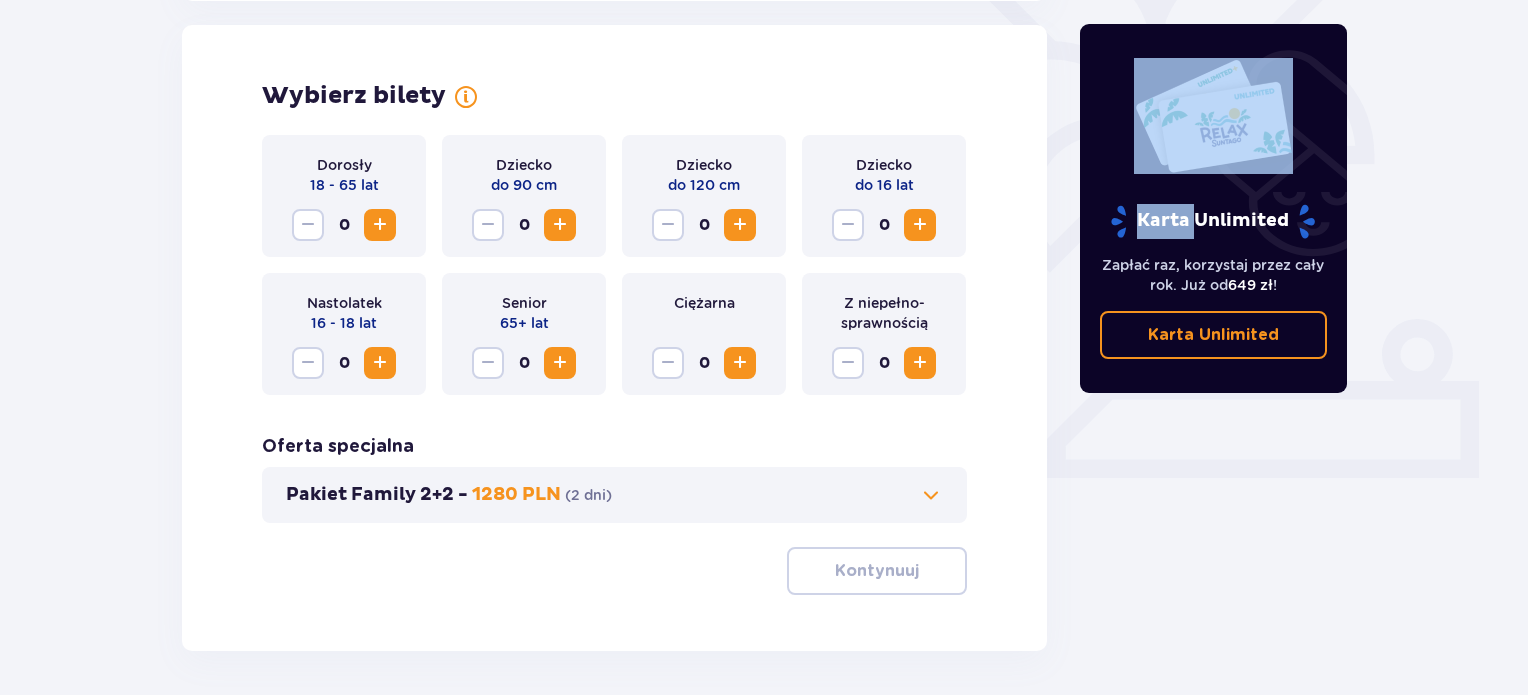 scroll, scrollTop: 556, scrollLeft: 0, axis: vertical 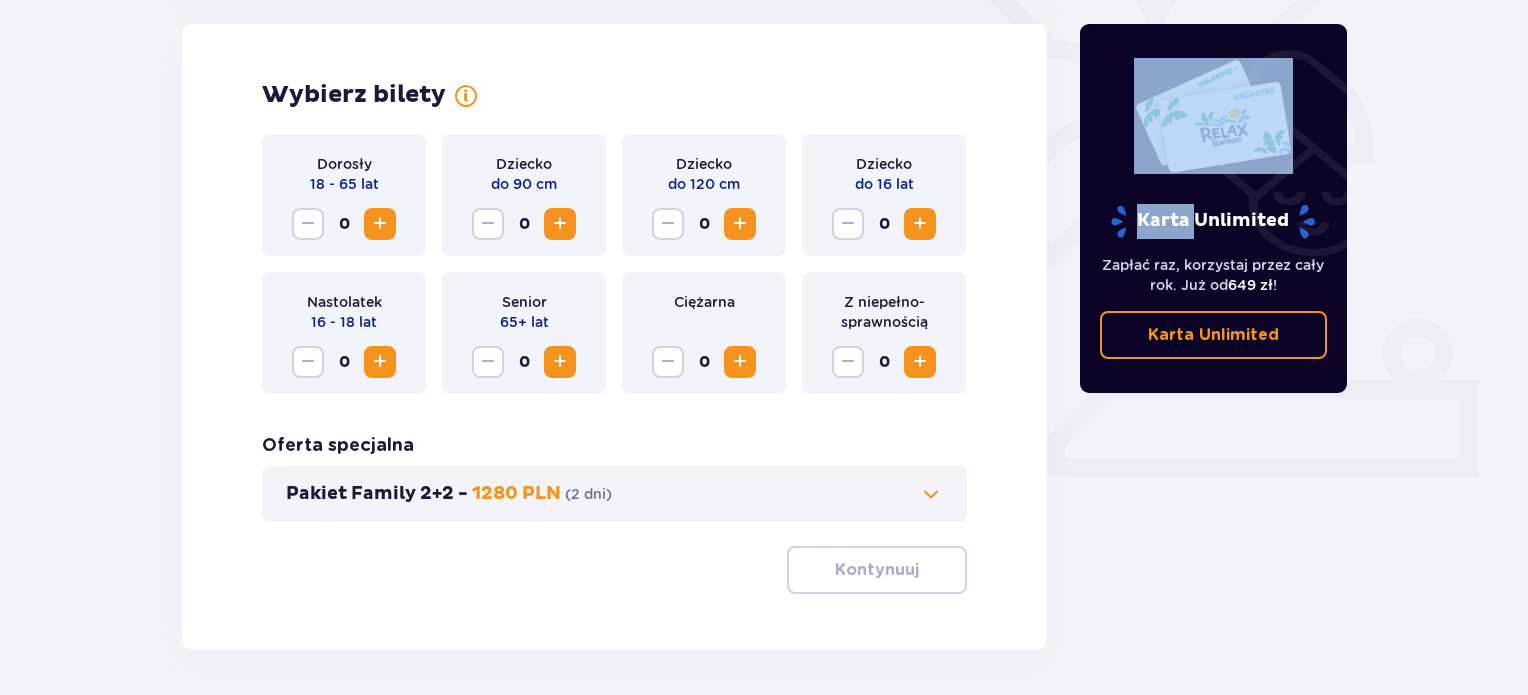 click at bounding box center [380, 224] 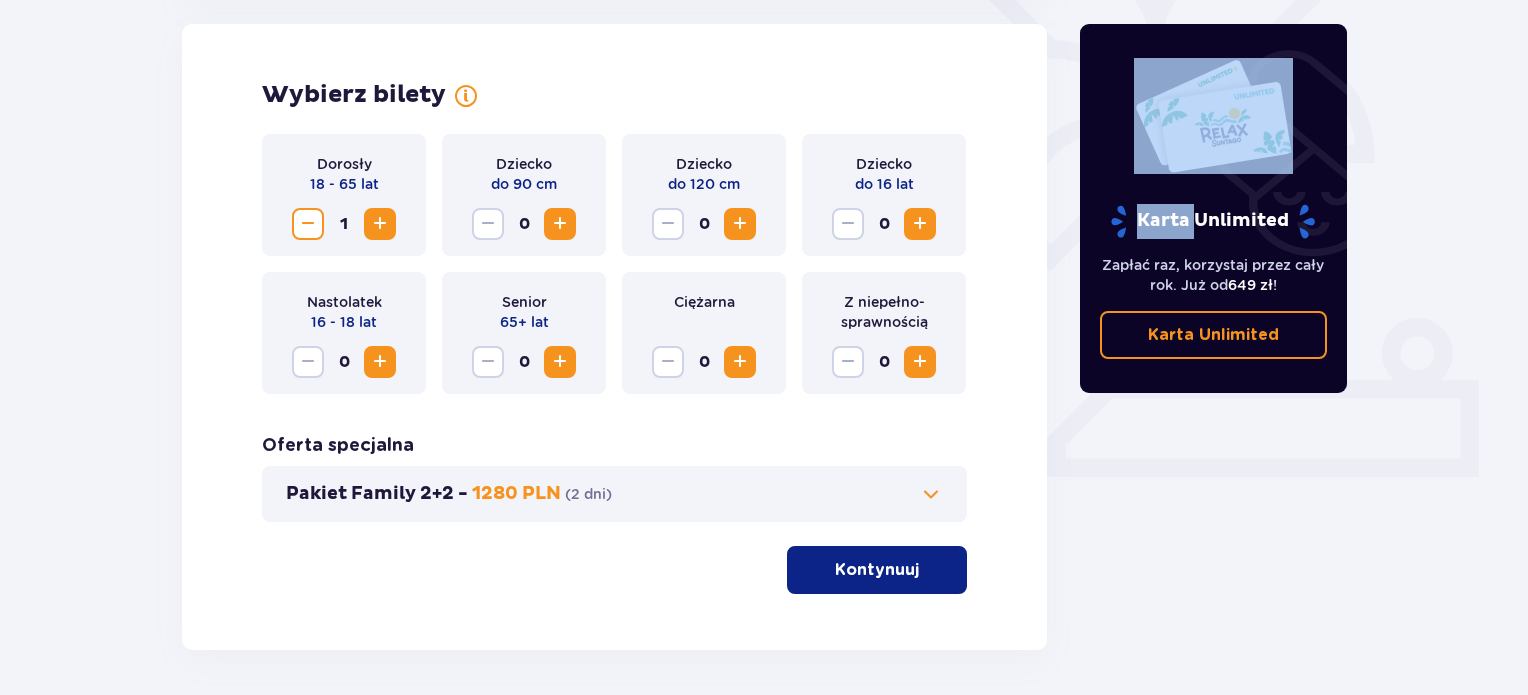 click at bounding box center (920, 224) 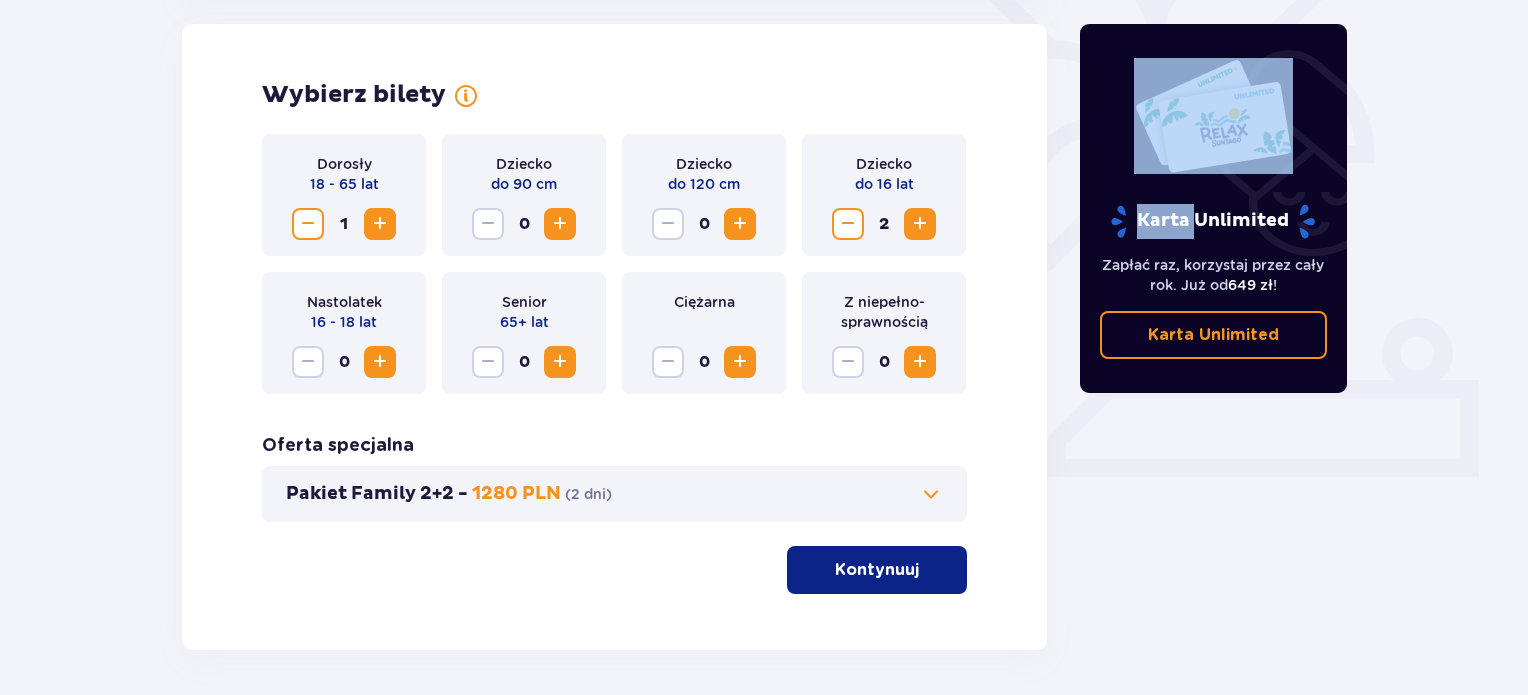 click at bounding box center (848, 224) 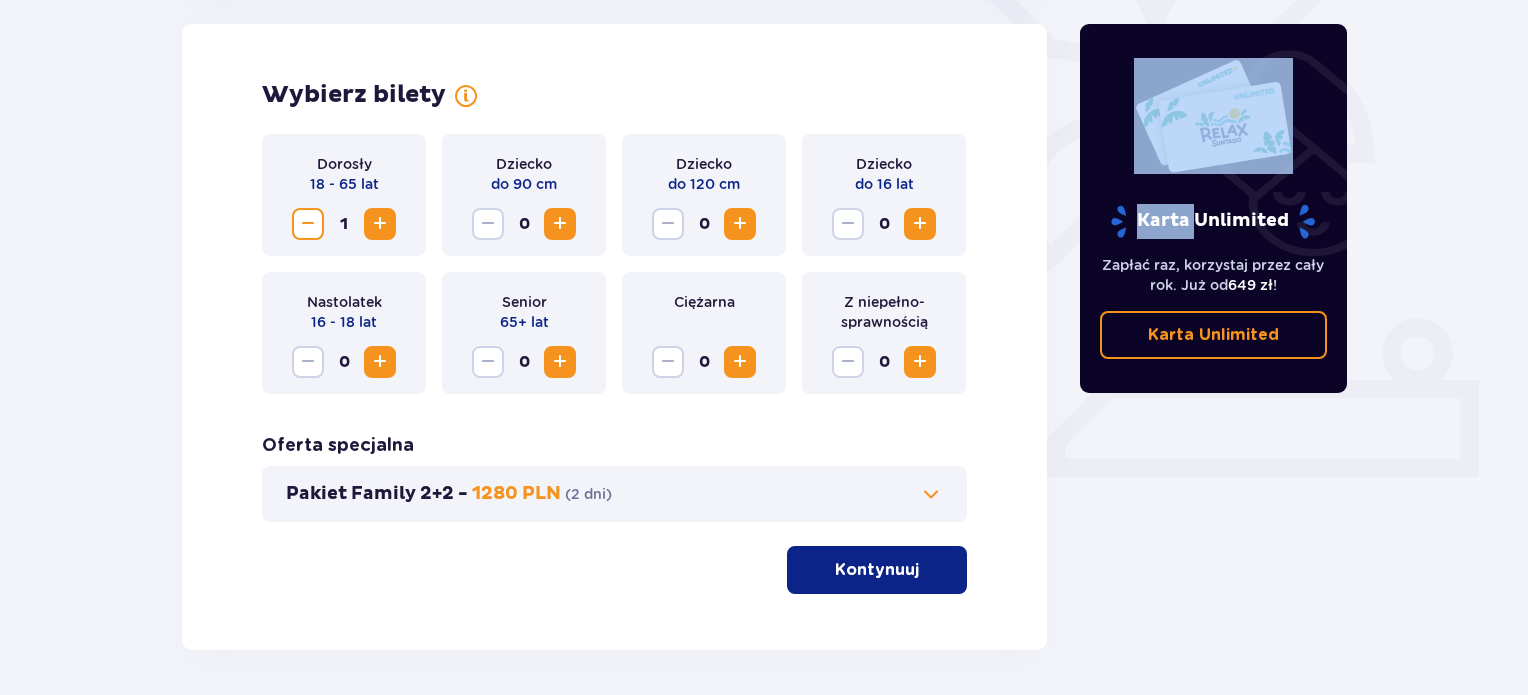 click at bounding box center (380, 224) 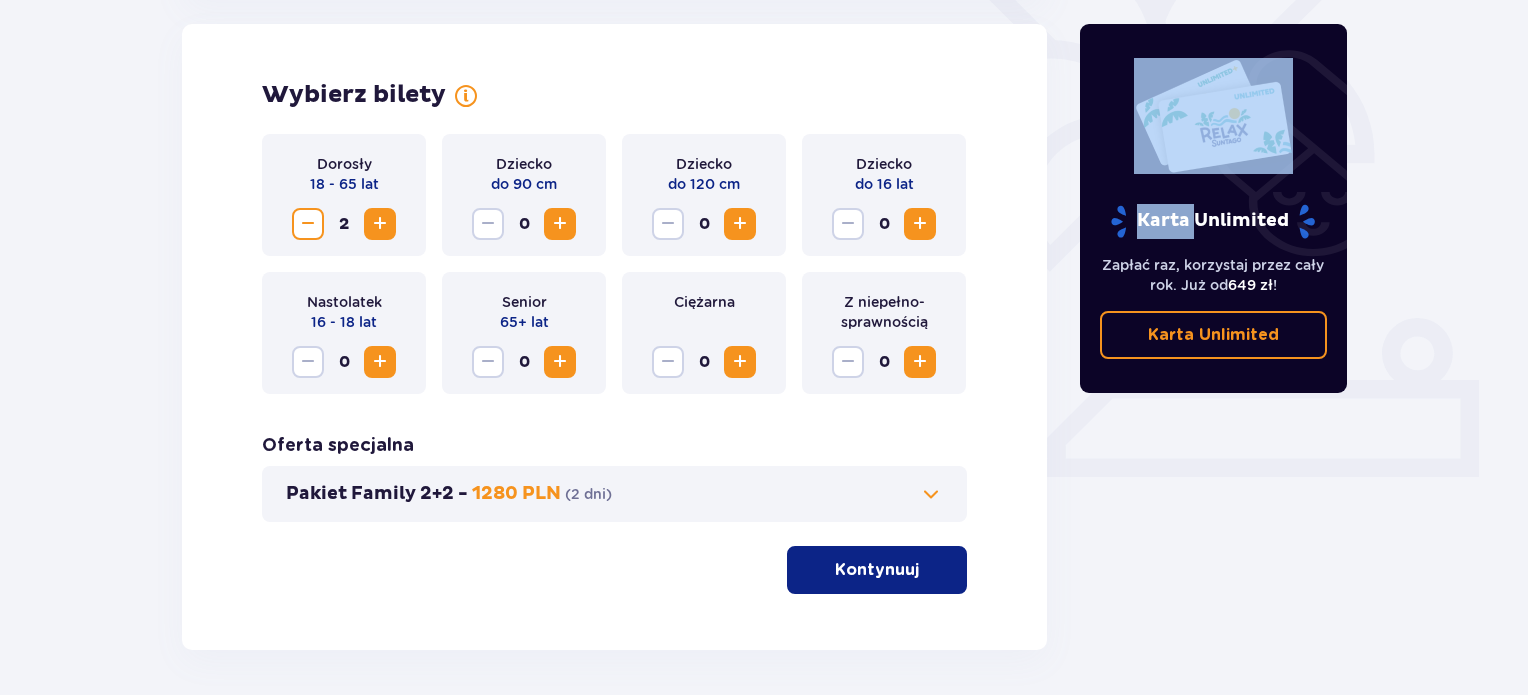click at bounding box center [920, 224] 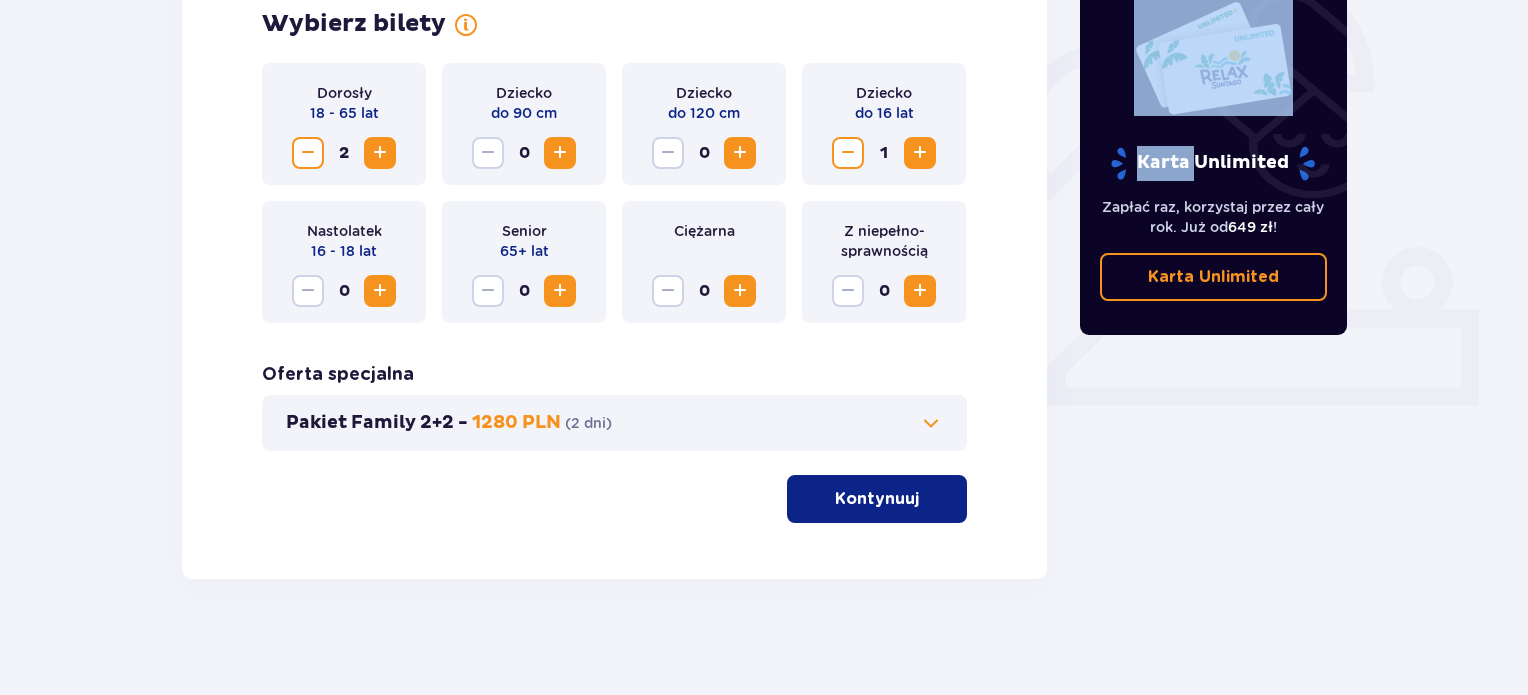 scroll, scrollTop: 631, scrollLeft: 0, axis: vertical 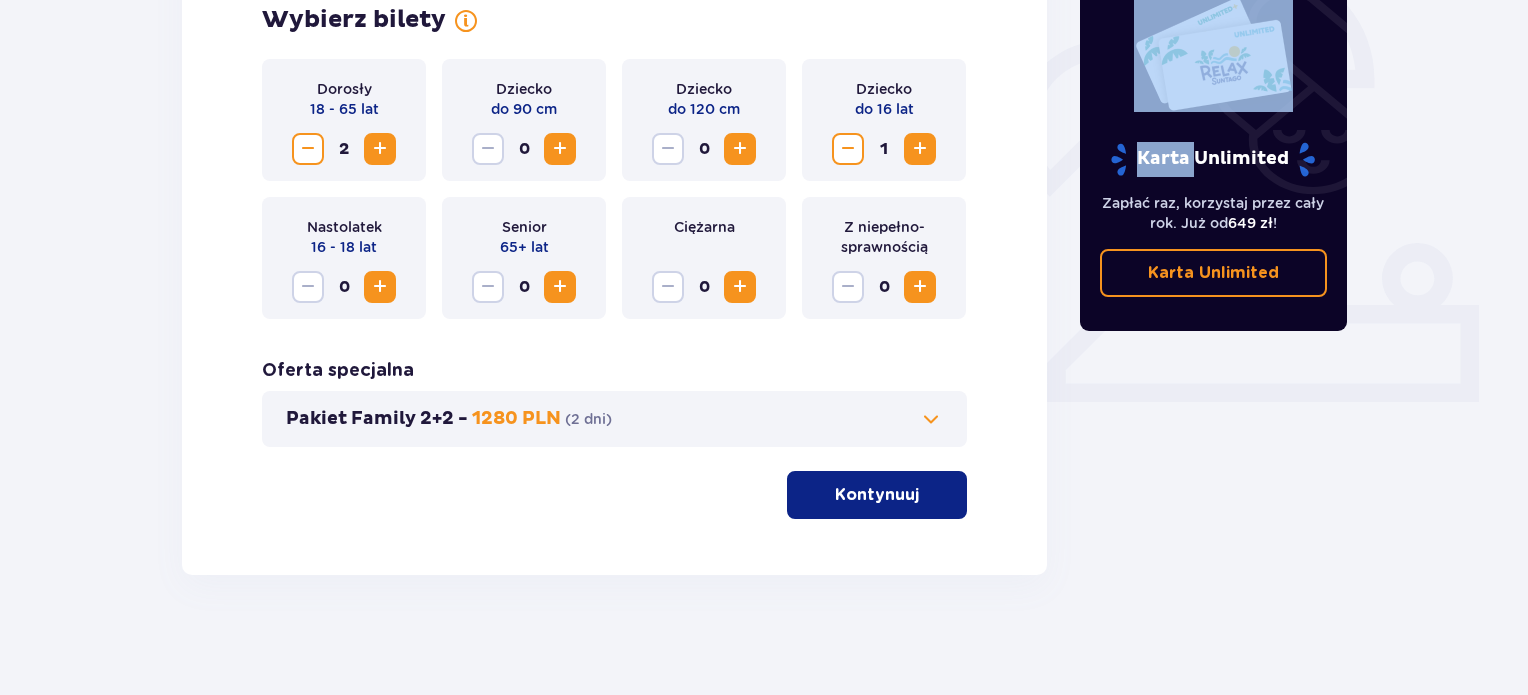 click on "Kontynuuj" at bounding box center [877, 495] 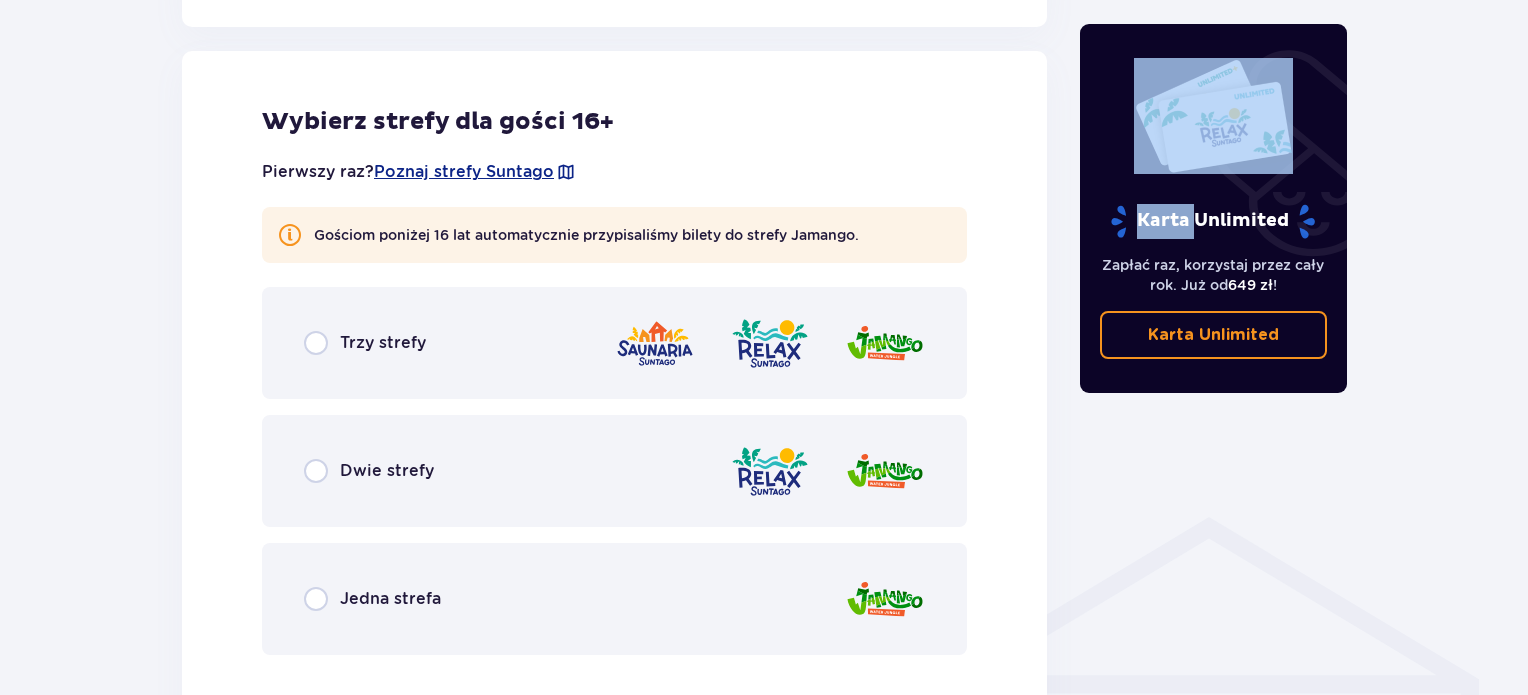 scroll, scrollTop: 1110, scrollLeft: 0, axis: vertical 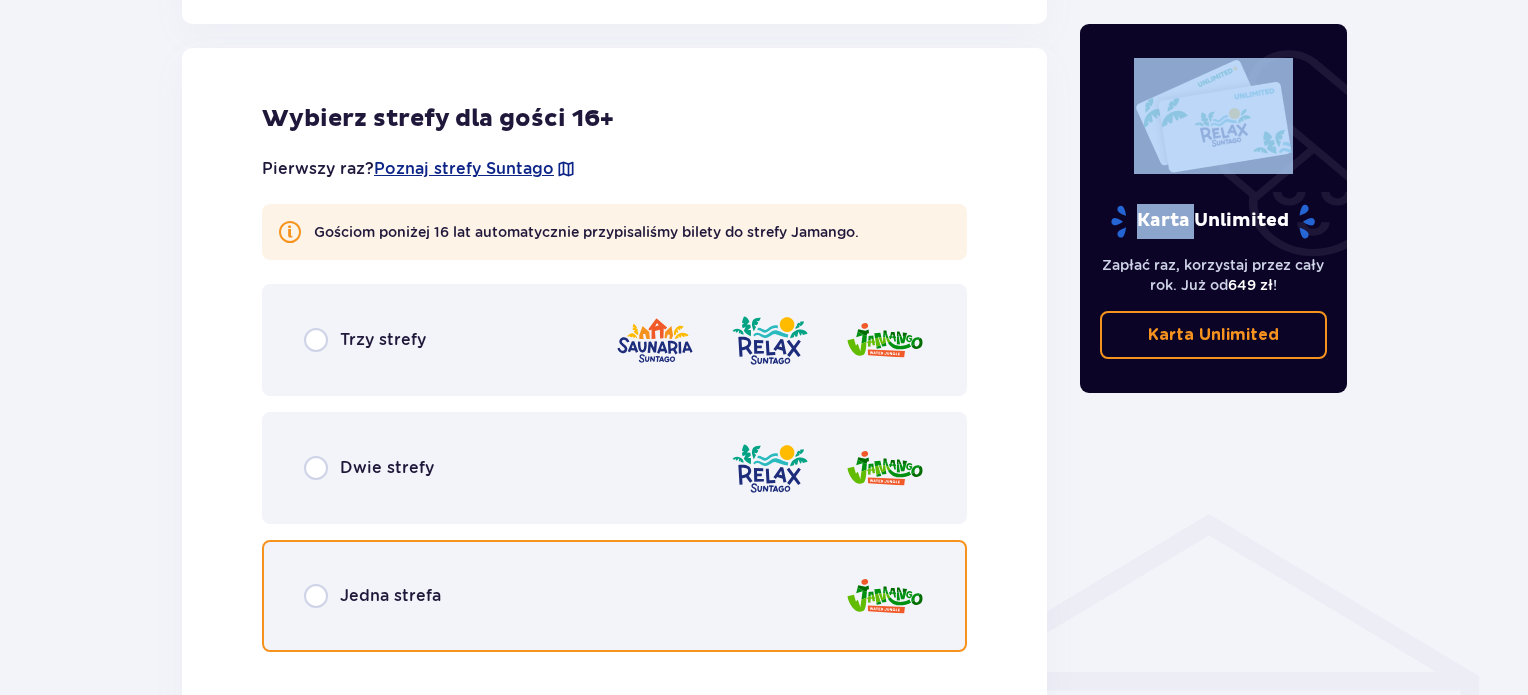 click at bounding box center (316, 596) 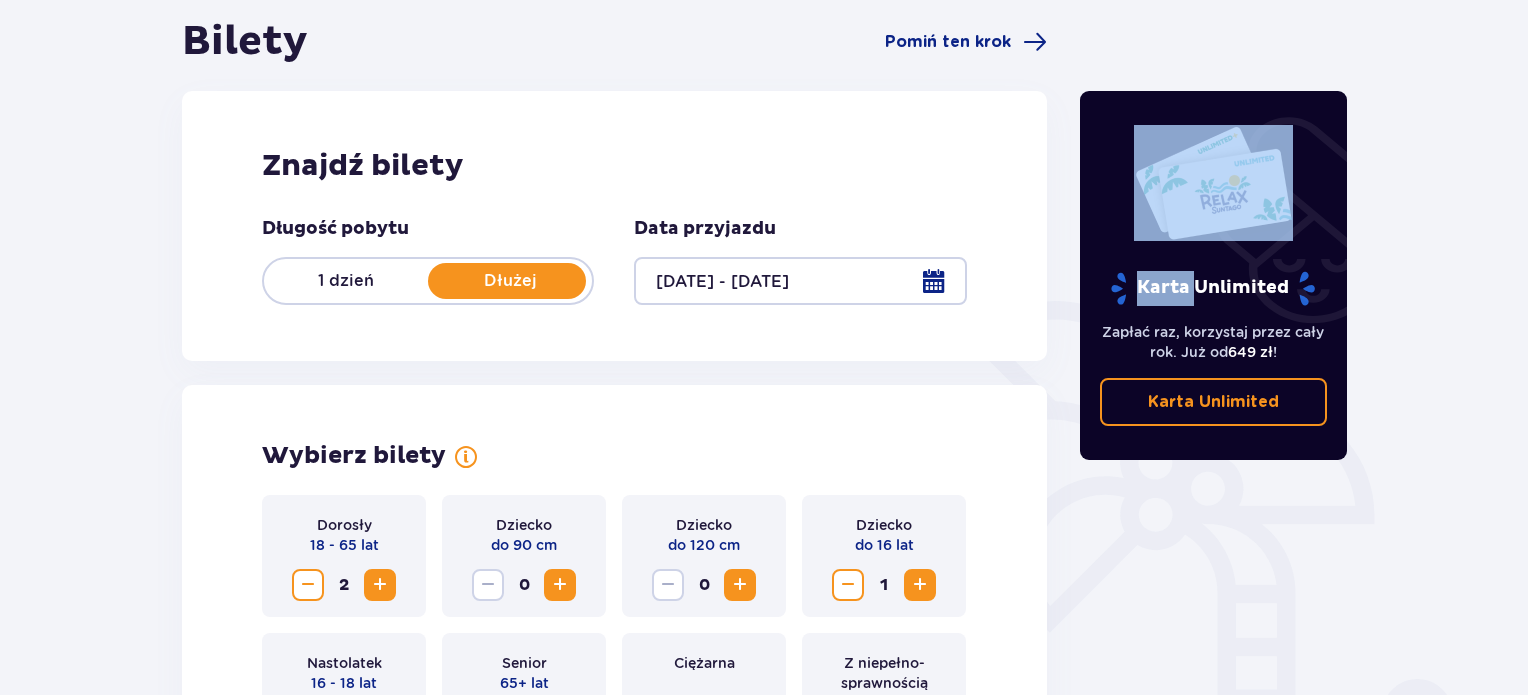 scroll, scrollTop: 194, scrollLeft: 0, axis: vertical 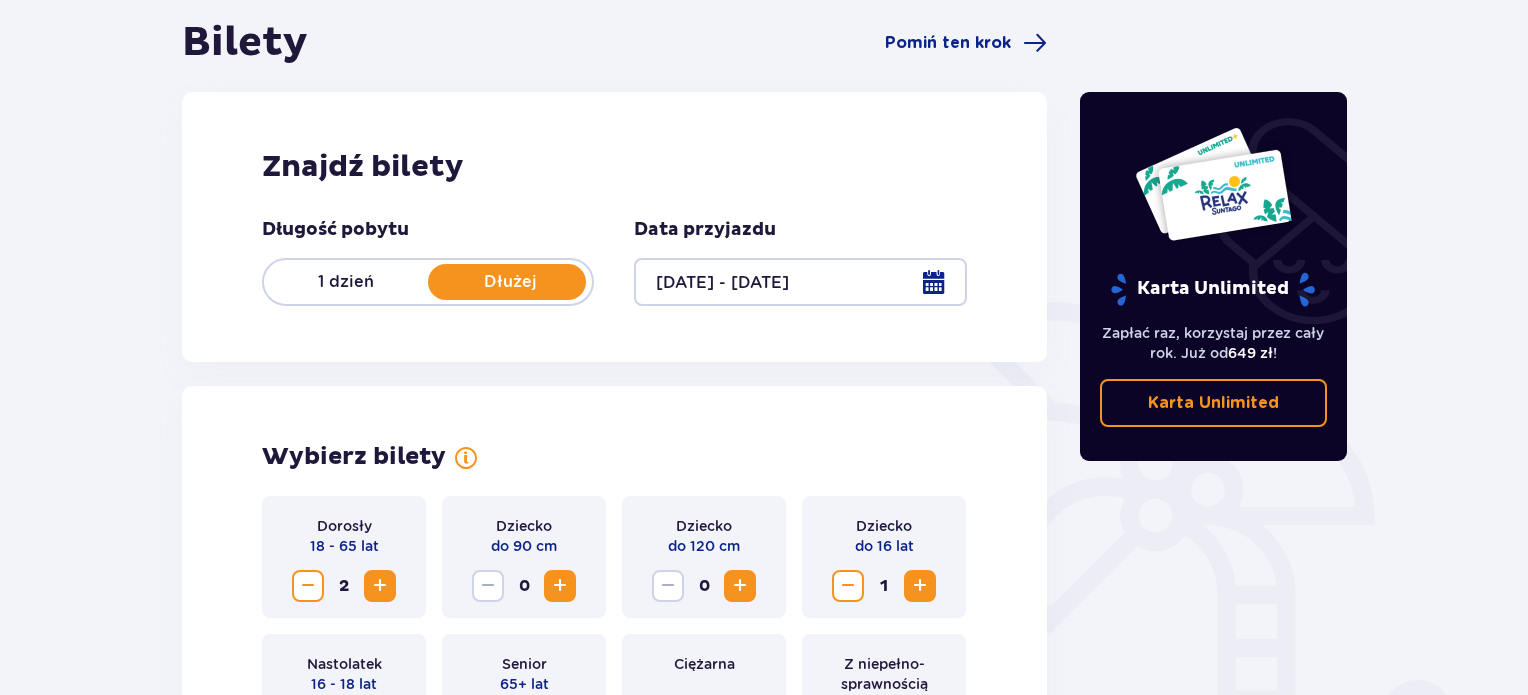 click on "Bilety" at bounding box center [245, 43] 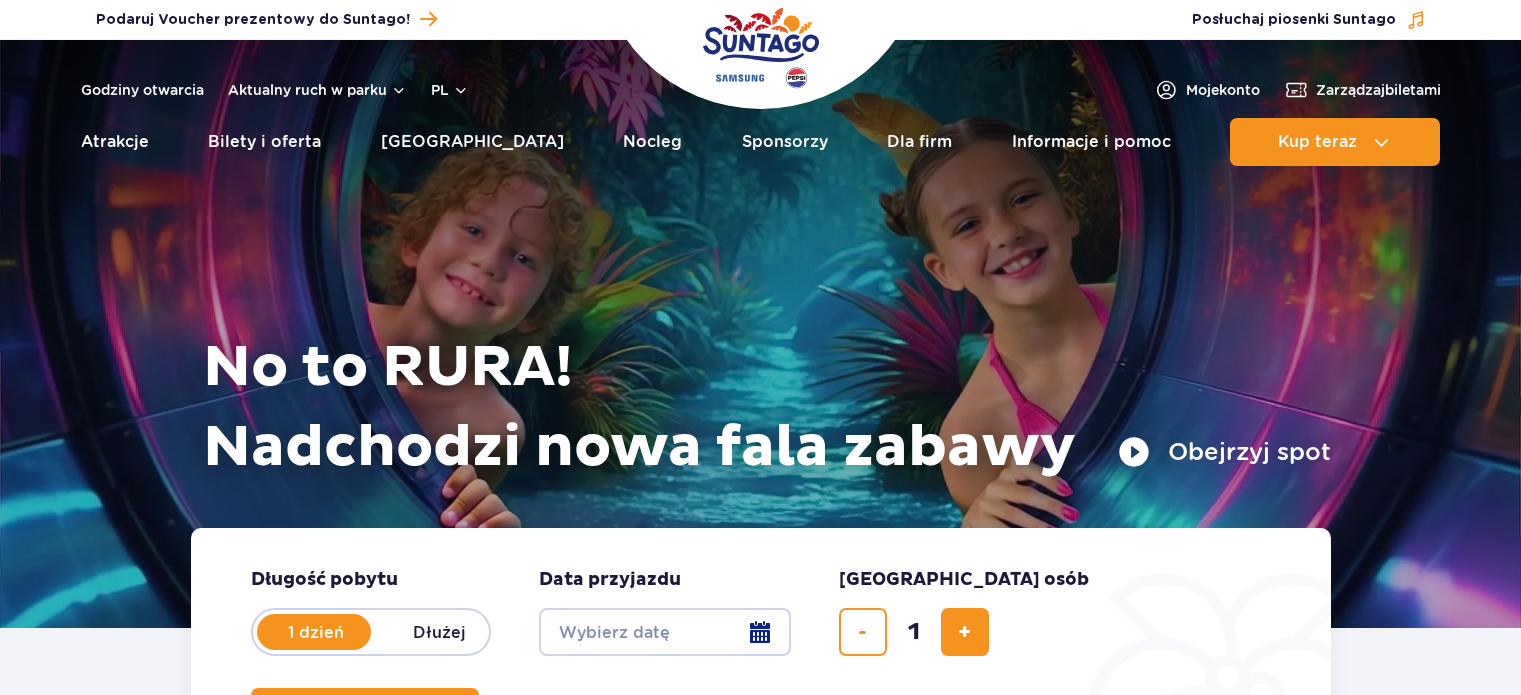 scroll, scrollTop: 0, scrollLeft: 0, axis: both 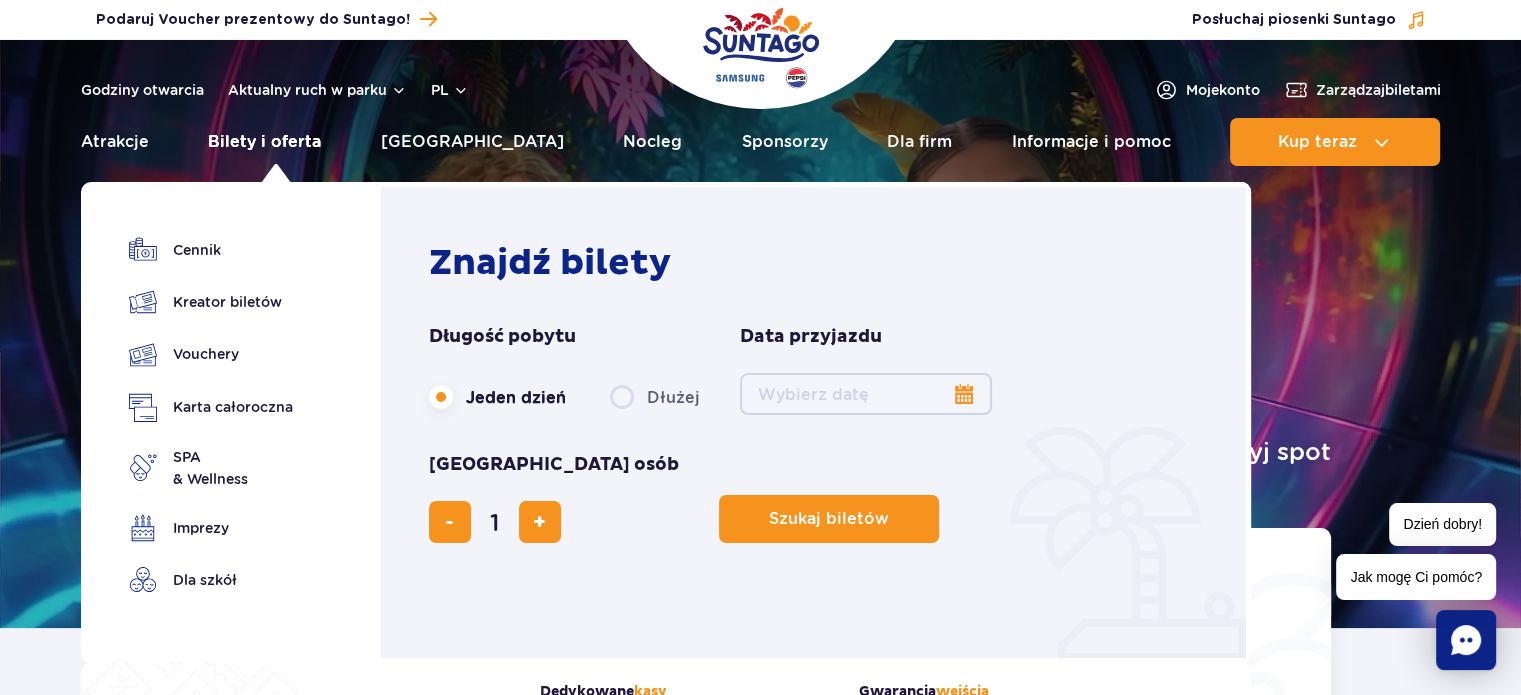 click on "Bilety i oferta" at bounding box center [264, 142] 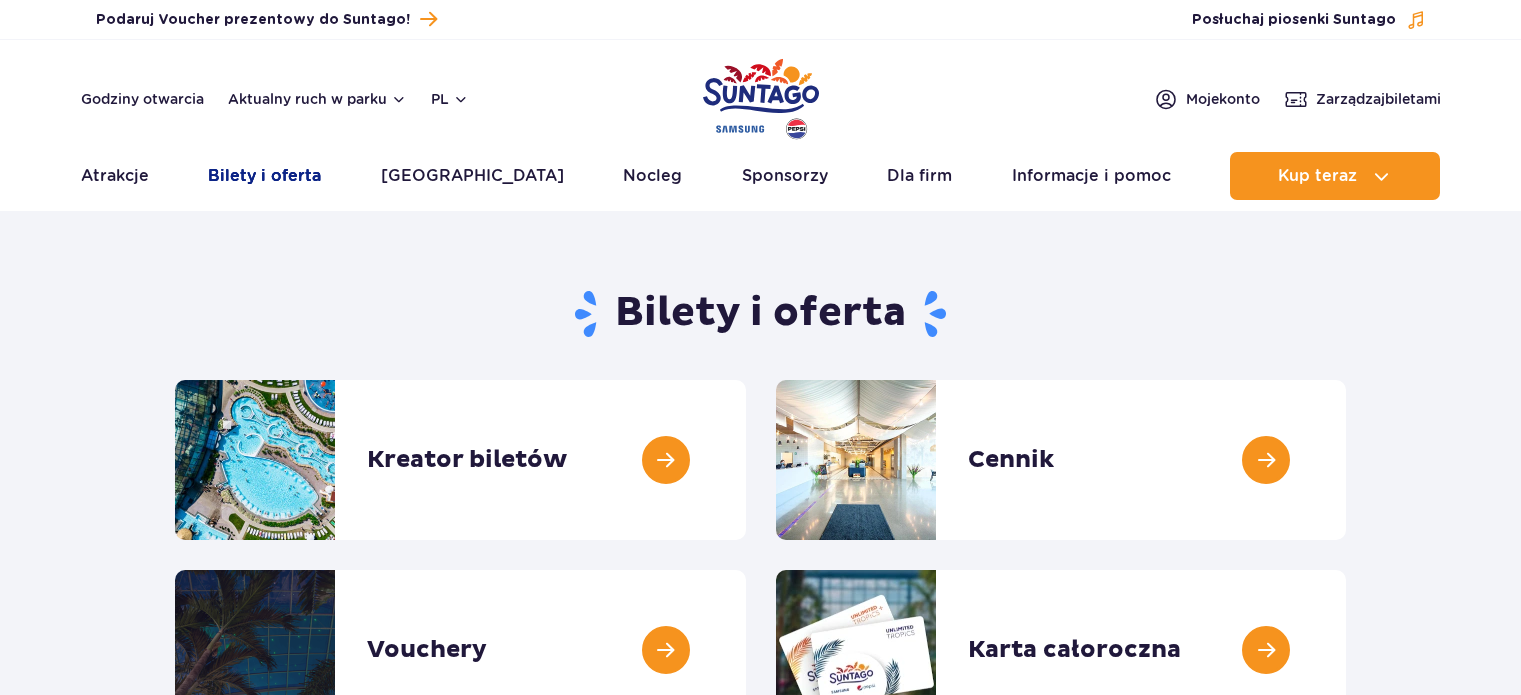 scroll, scrollTop: 0, scrollLeft: 0, axis: both 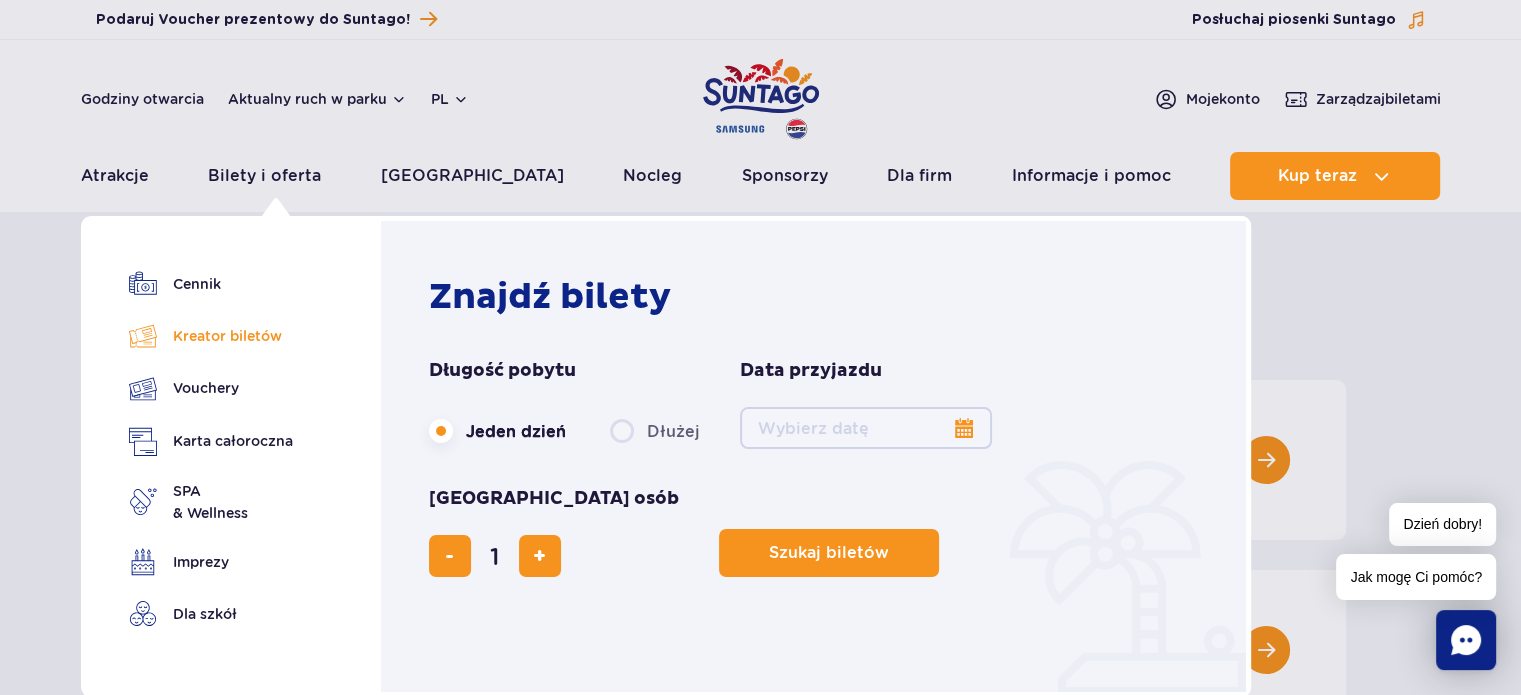 click on "Kreator biletów" at bounding box center (211, 336) 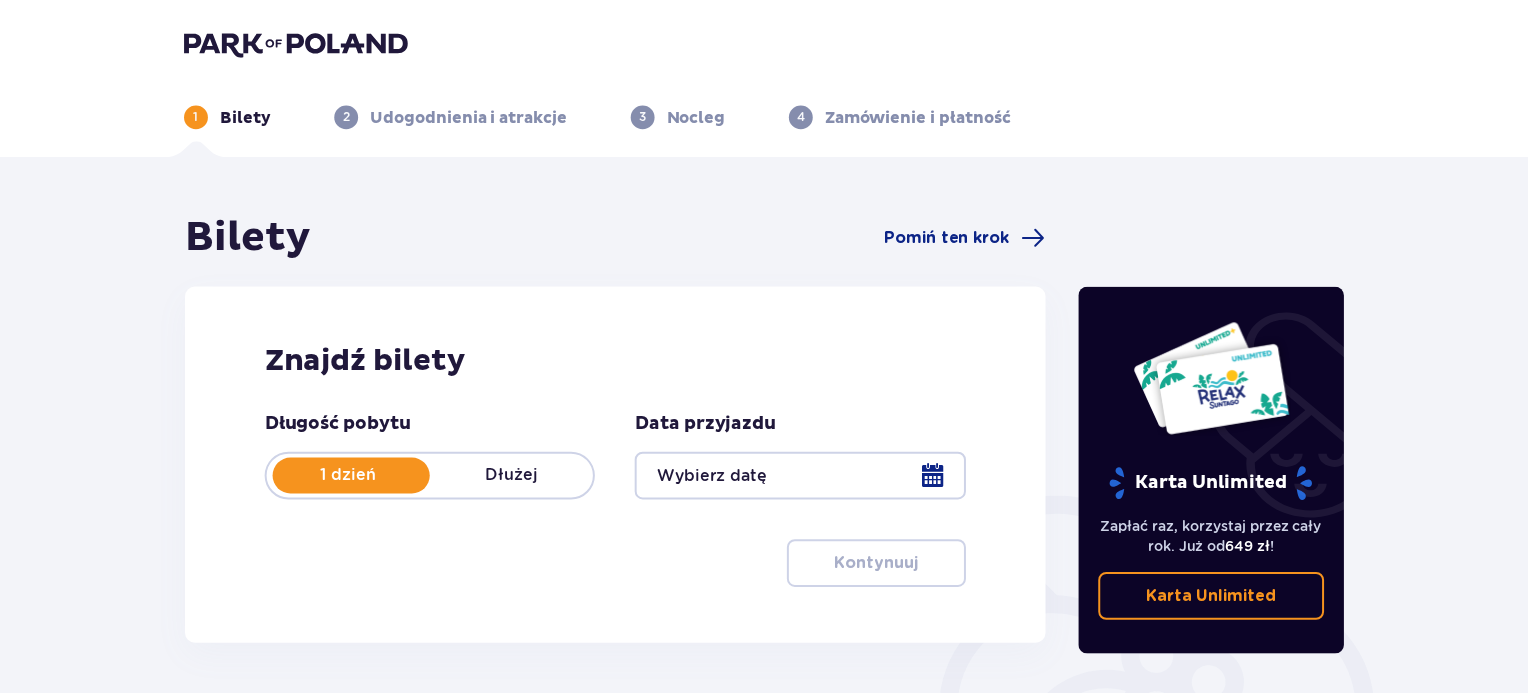 scroll, scrollTop: 0, scrollLeft: 0, axis: both 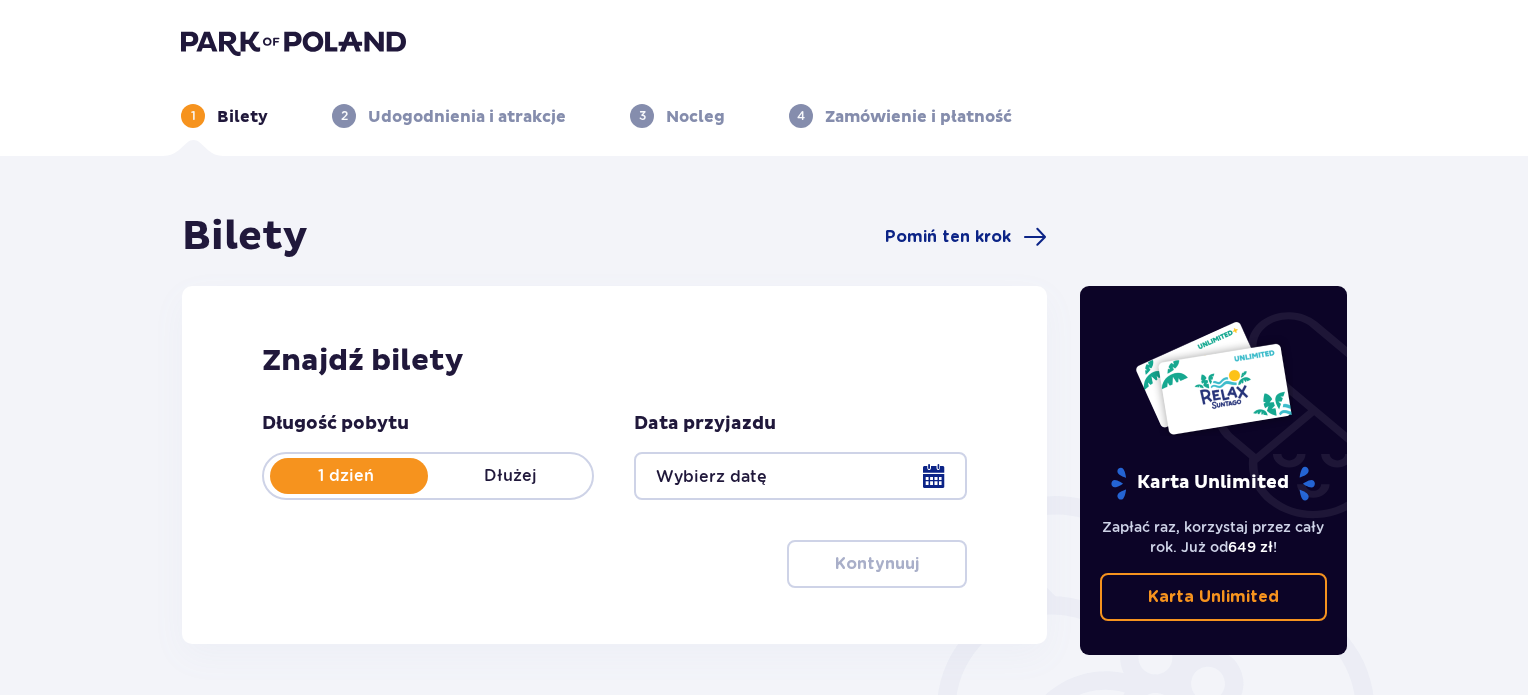 click at bounding box center (800, 476) 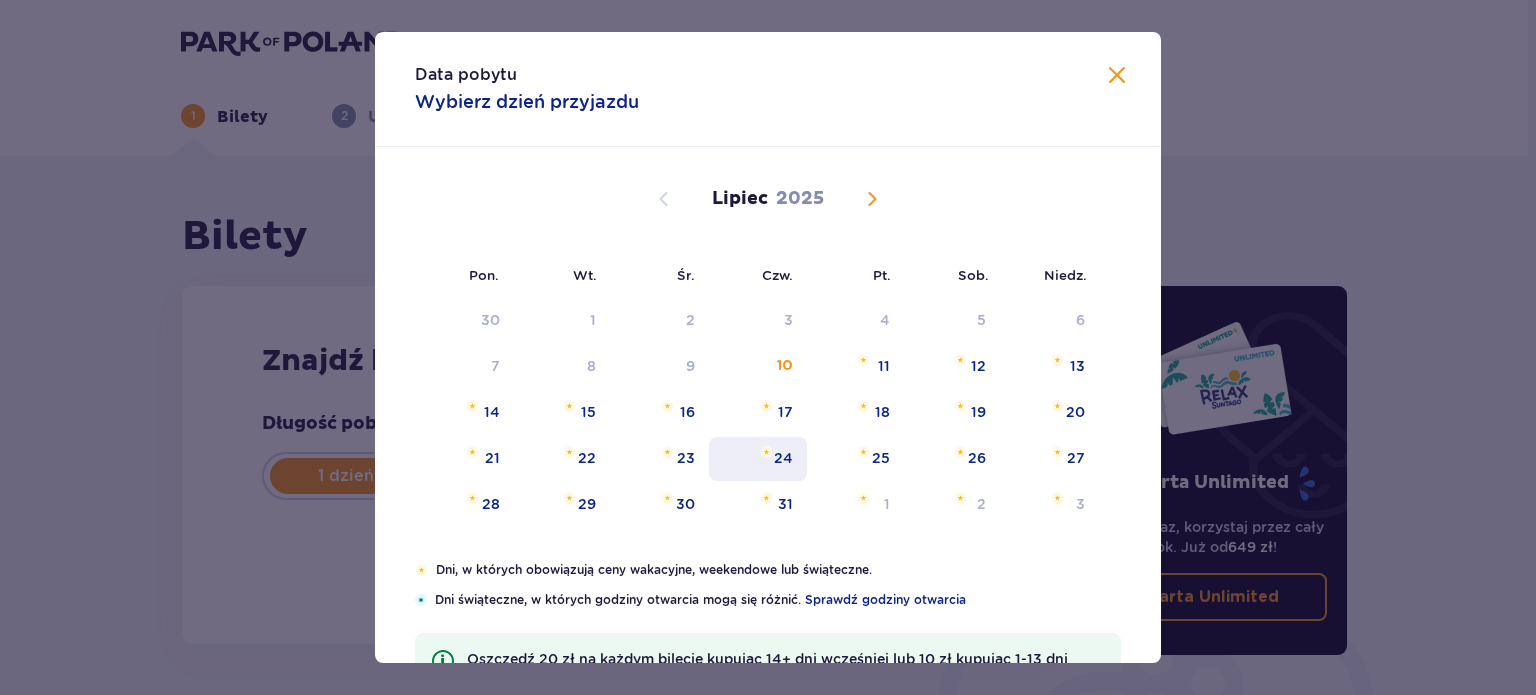 click on "24" at bounding box center (758, 459) 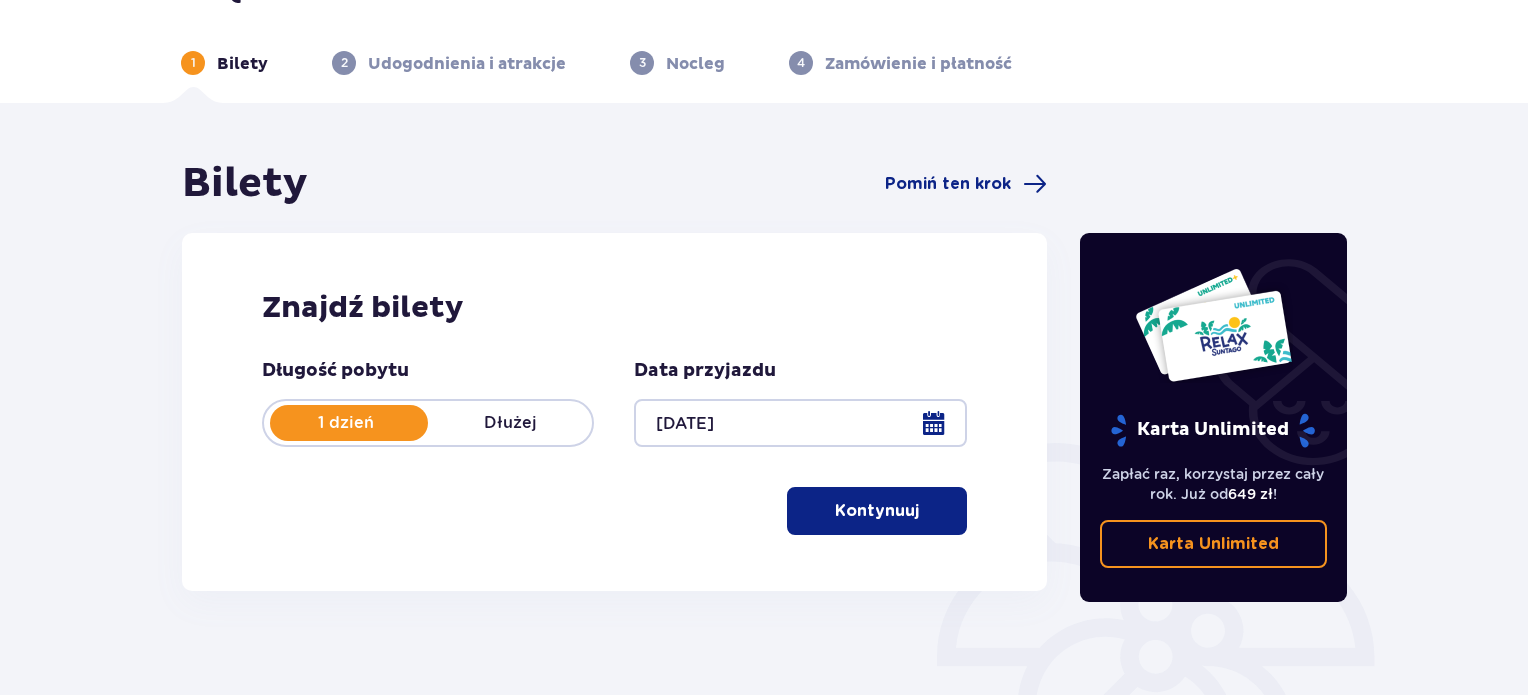 scroll, scrollTop: 200, scrollLeft: 0, axis: vertical 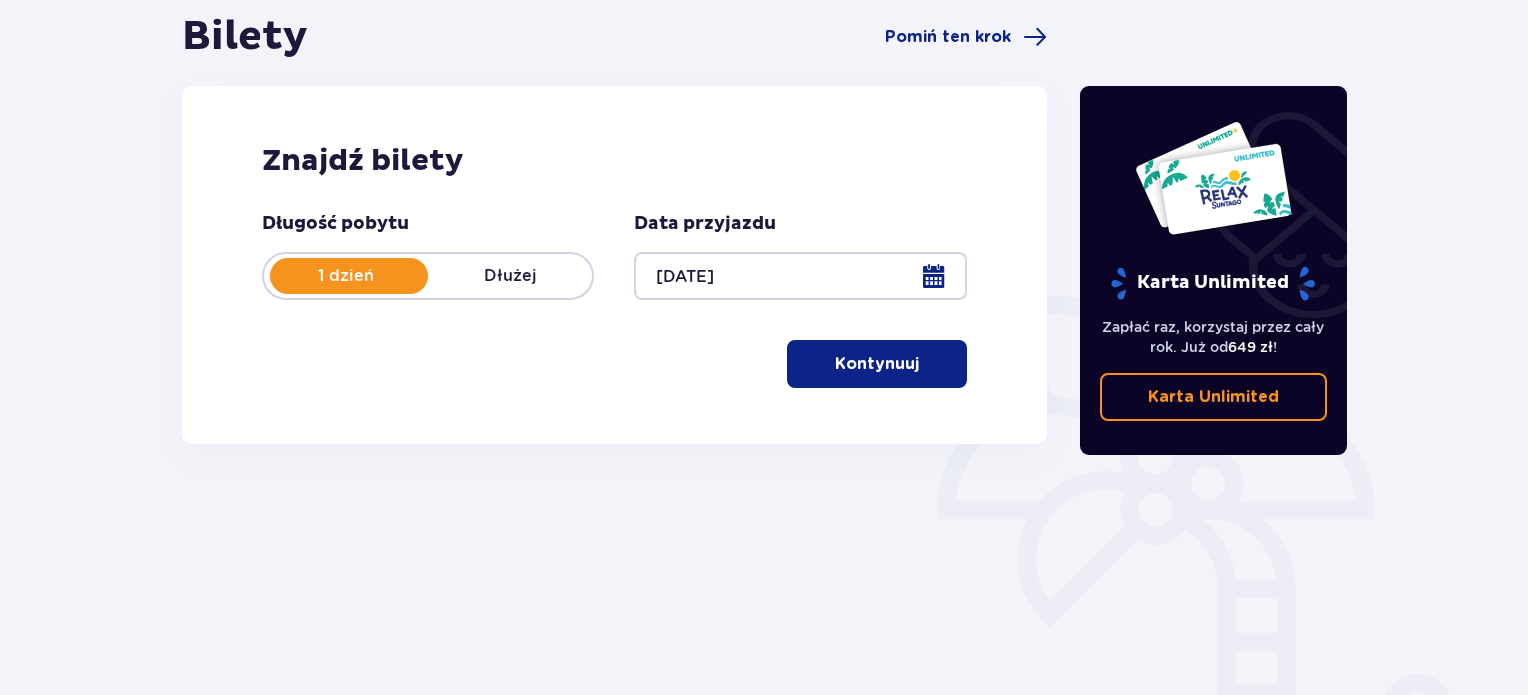 click on "Kontynuuj" at bounding box center (877, 364) 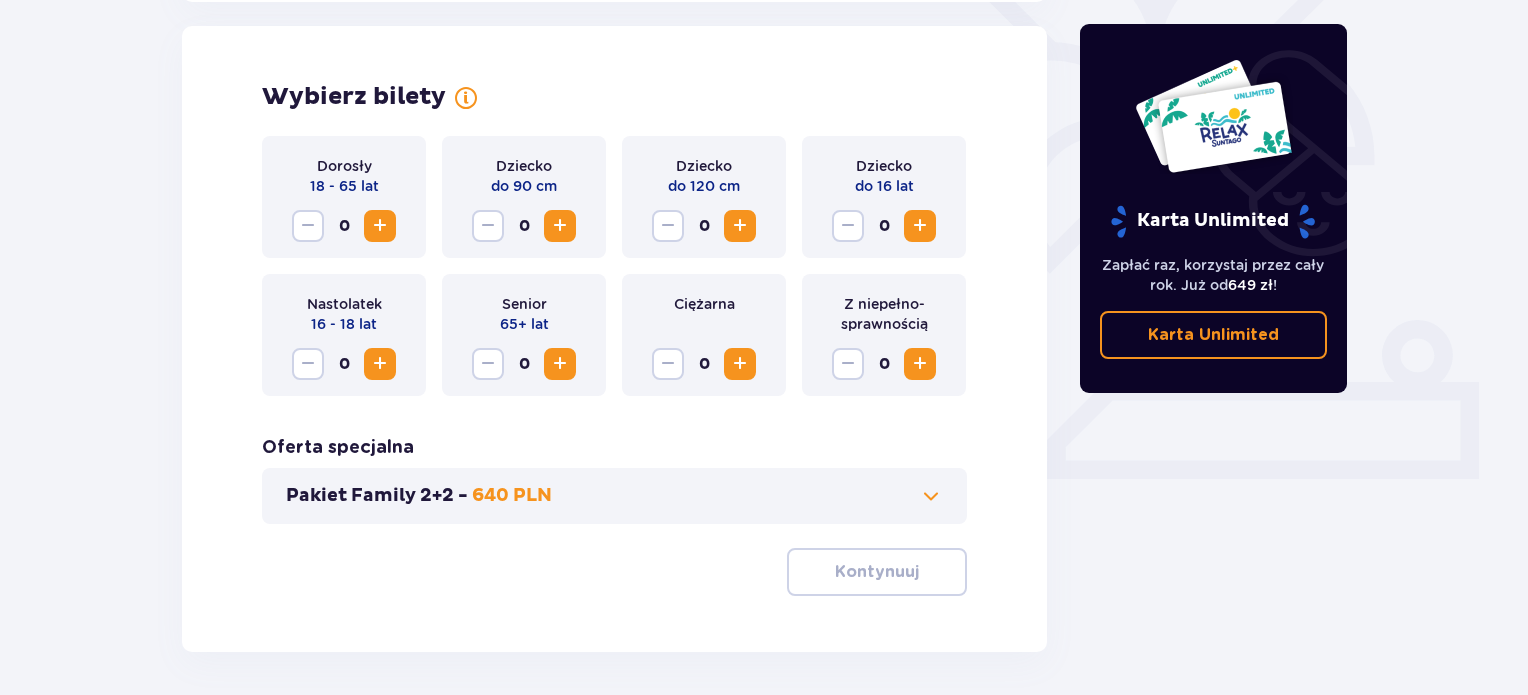 scroll, scrollTop: 556, scrollLeft: 0, axis: vertical 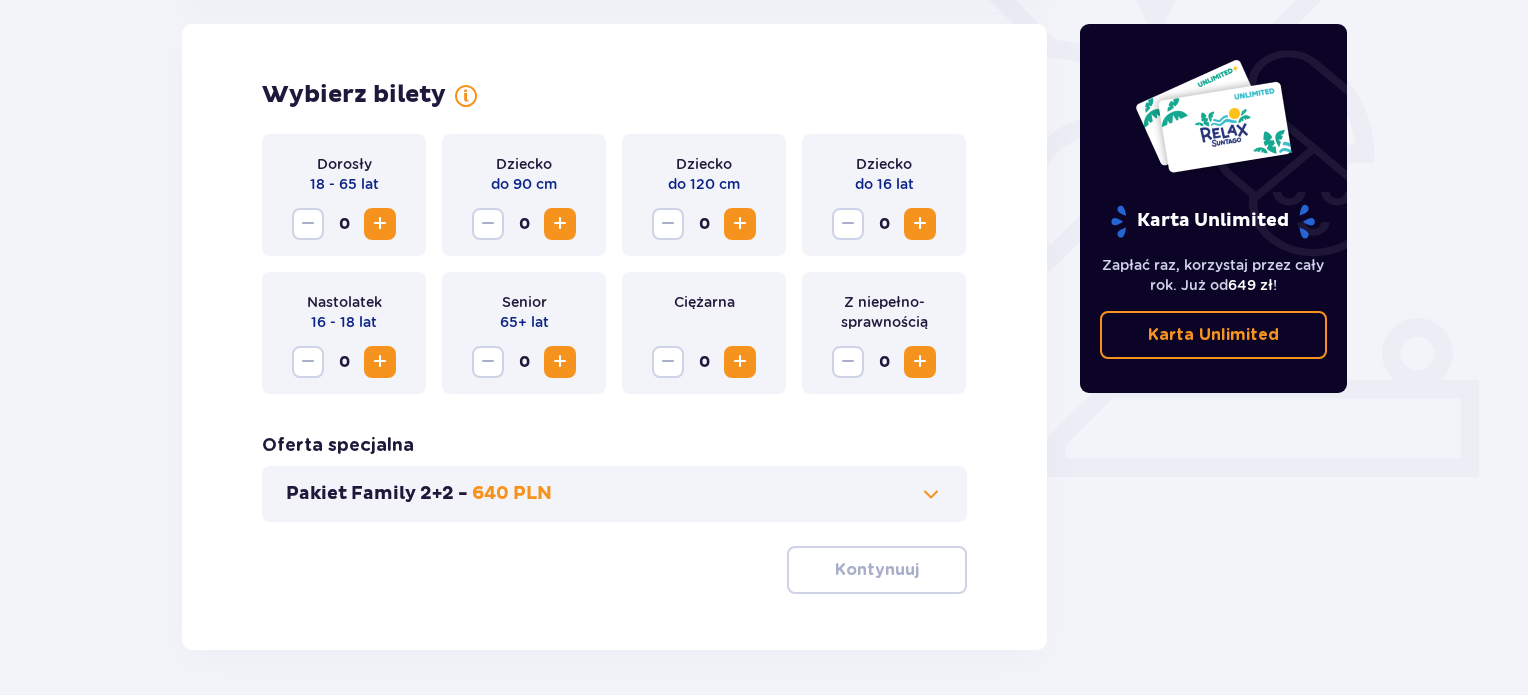 click at bounding box center (380, 224) 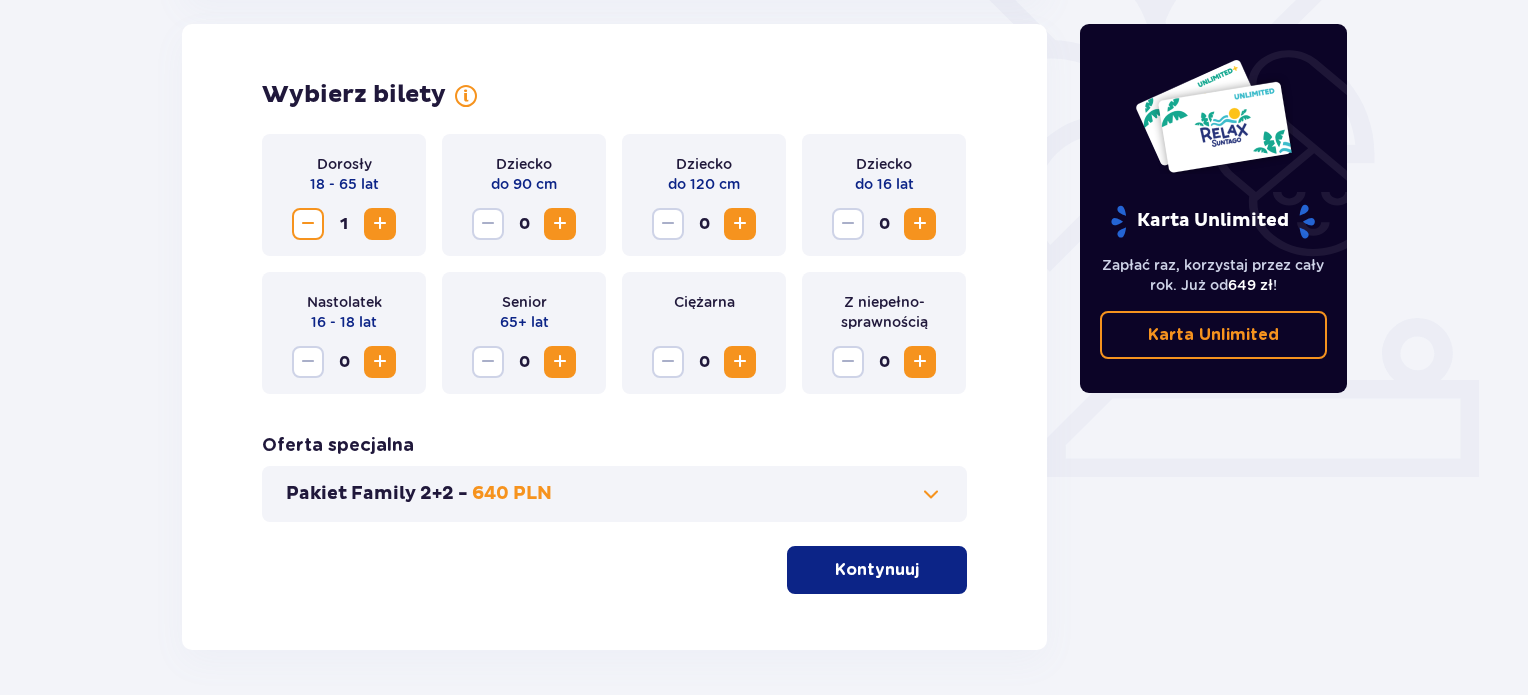 click at bounding box center (380, 224) 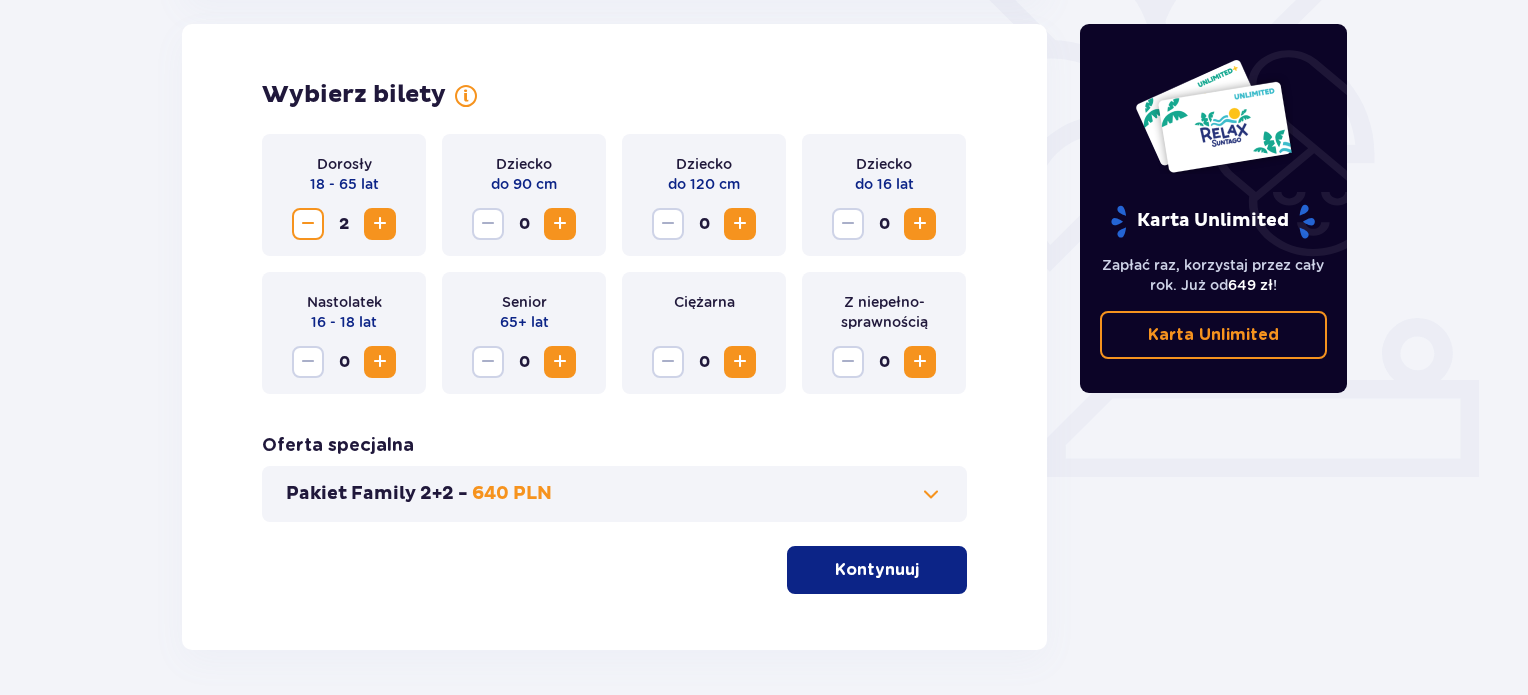 click at bounding box center (920, 224) 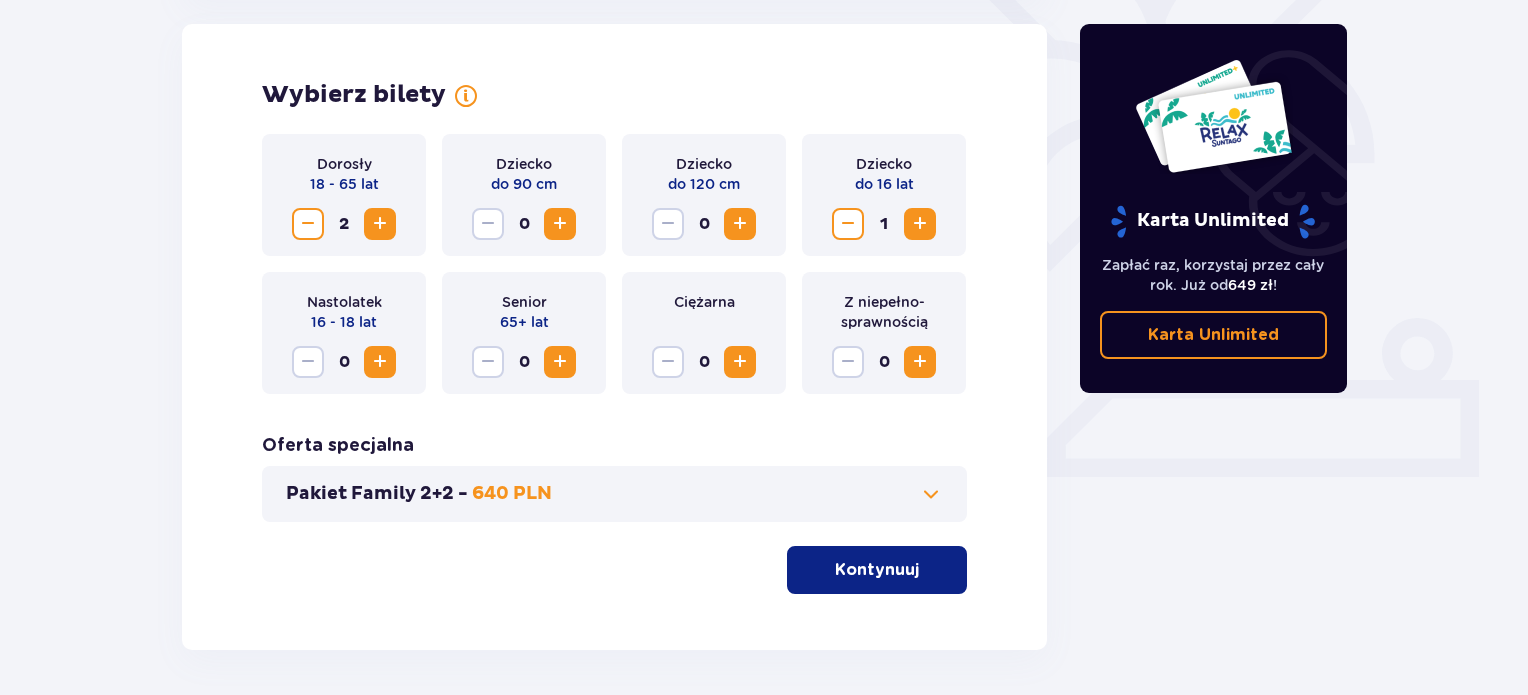 click on "Kontynuuj" at bounding box center (877, 570) 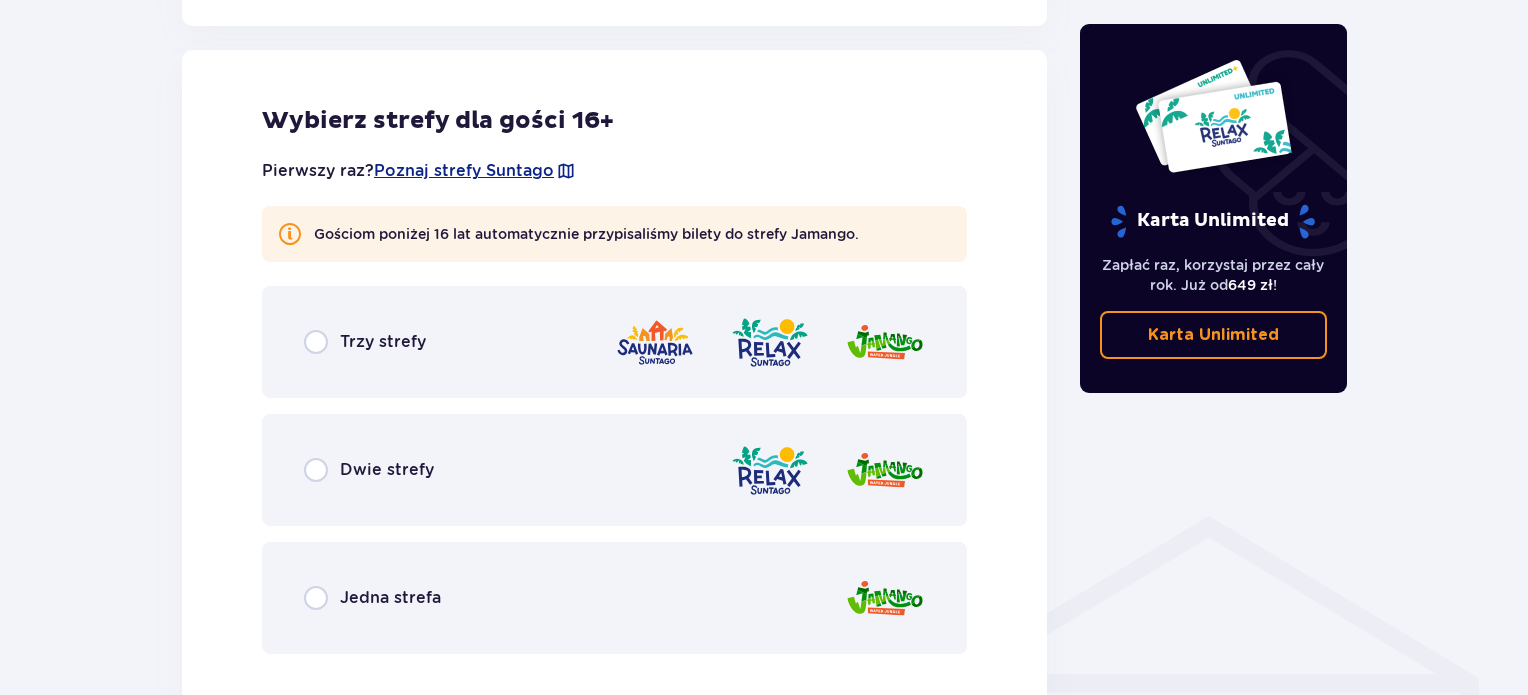 scroll, scrollTop: 1110, scrollLeft: 0, axis: vertical 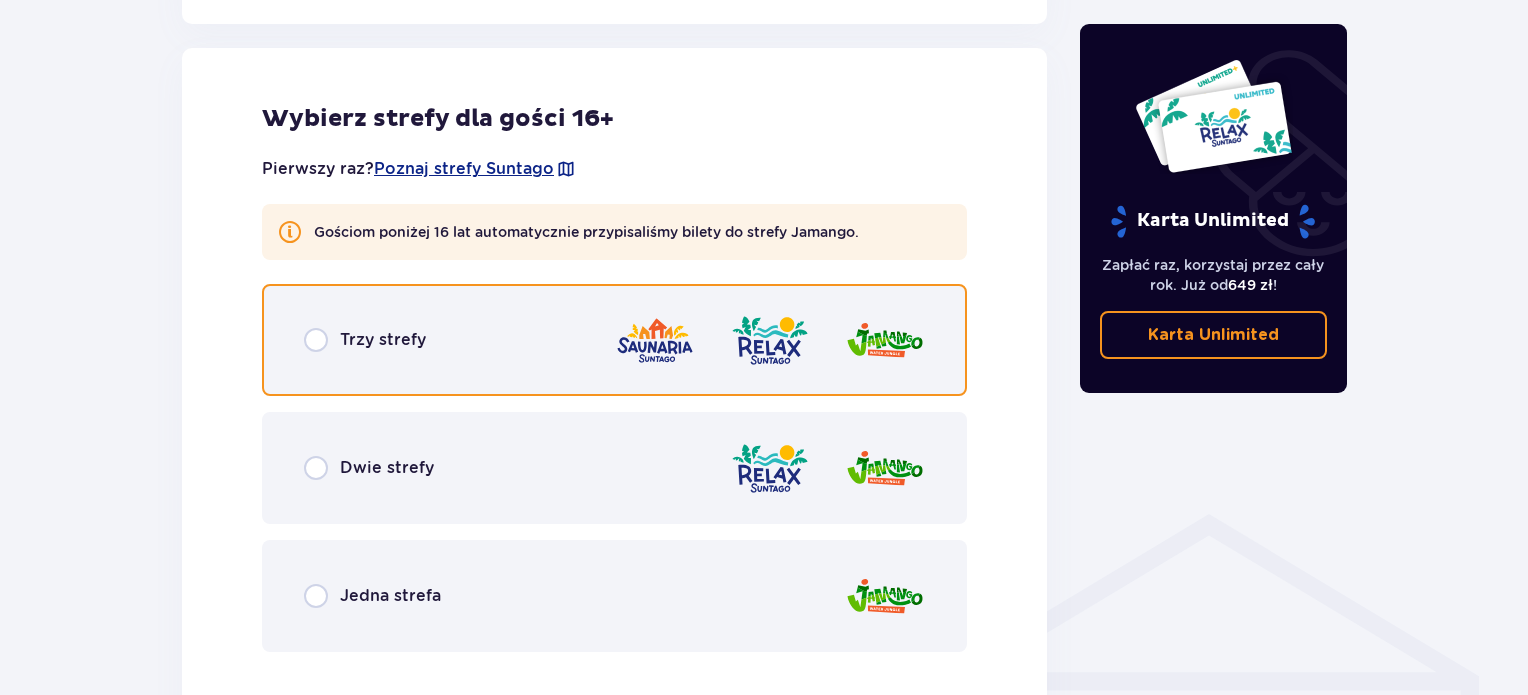 click at bounding box center (316, 340) 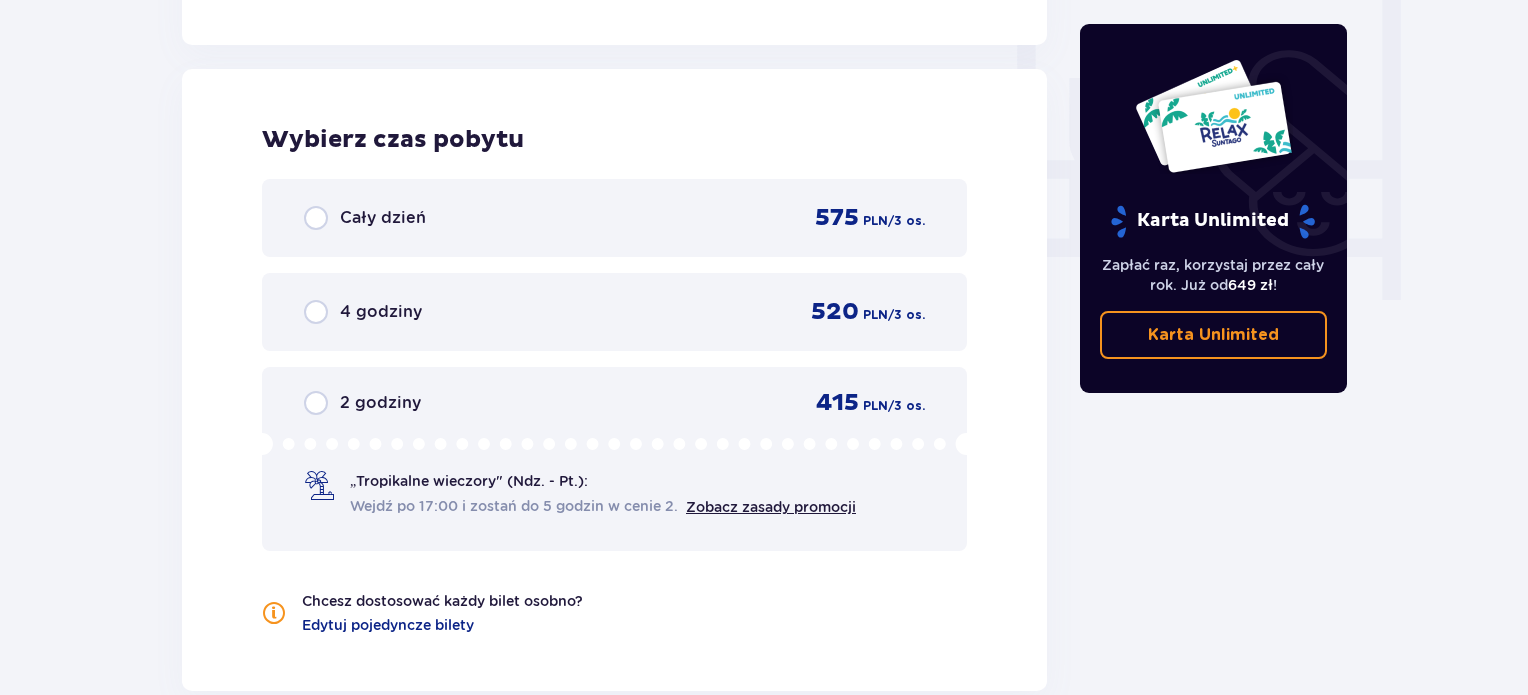 scroll, scrollTop: 1878, scrollLeft: 0, axis: vertical 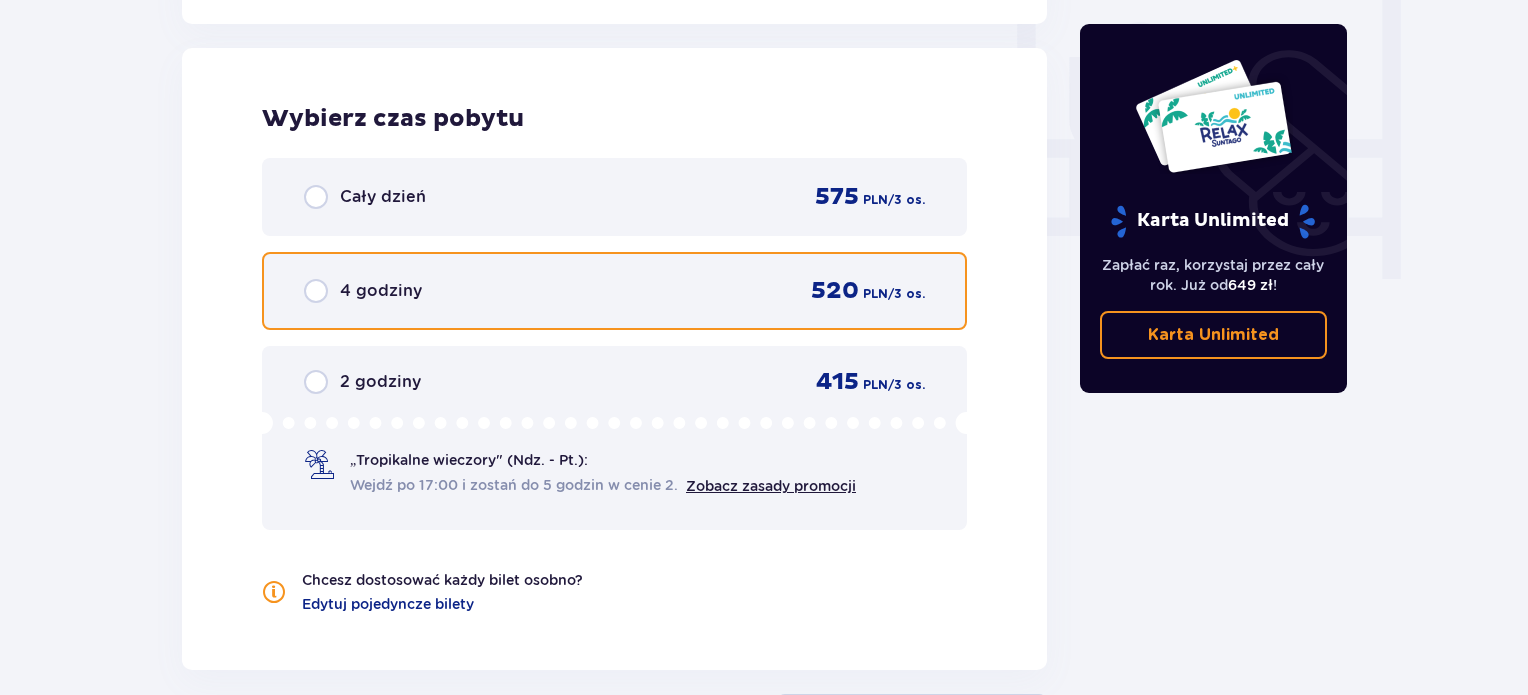 click at bounding box center [316, 291] 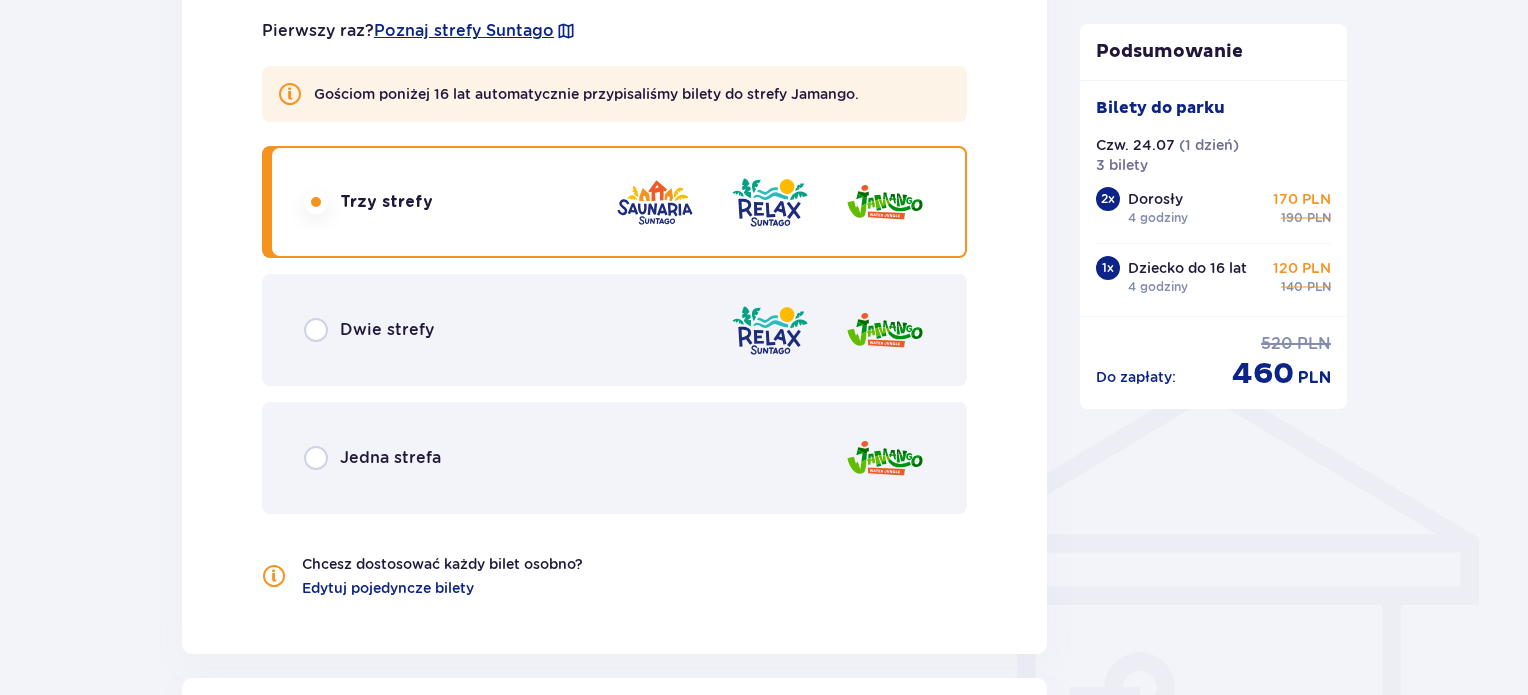 scroll, scrollTop: 1254, scrollLeft: 0, axis: vertical 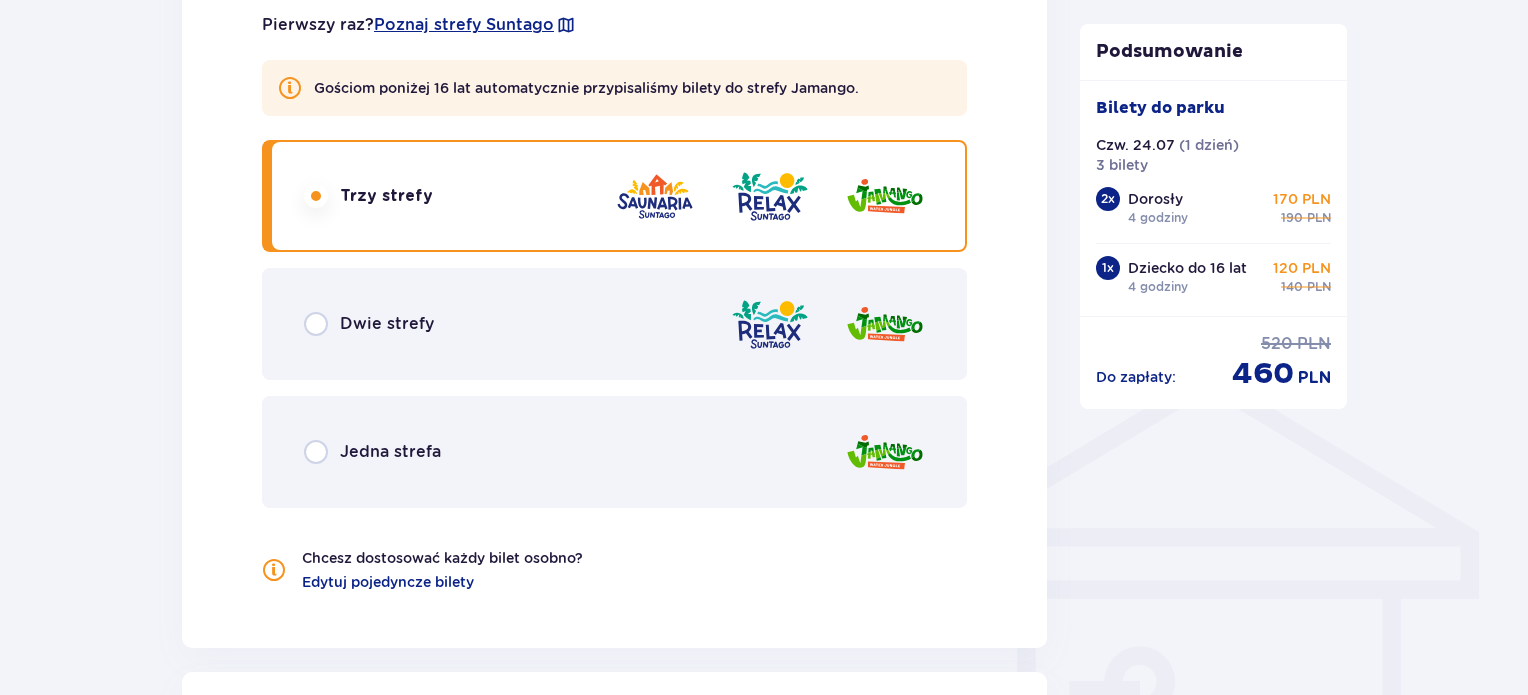 click on "Dwie strefy" at bounding box center [614, 324] 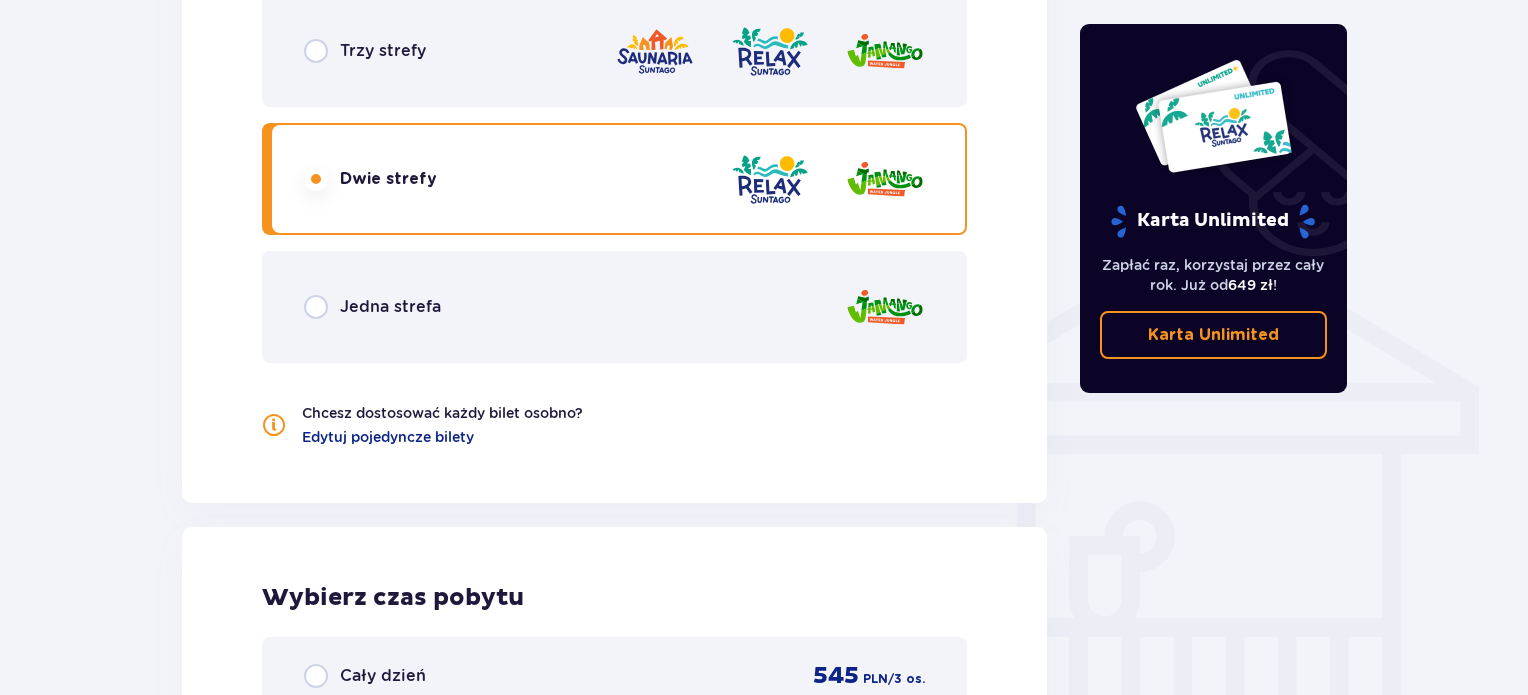 scroll, scrollTop: 1400, scrollLeft: 0, axis: vertical 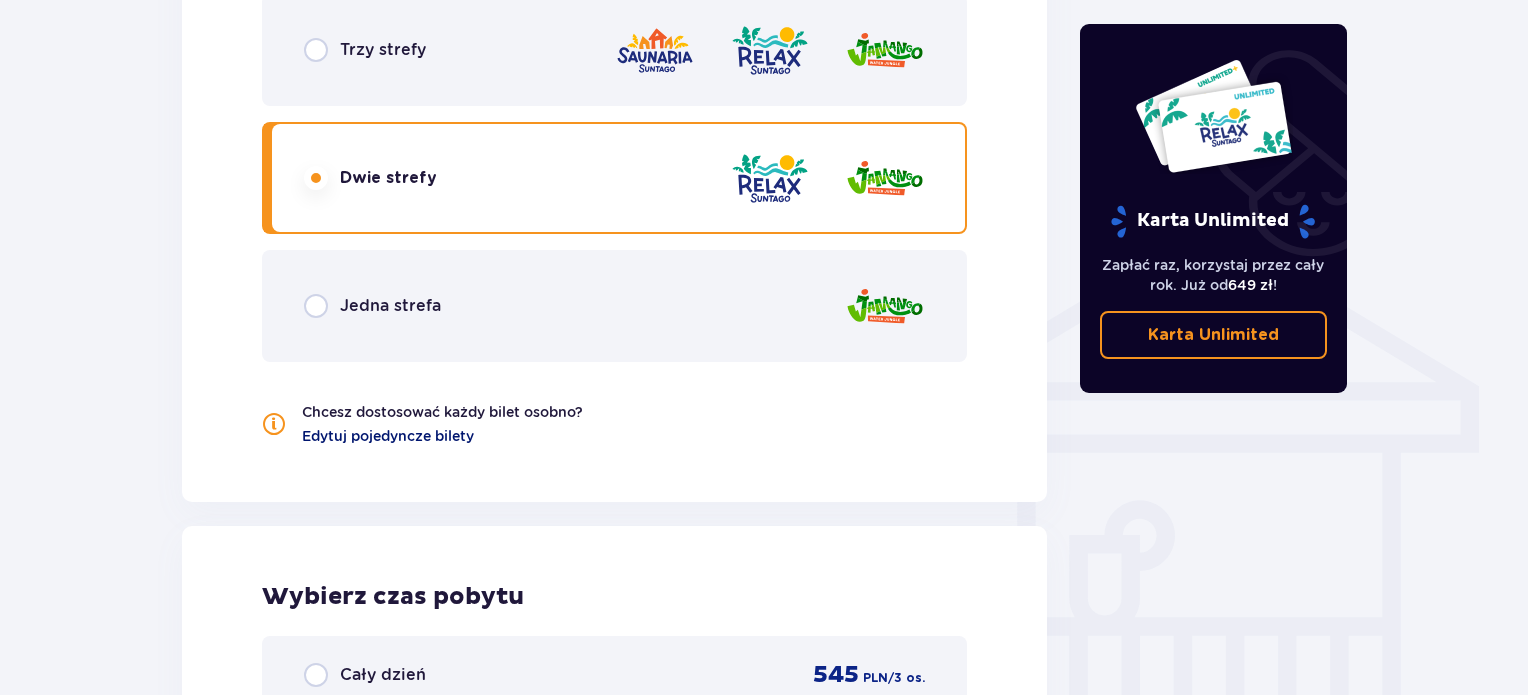 click on "Edytuj pojedyncze bilety" at bounding box center (388, 436) 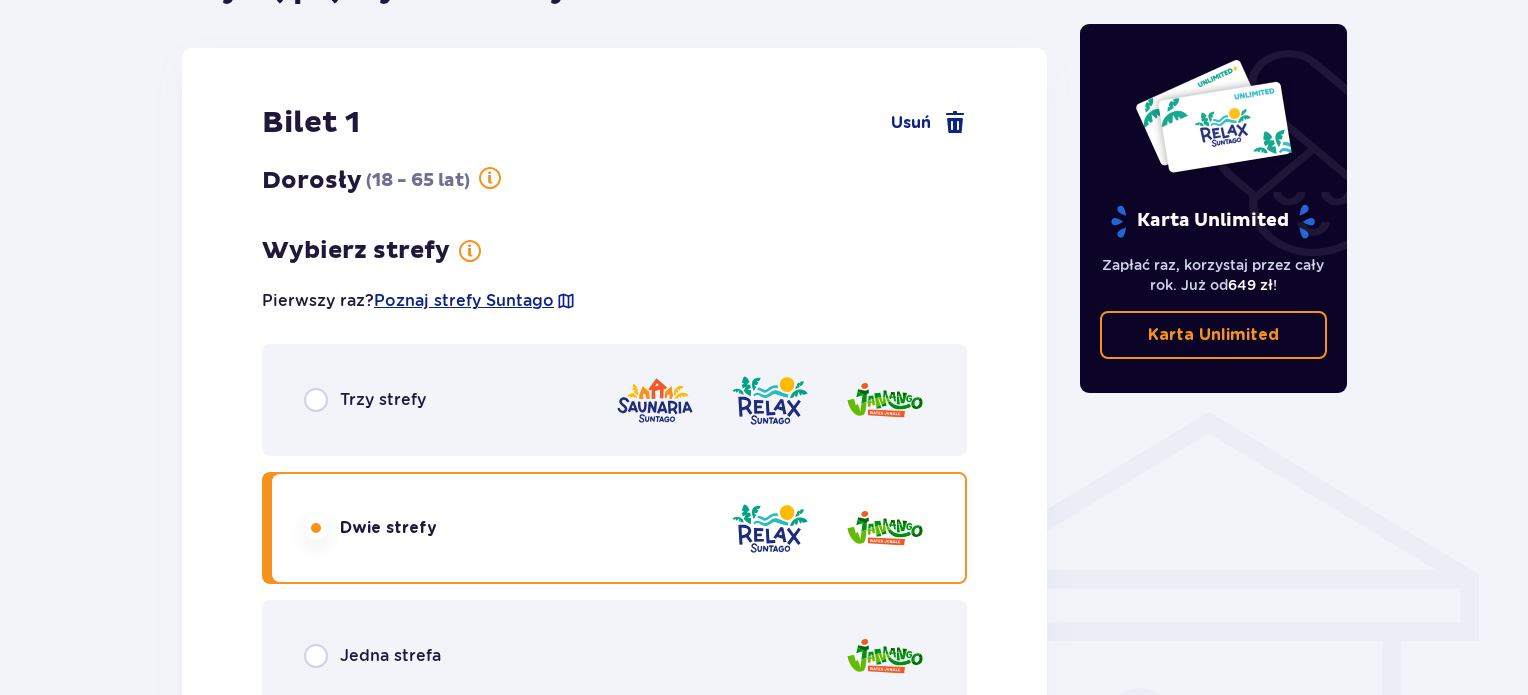 scroll, scrollTop: 1240, scrollLeft: 0, axis: vertical 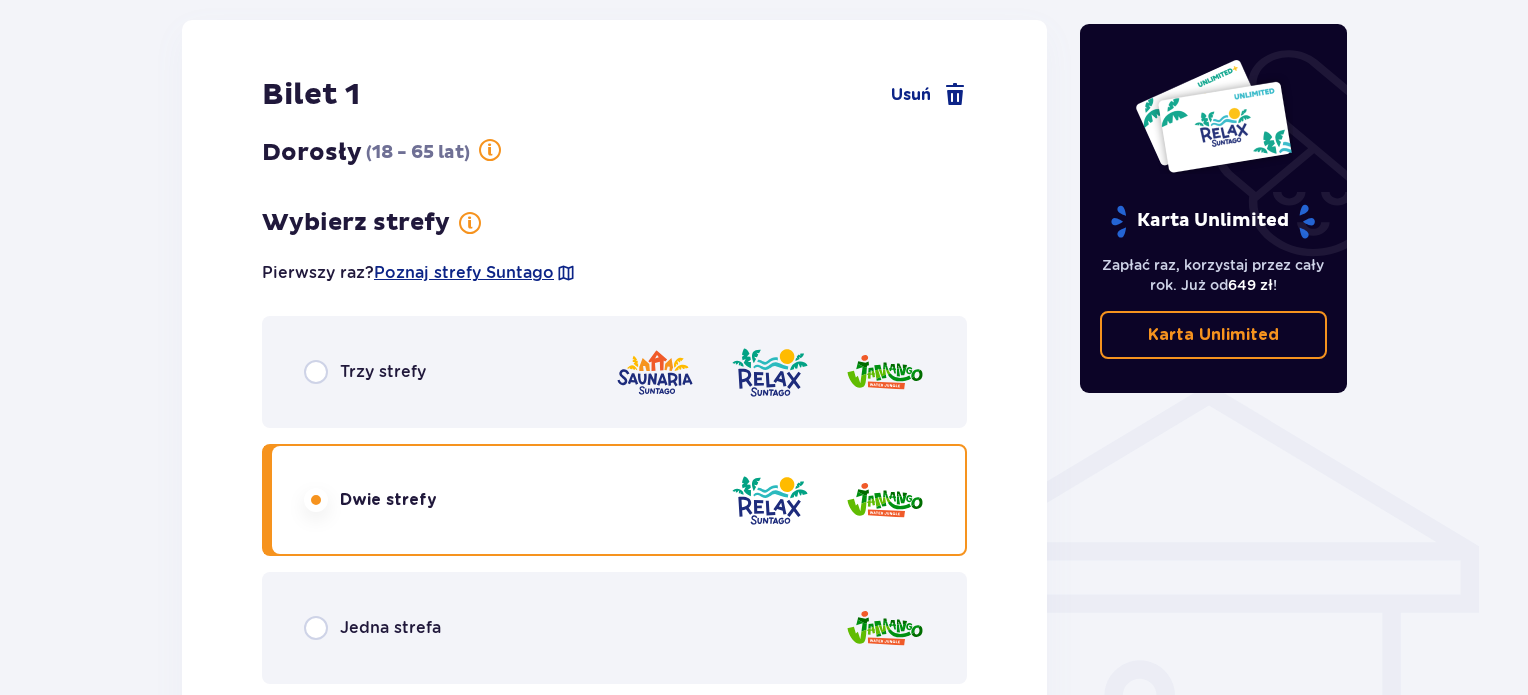 click on "Trzy strefy" at bounding box center [365, 372] 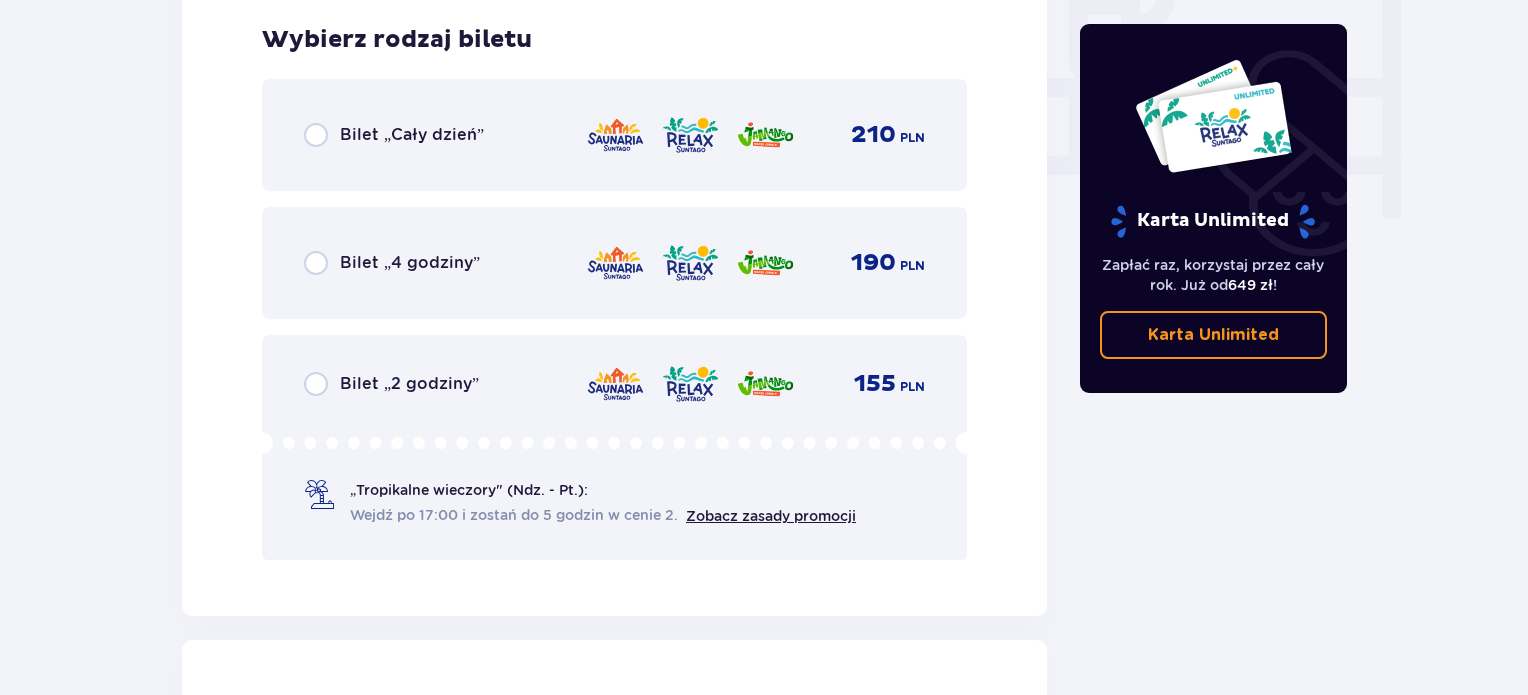 scroll, scrollTop: 1940, scrollLeft: 0, axis: vertical 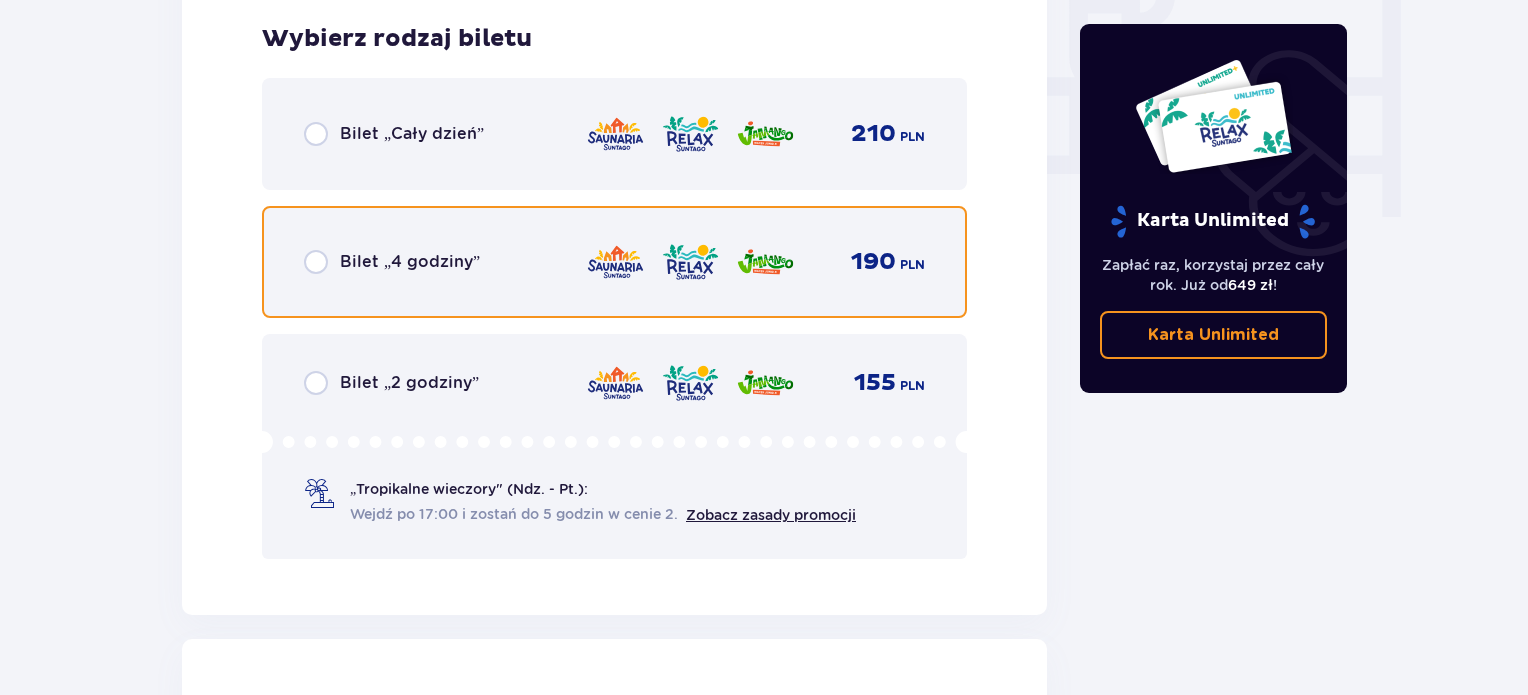 click at bounding box center [316, 262] 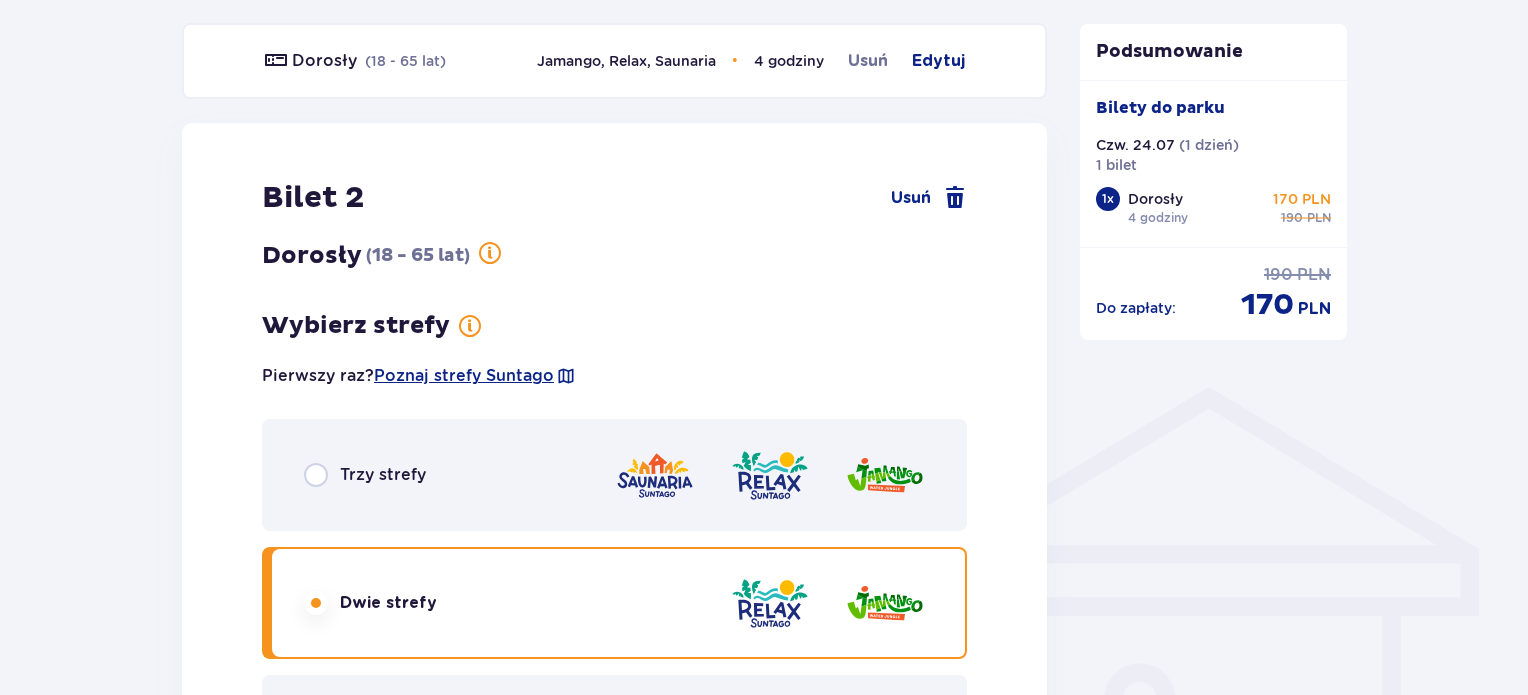 scroll, scrollTop: 1236, scrollLeft: 0, axis: vertical 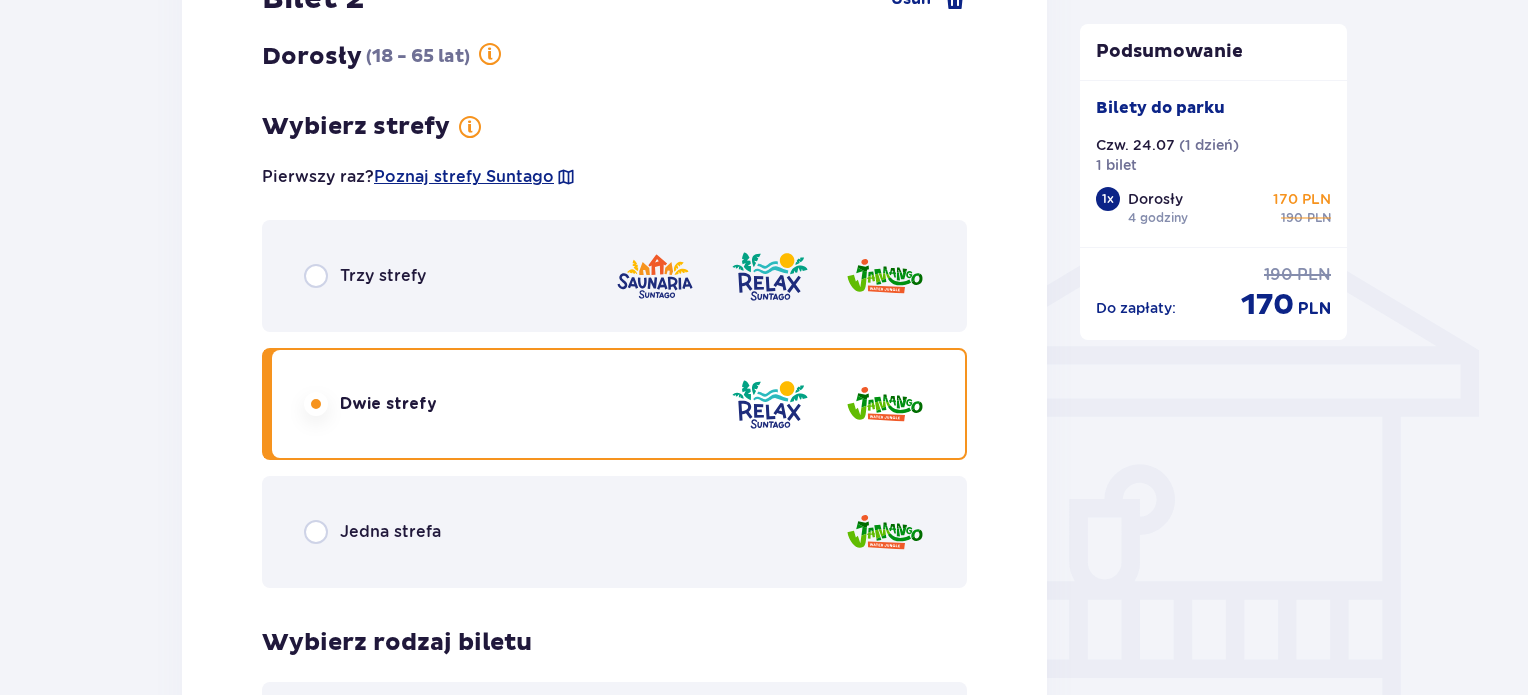 click on "Jedna strefa" at bounding box center (372, 532) 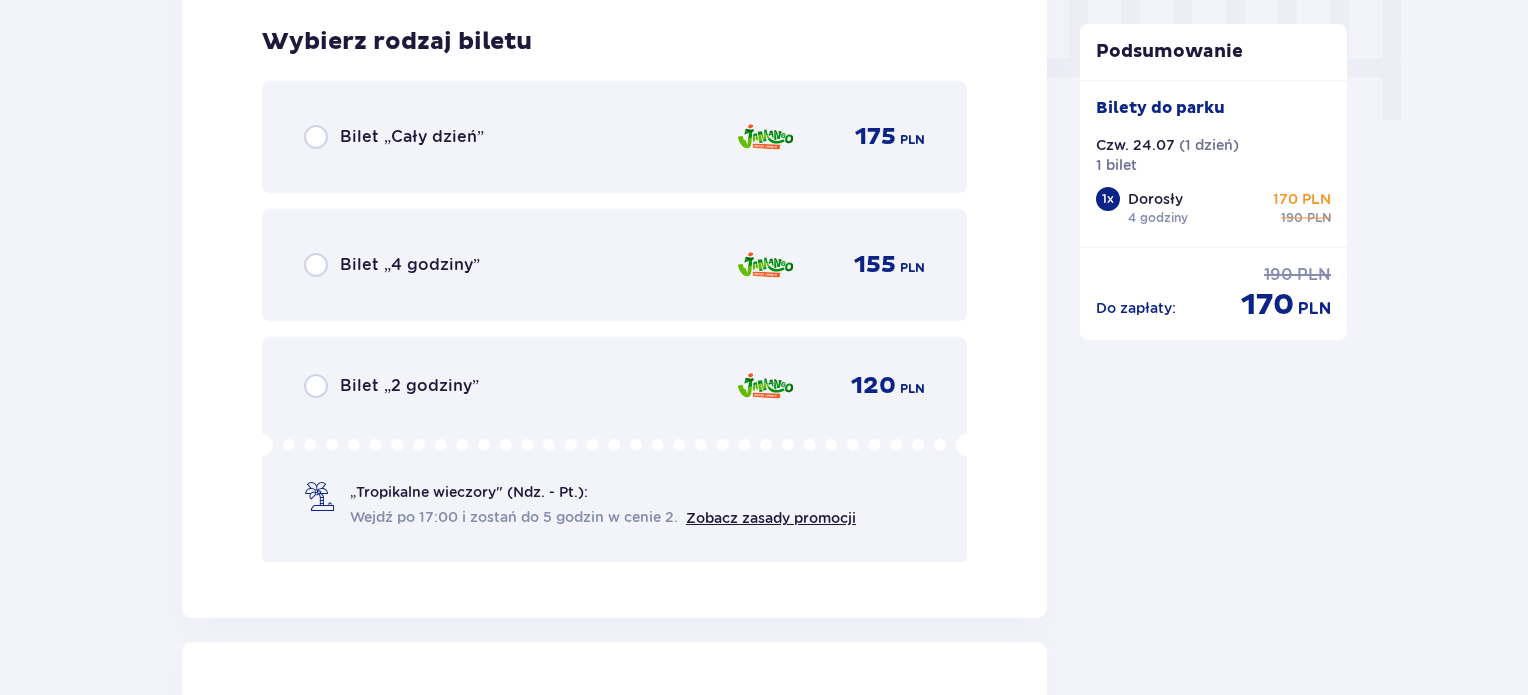 scroll, scrollTop: 2039, scrollLeft: 0, axis: vertical 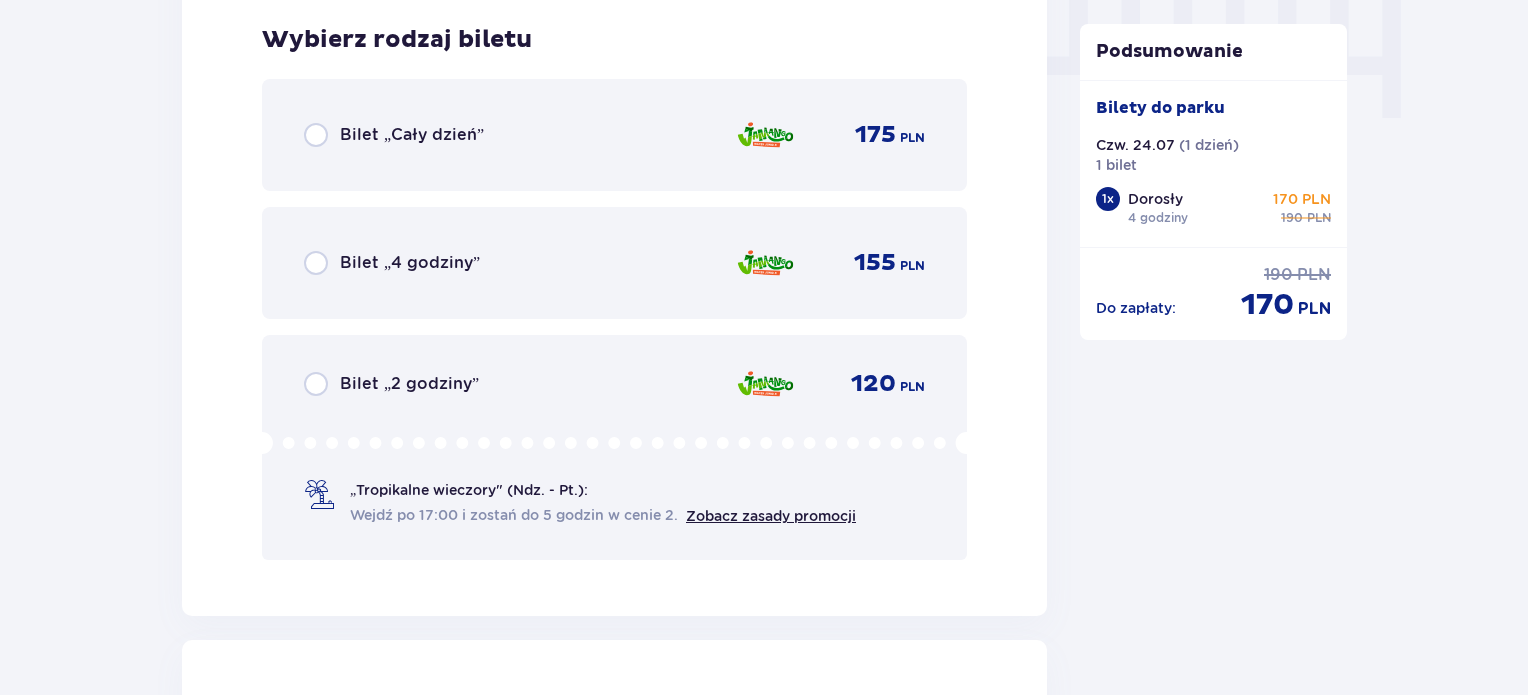 click on "Bilet „4 godziny”" at bounding box center [410, 263] 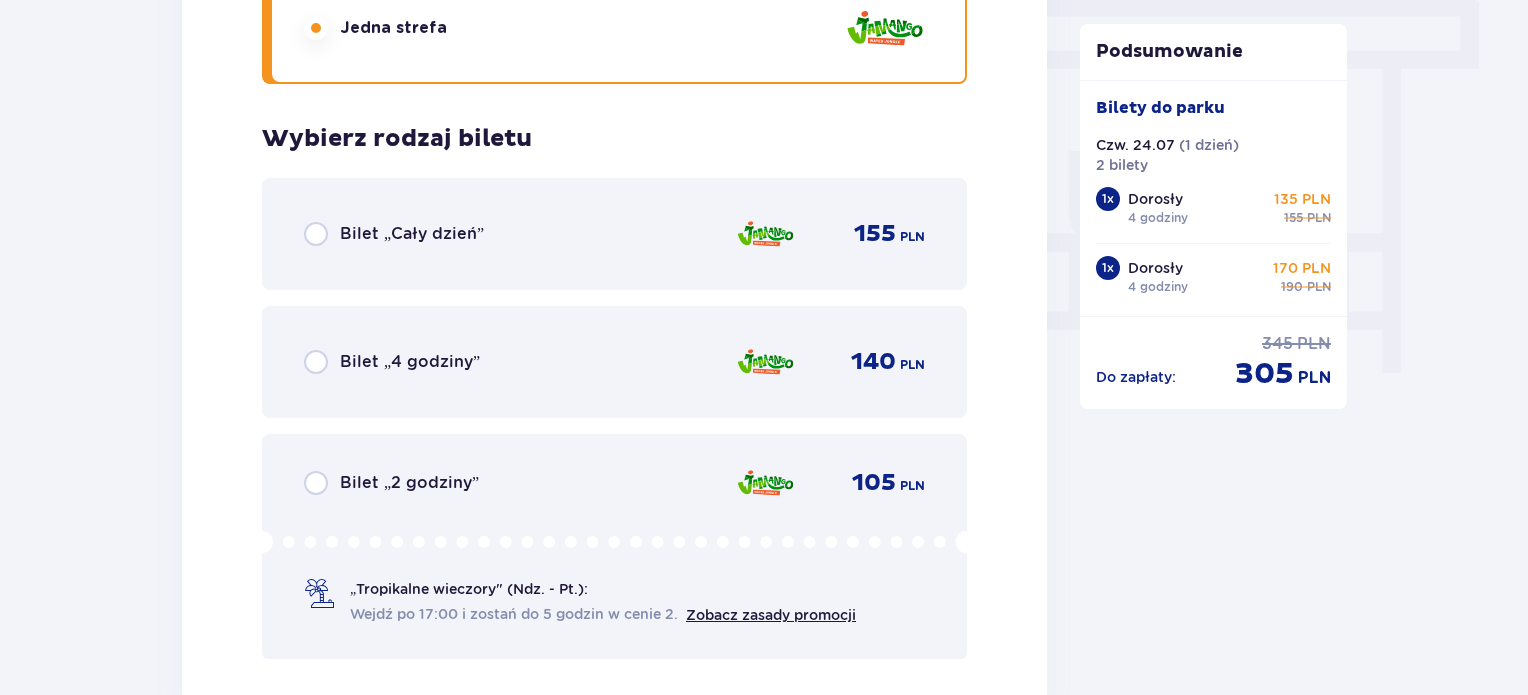 scroll, scrollTop: 1835, scrollLeft: 0, axis: vertical 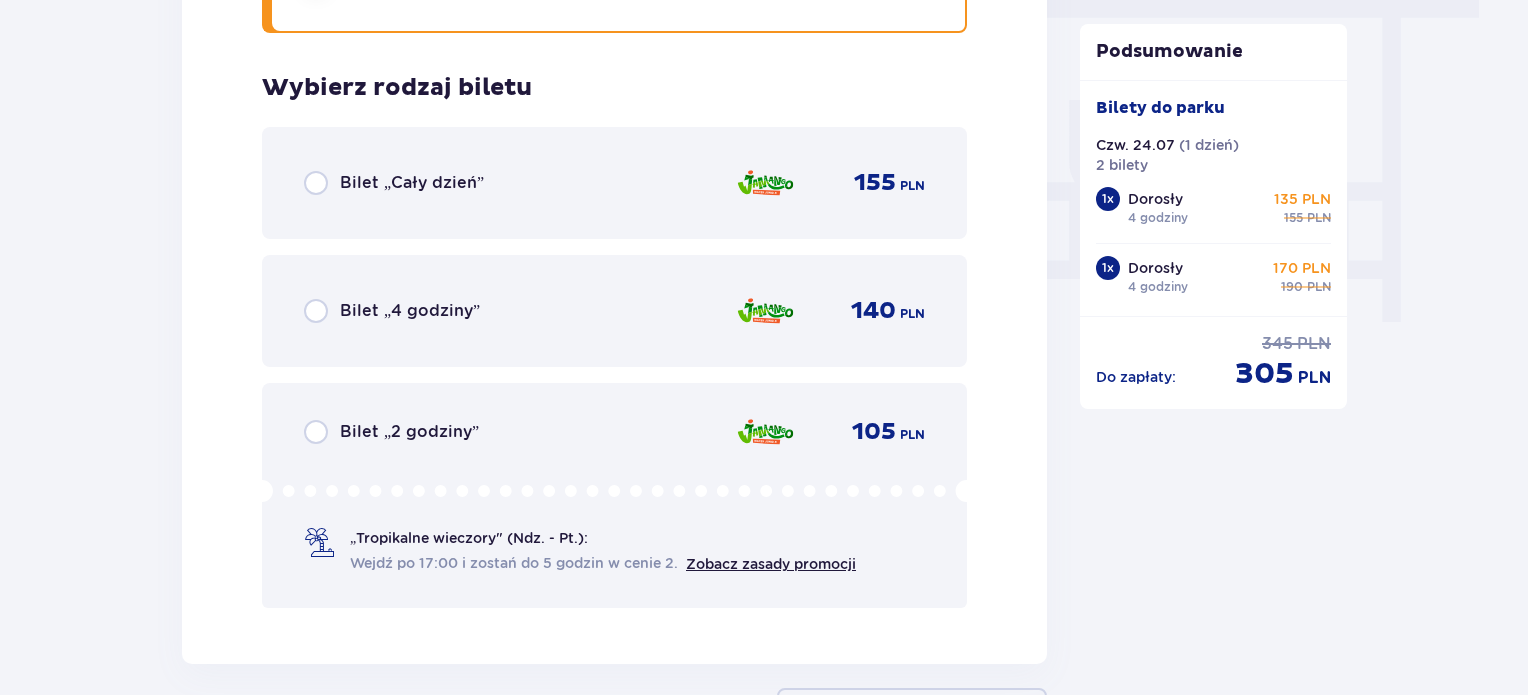 click on "Bilet „4 godziny”" at bounding box center (410, 311) 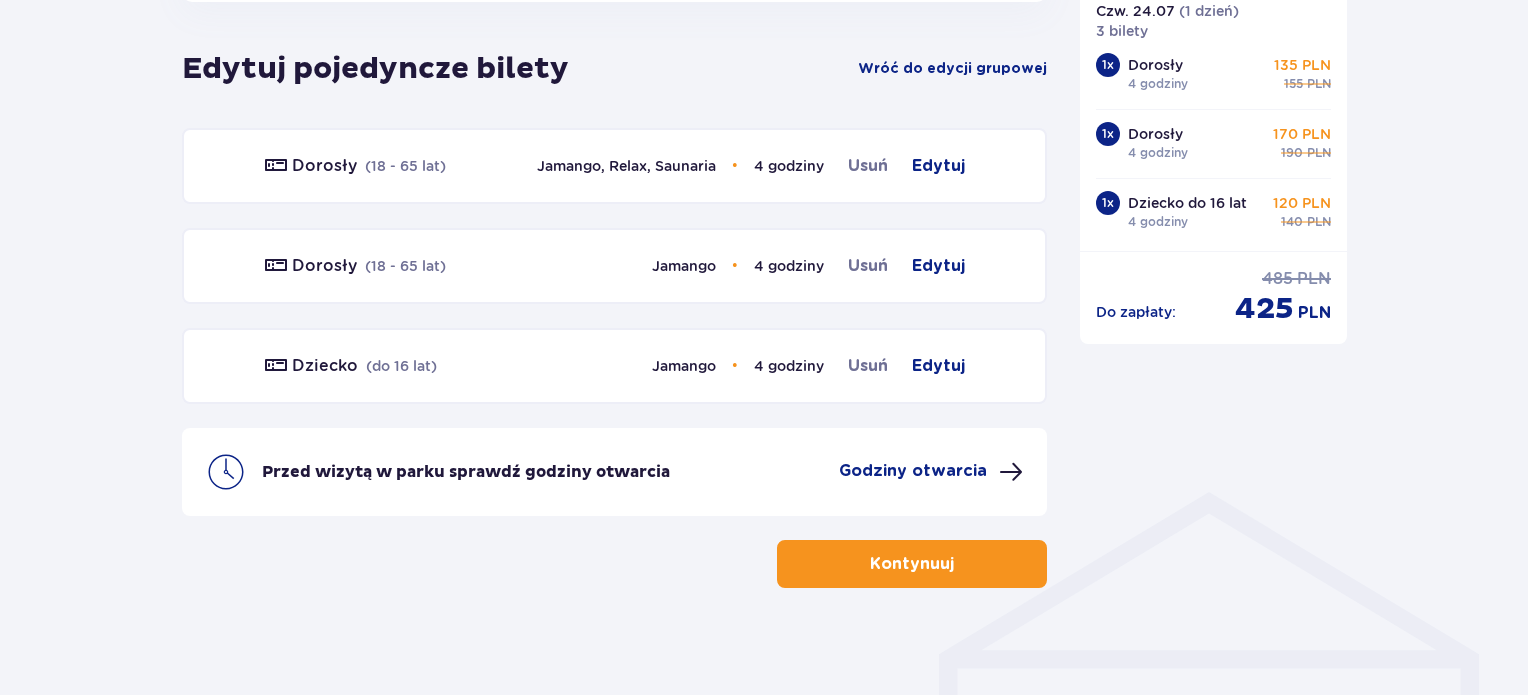 scroll, scrollTop: 1142, scrollLeft: 0, axis: vertical 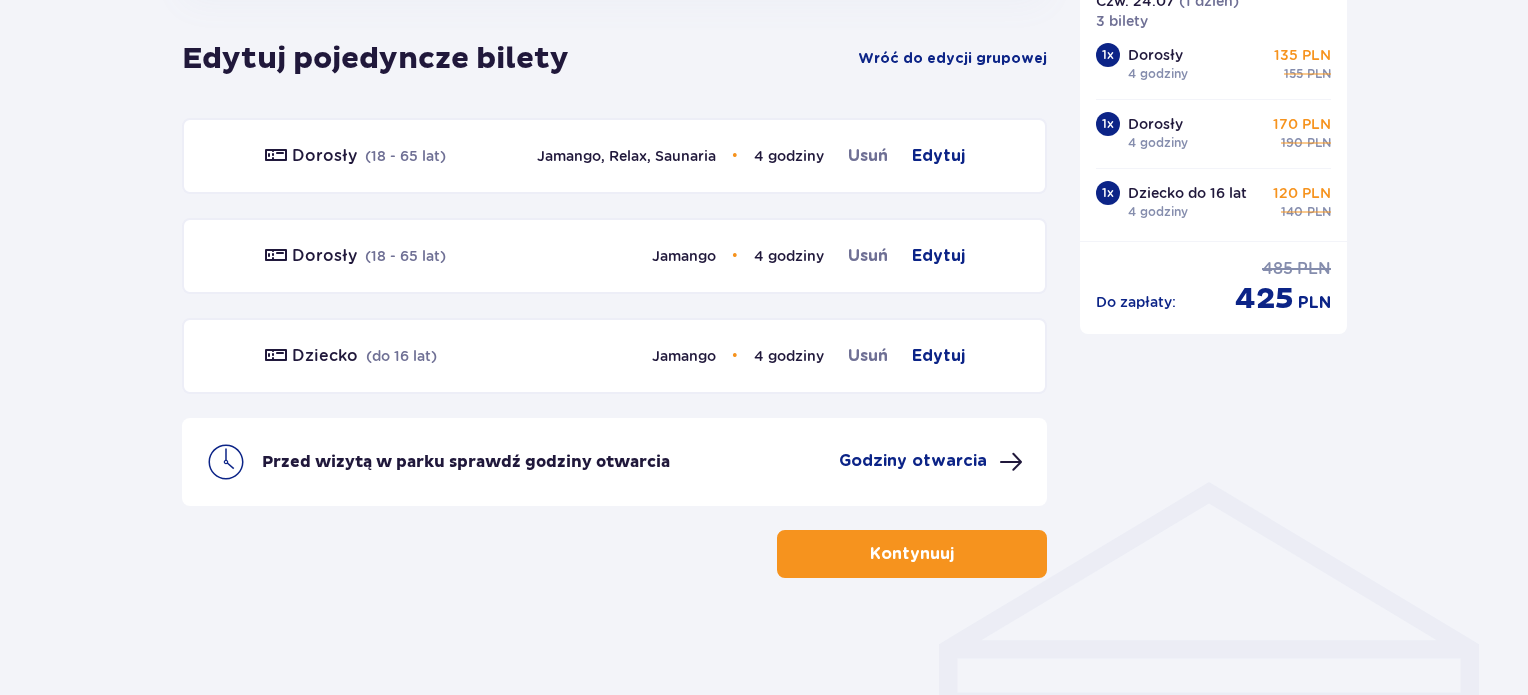 click on "Kontynuuj" at bounding box center (912, 554) 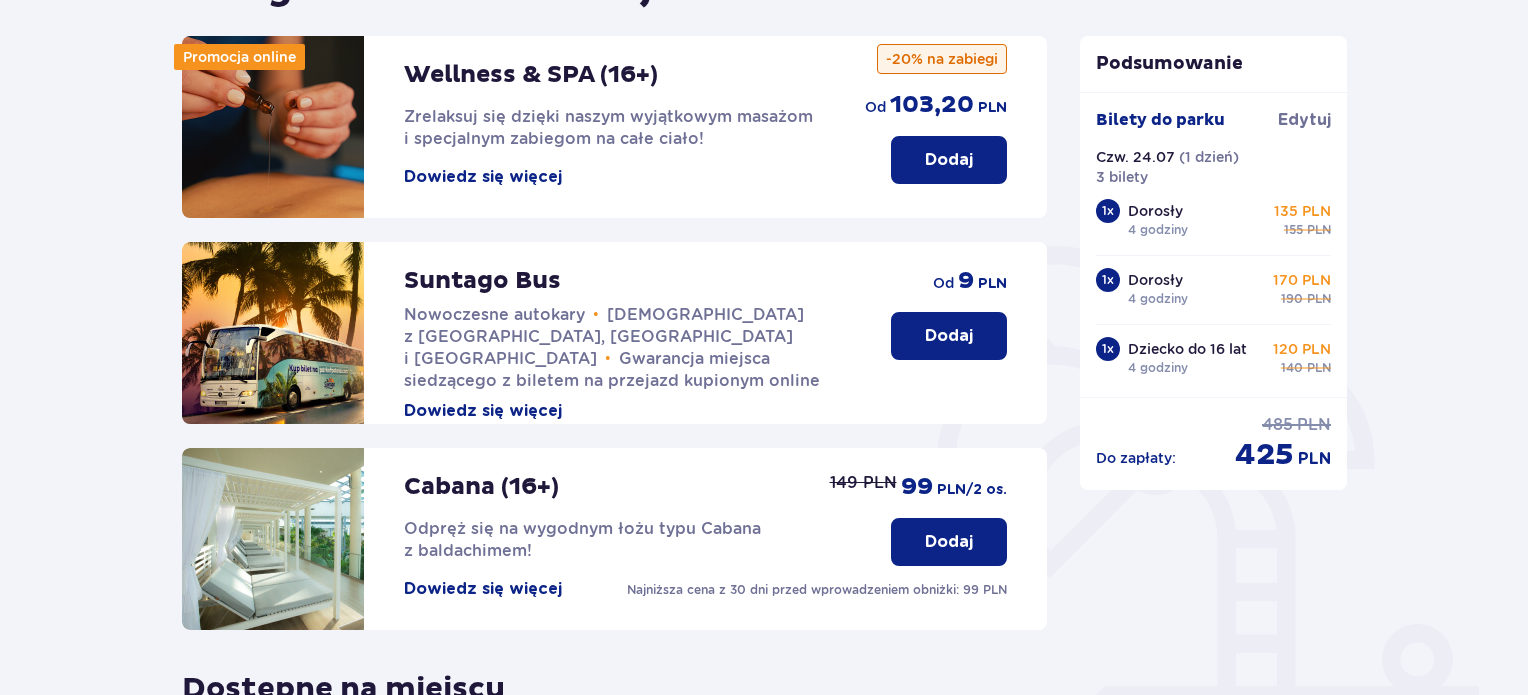 scroll, scrollTop: 300, scrollLeft: 0, axis: vertical 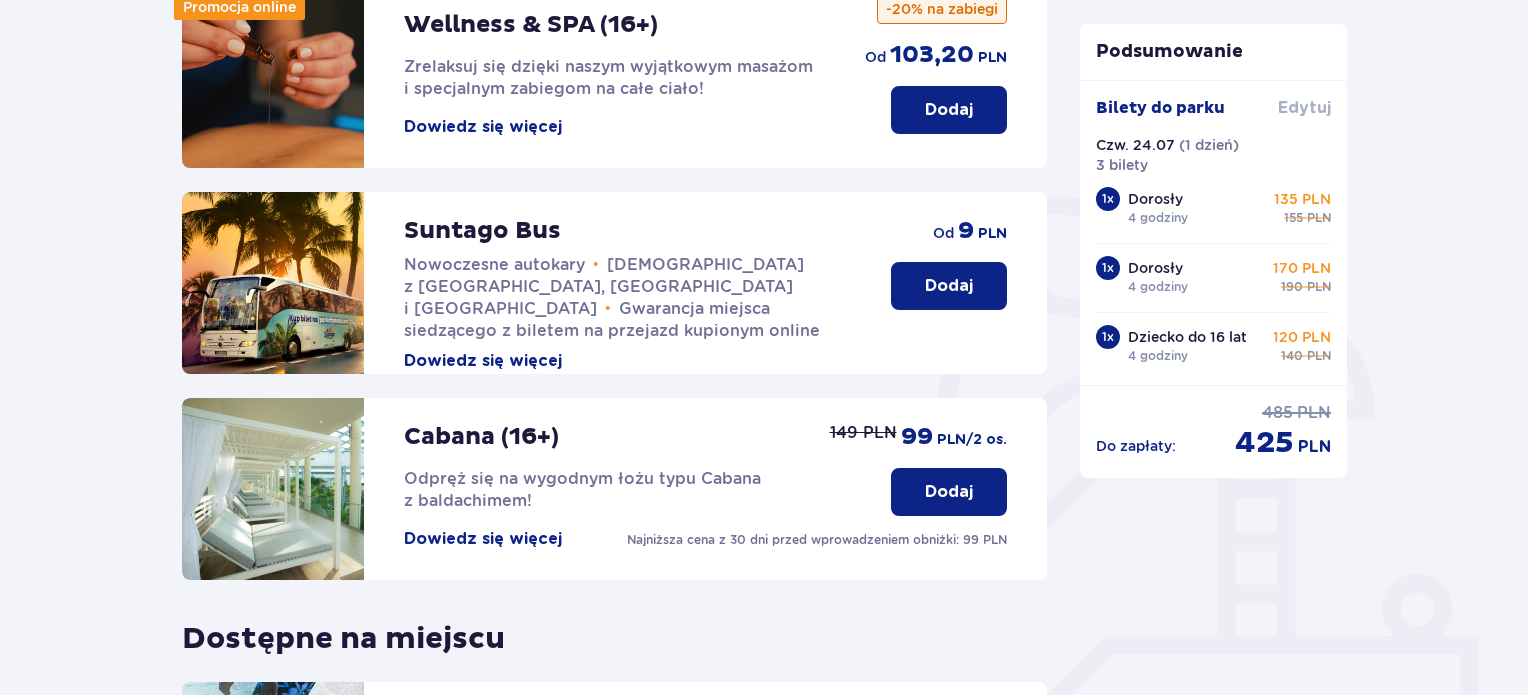 click on "Edytuj" at bounding box center (1304, 108) 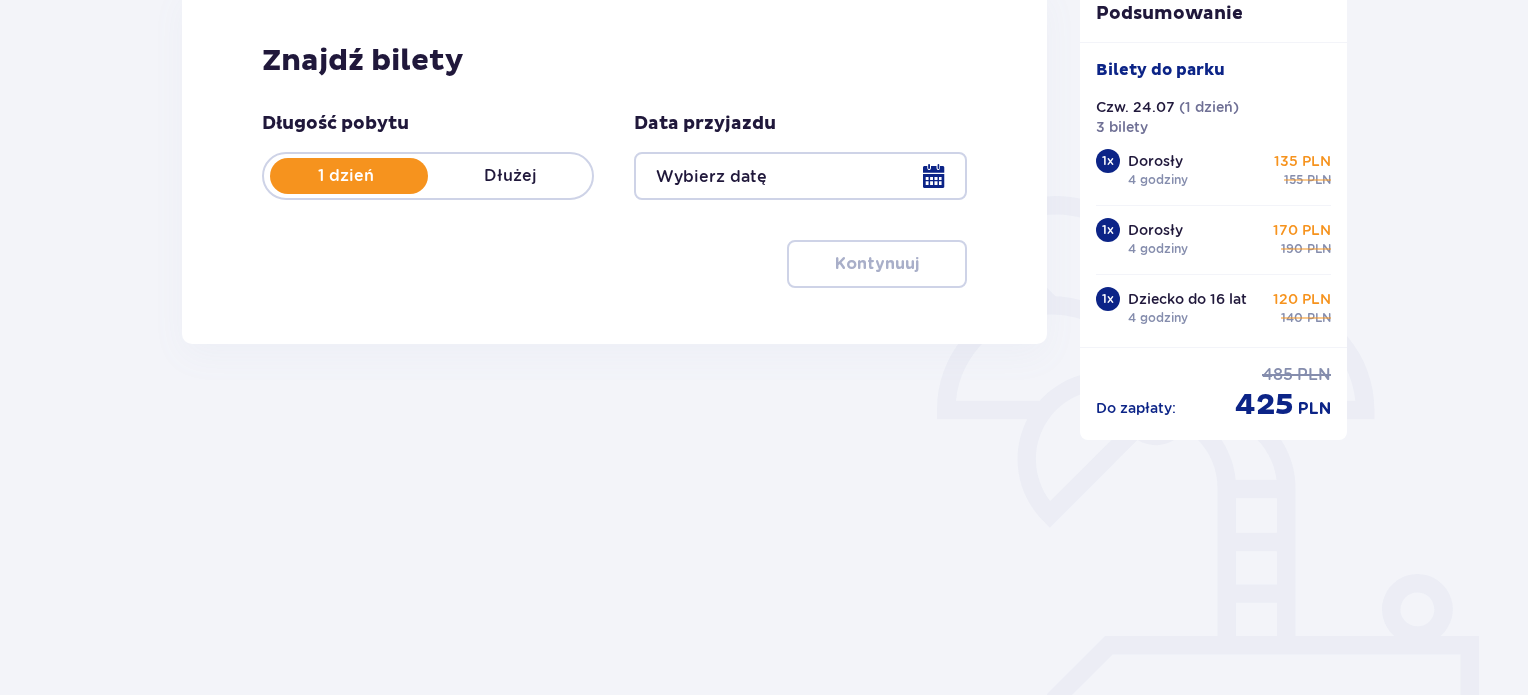 scroll, scrollTop: 0, scrollLeft: 0, axis: both 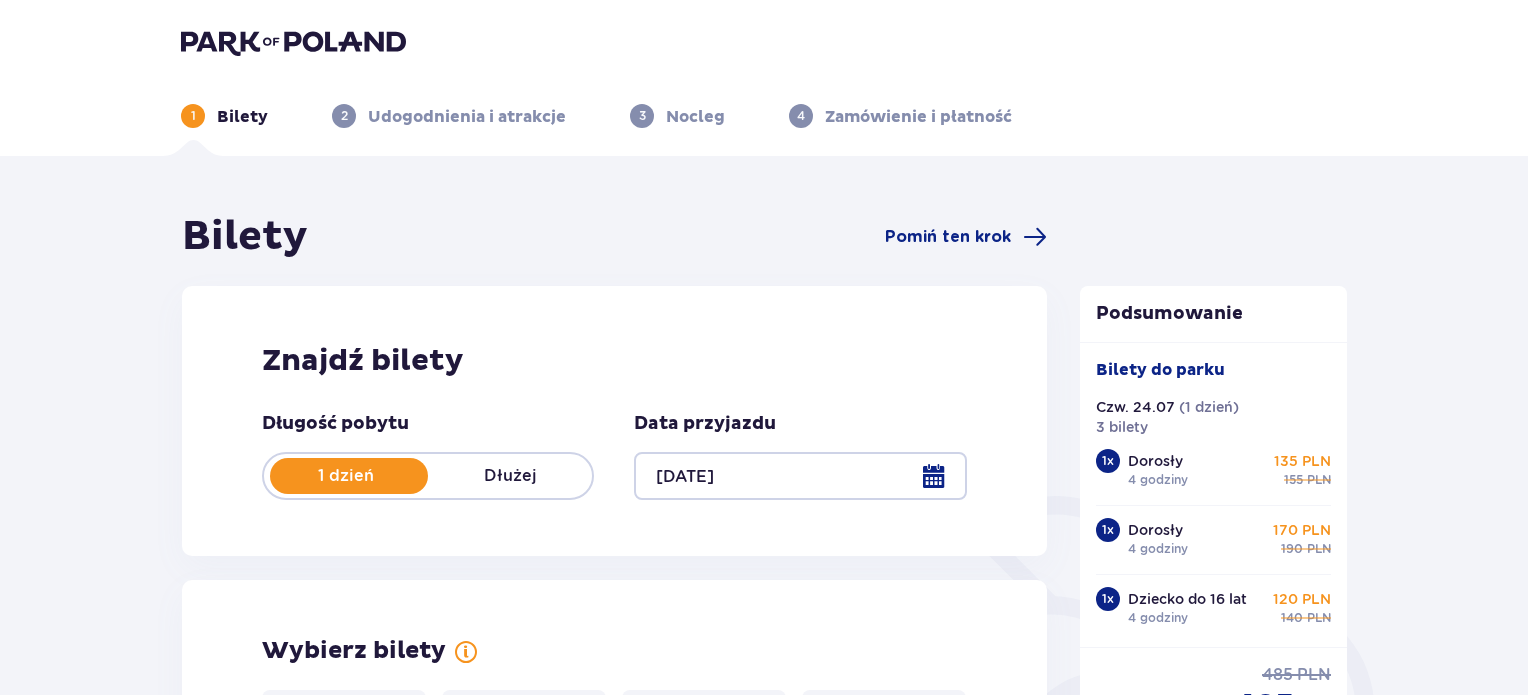 click at bounding box center (800, 476) 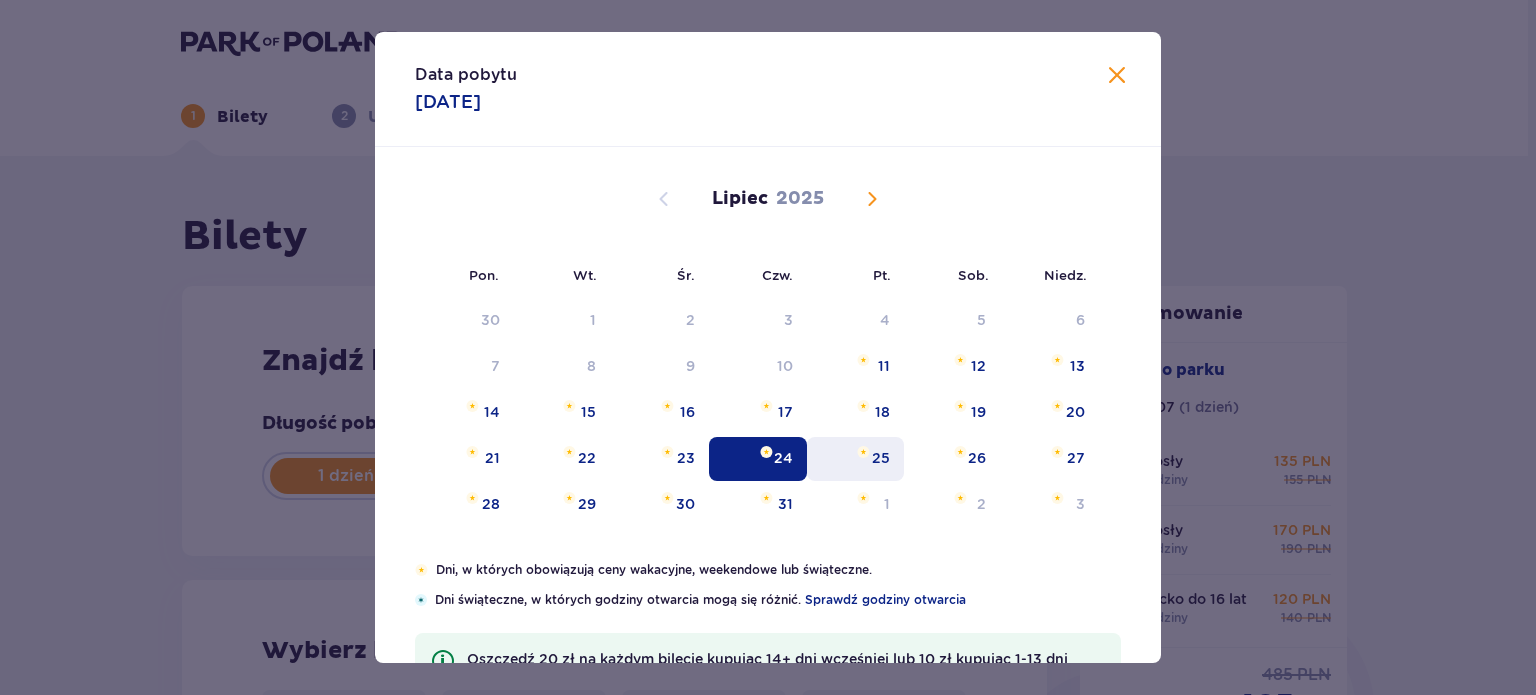 click on "25" at bounding box center (881, 458) 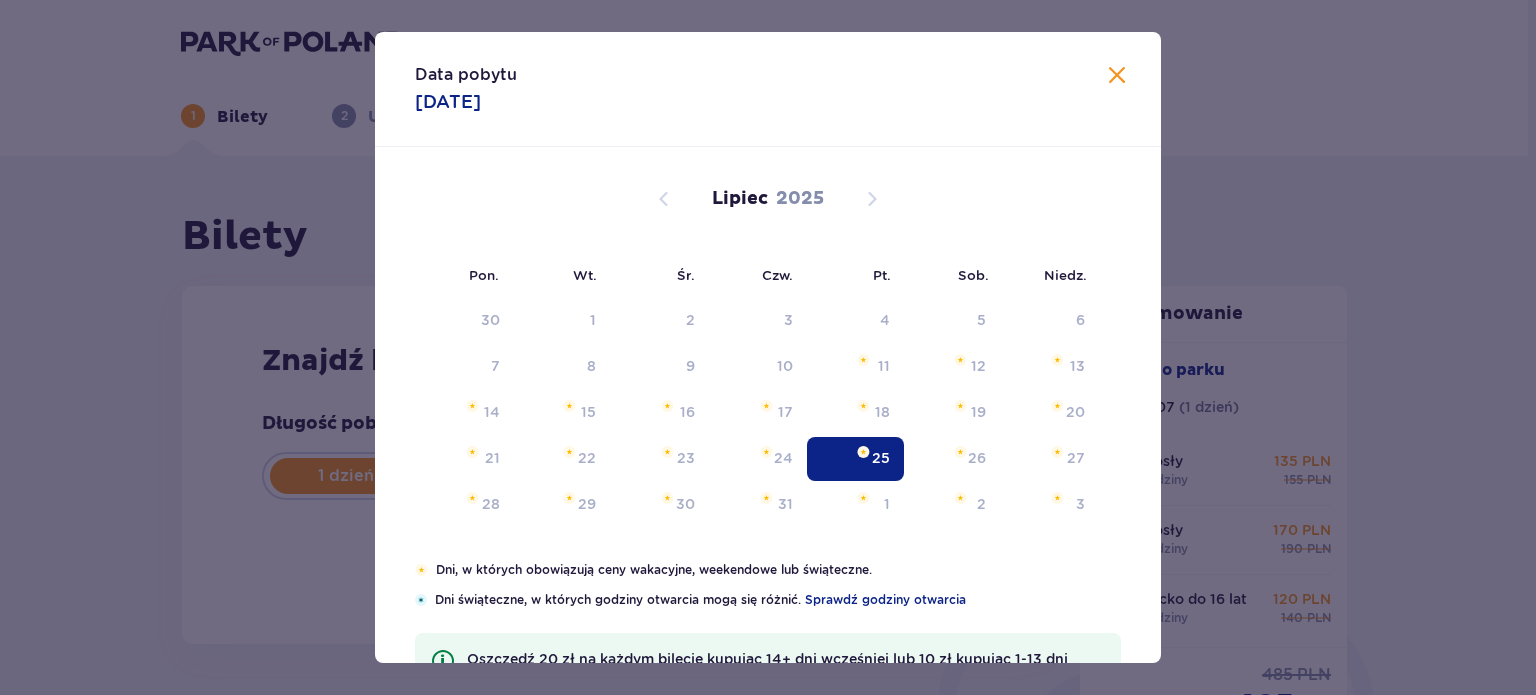 type on "25.07.25" 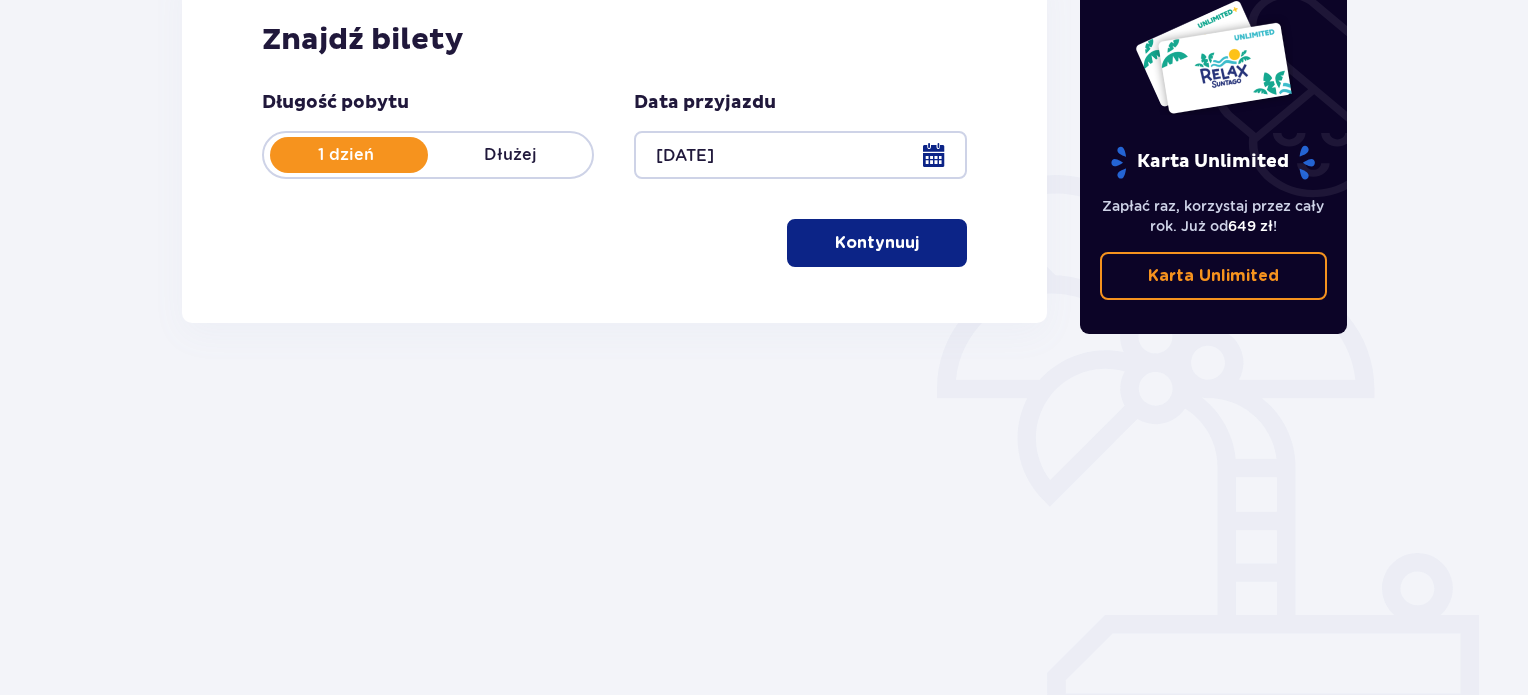 scroll, scrollTop: 324, scrollLeft: 0, axis: vertical 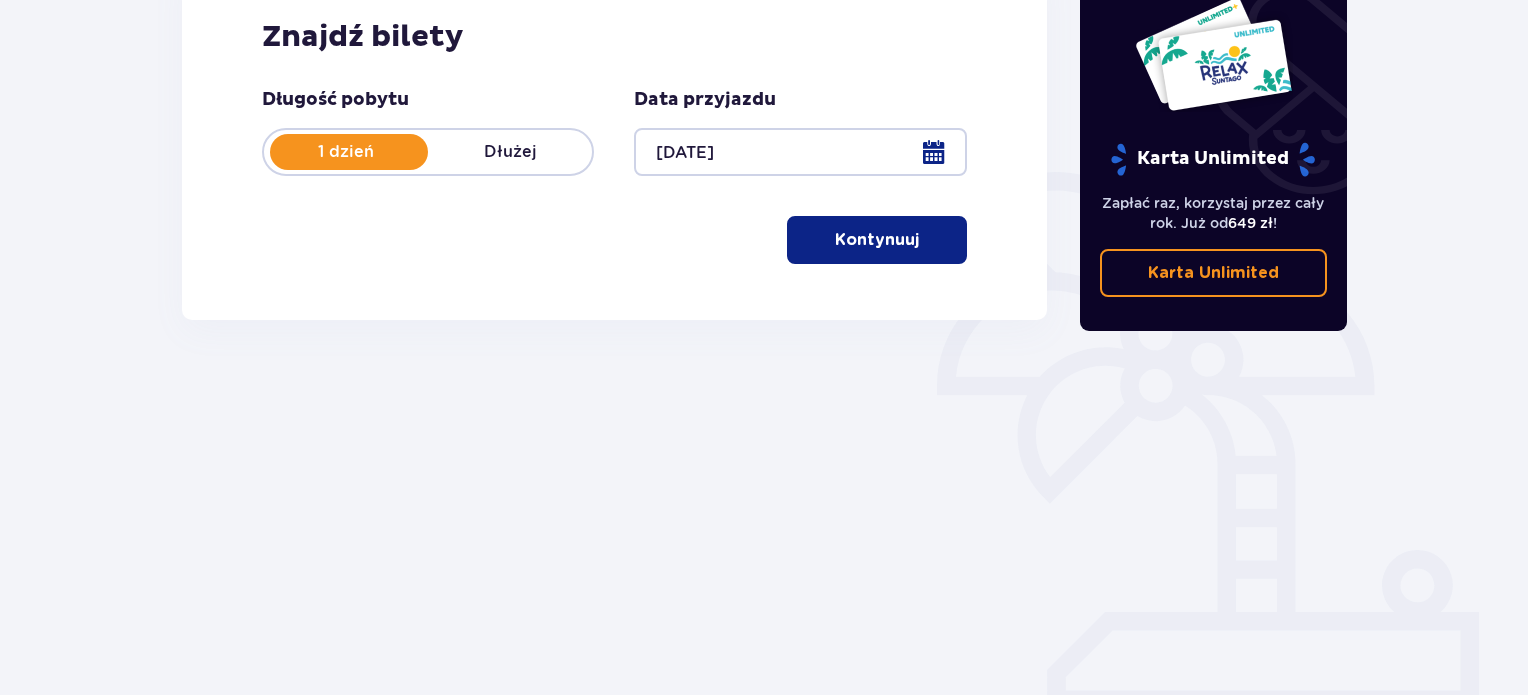 click on "Kontynuuj" at bounding box center (877, 240) 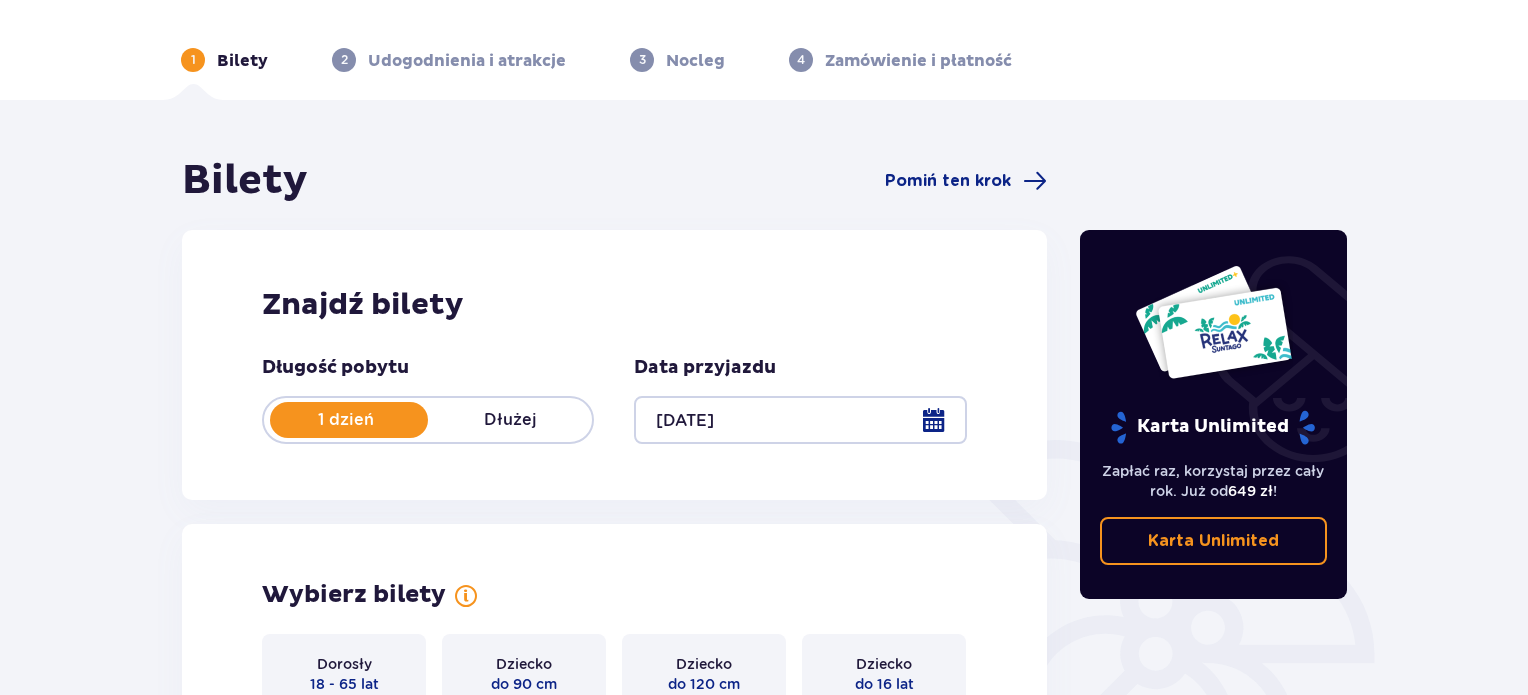 scroll, scrollTop: 556, scrollLeft: 0, axis: vertical 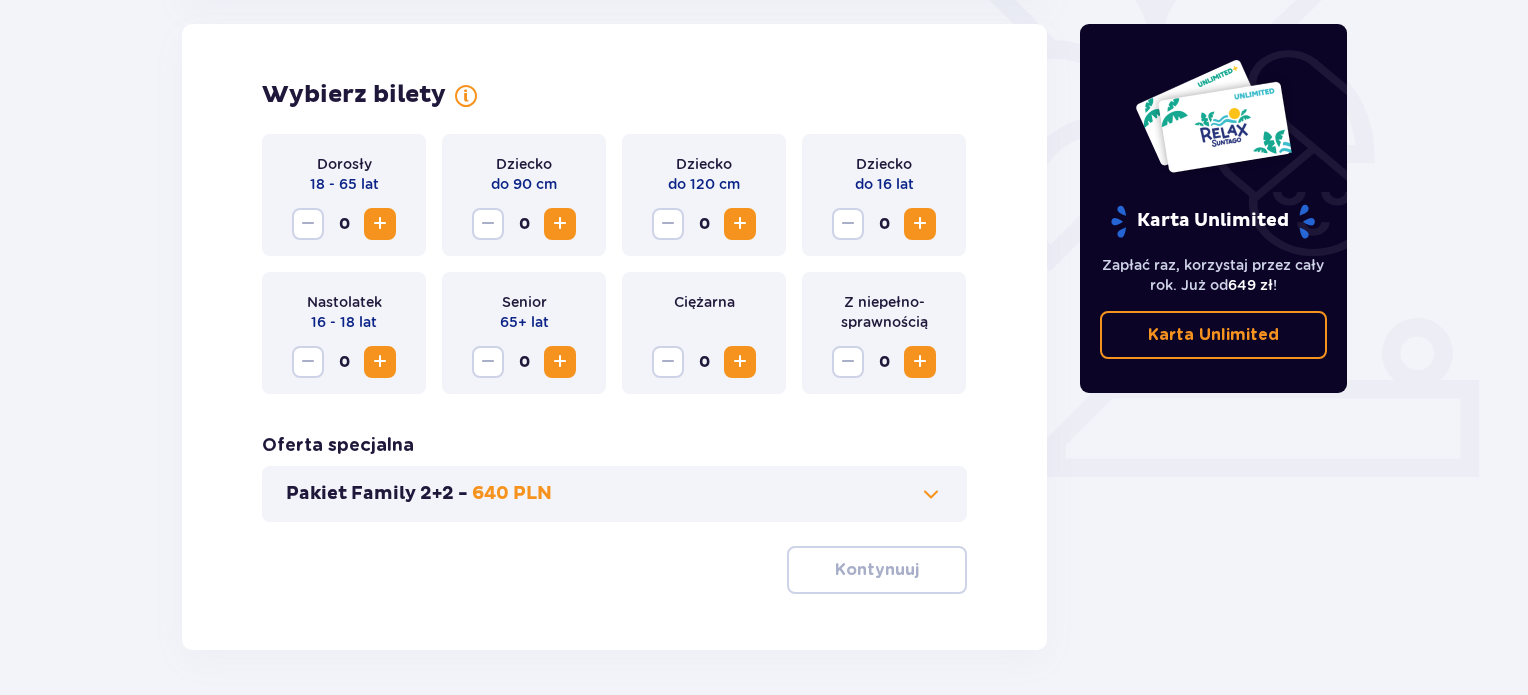 click at bounding box center [380, 224] 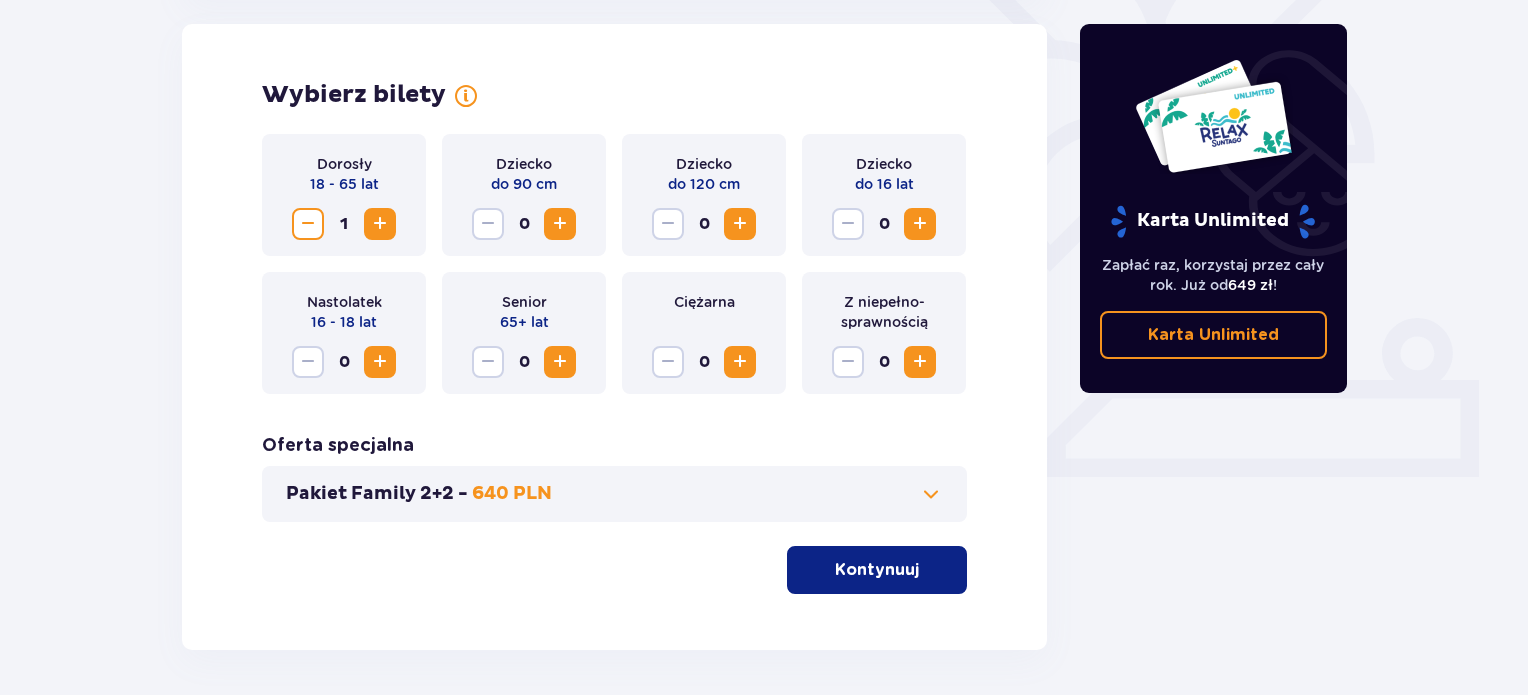 click at bounding box center [380, 224] 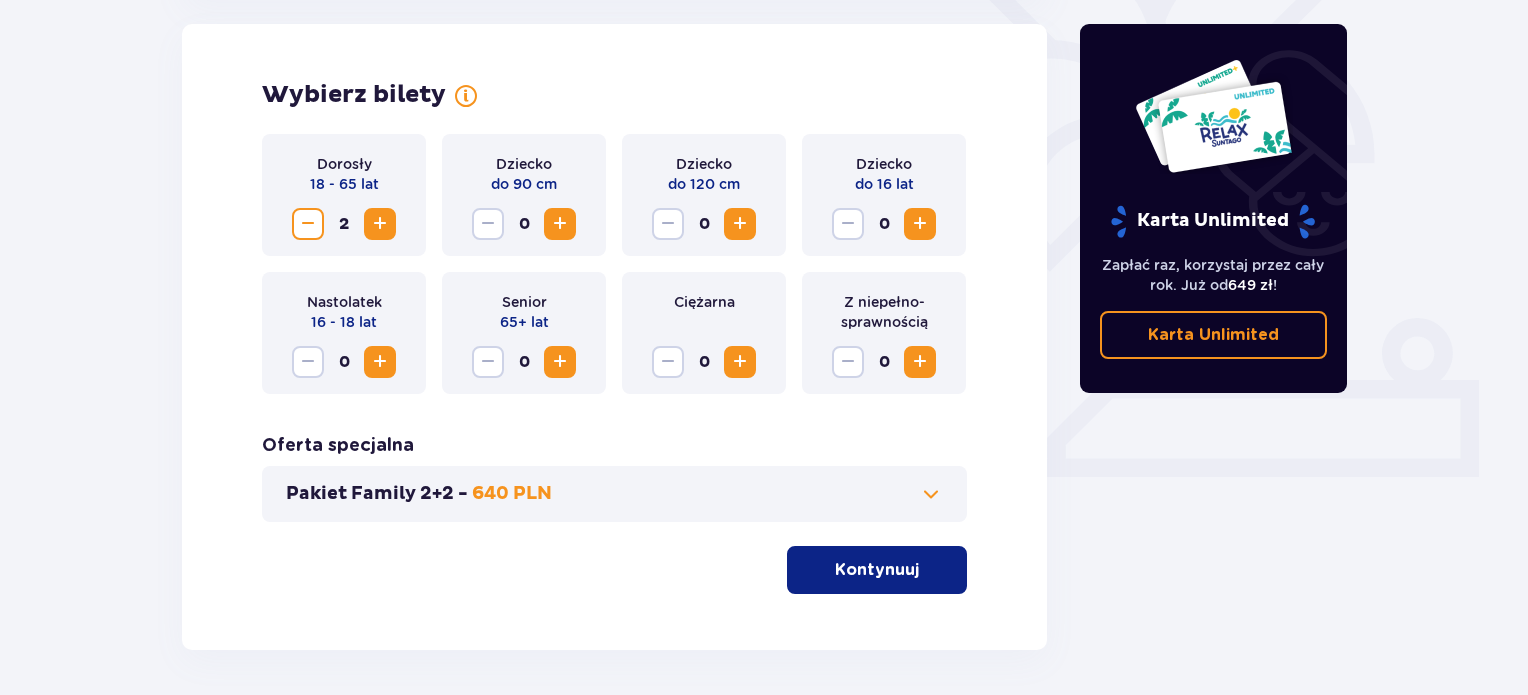 click at bounding box center (920, 224) 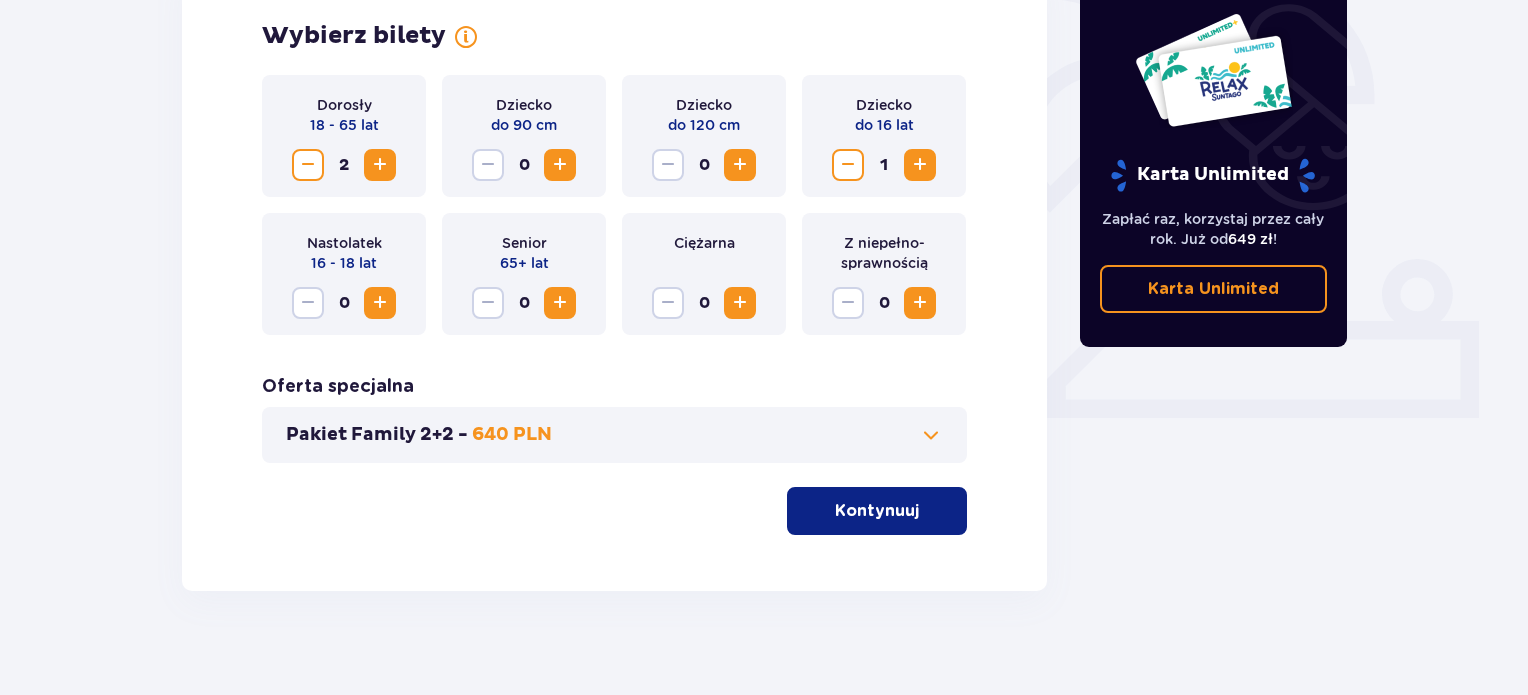 scroll, scrollTop: 631, scrollLeft: 0, axis: vertical 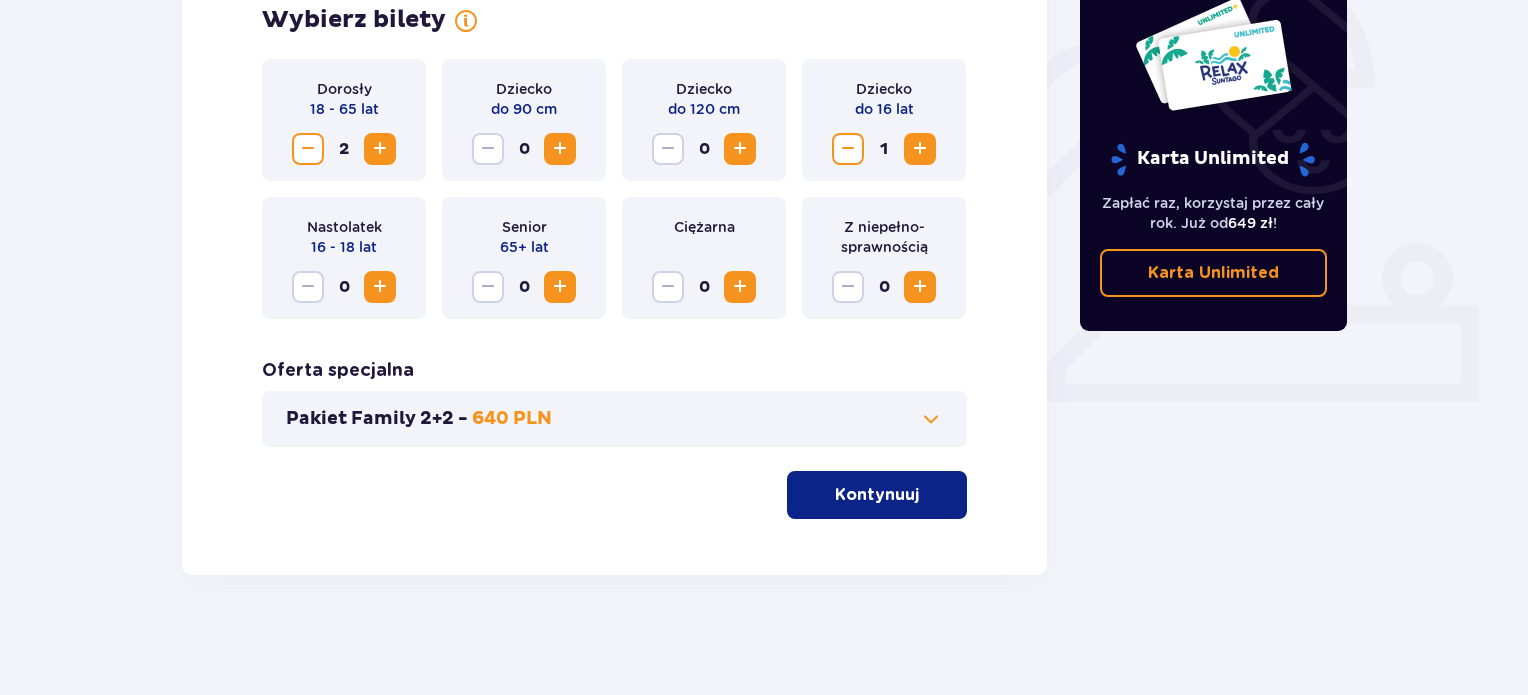 click on "Kontynuuj" at bounding box center [877, 495] 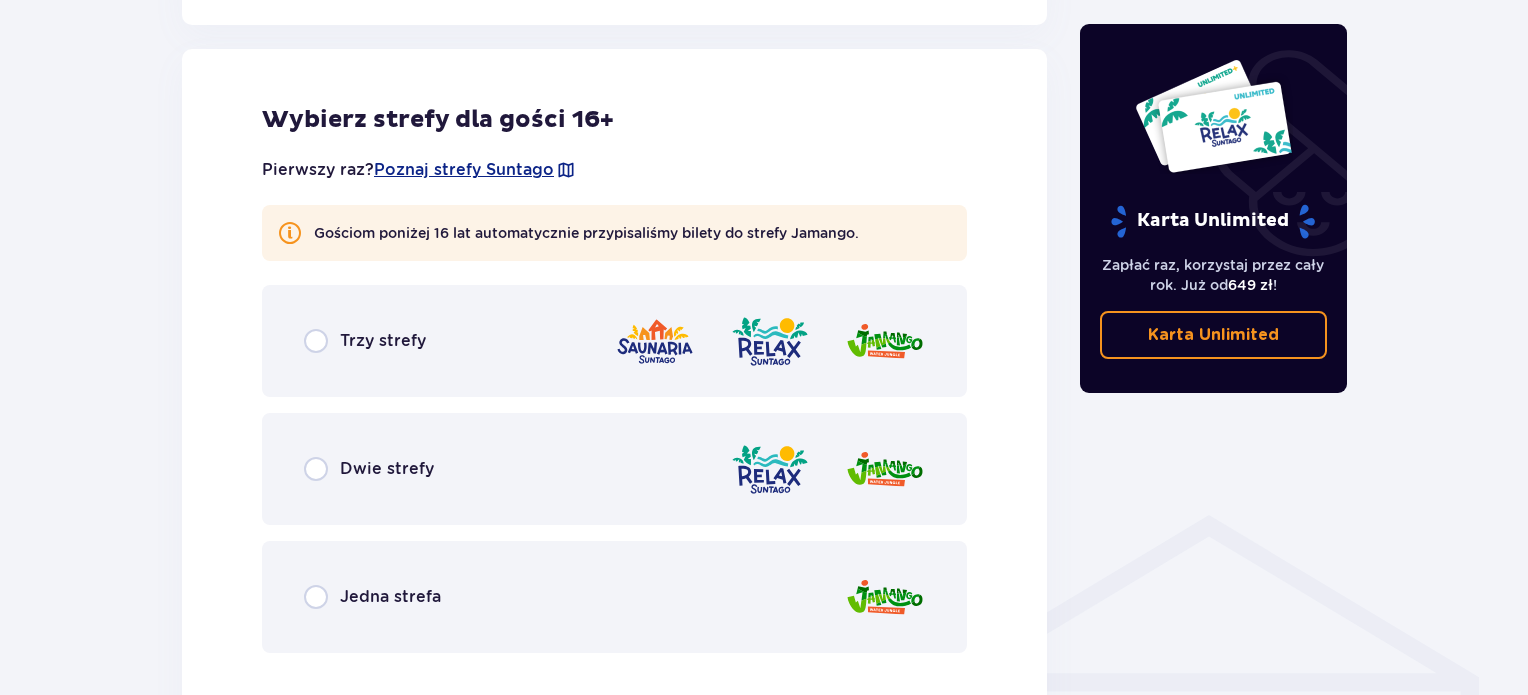 scroll, scrollTop: 1110, scrollLeft: 0, axis: vertical 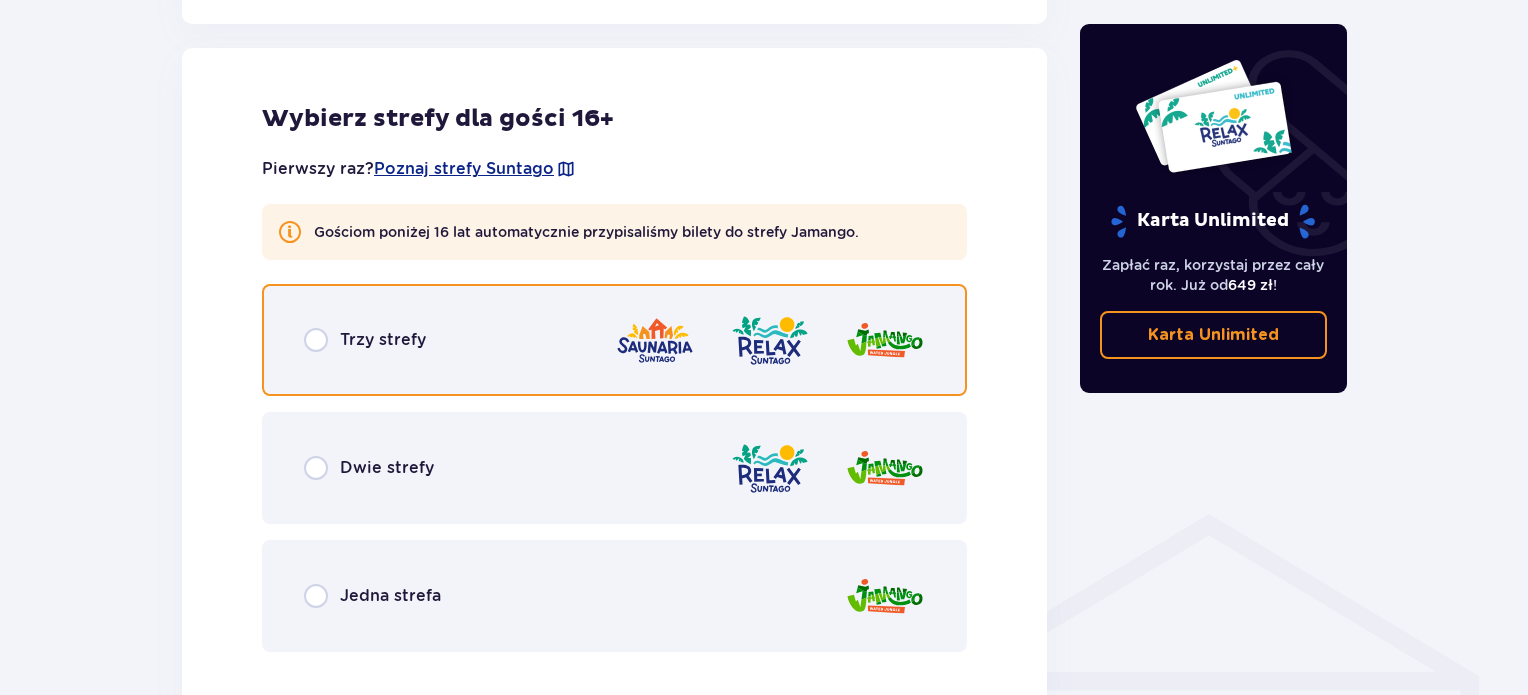 click at bounding box center (316, 340) 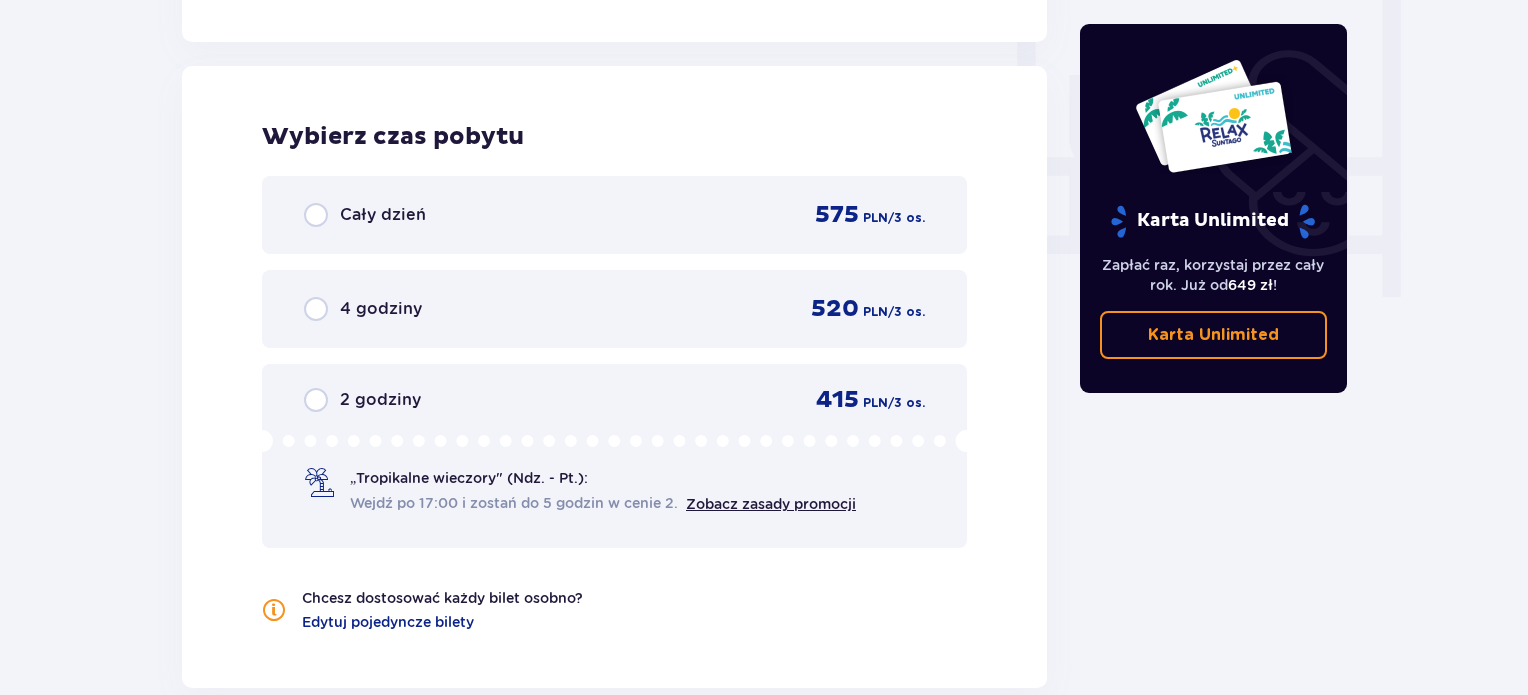 scroll, scrollTop: 1878, scrollLeft: 0, axis: vertical 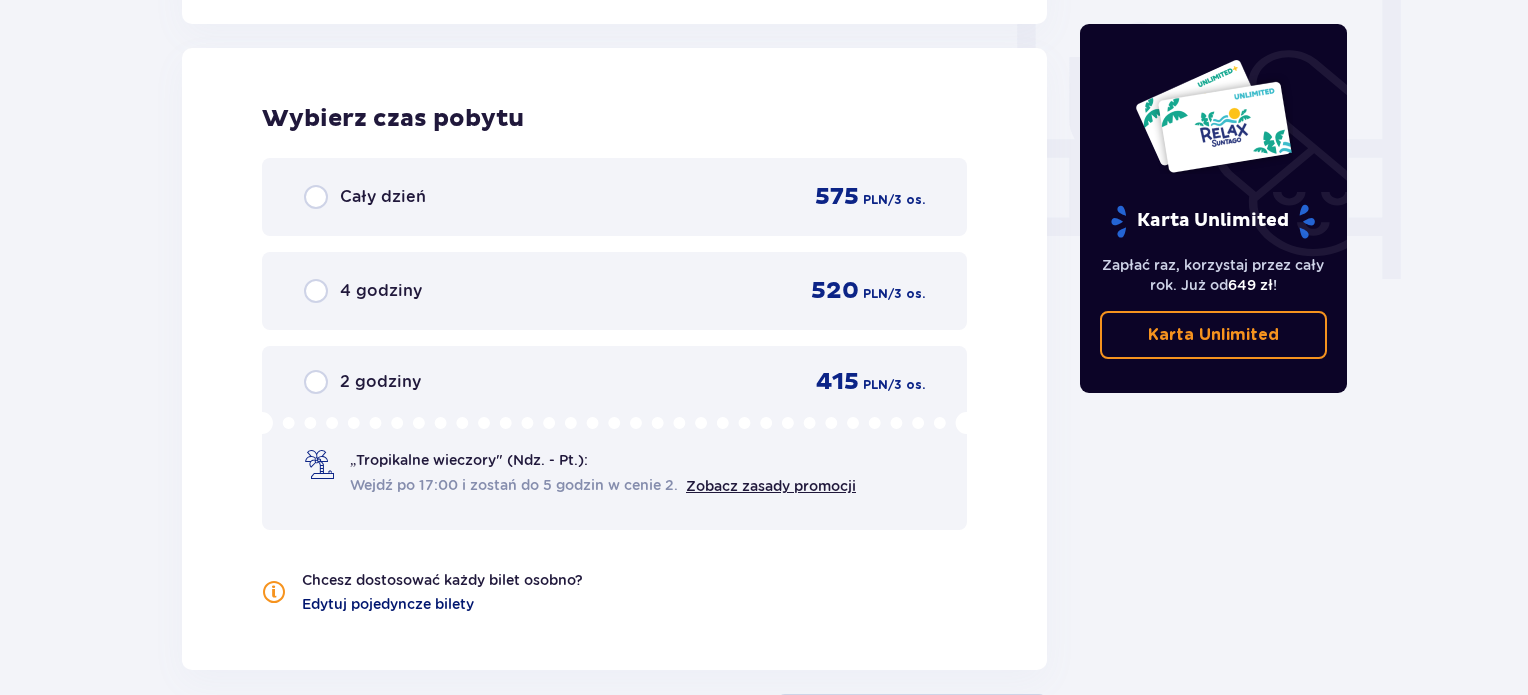 click on "Edytuj pojedyncze bilety" at bounding box center [388, 604] 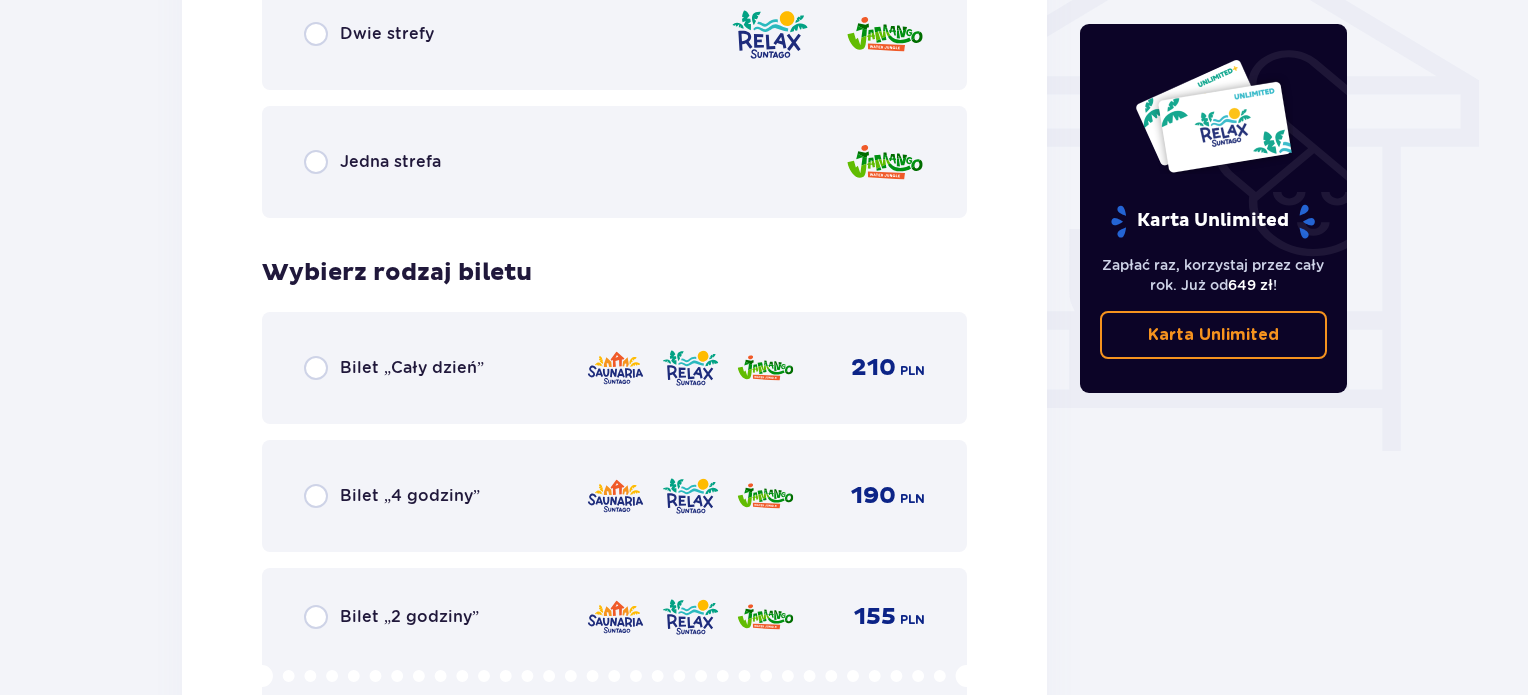 scroll, scrollTop: 1710, scrollLeft: 0, axis: vertical 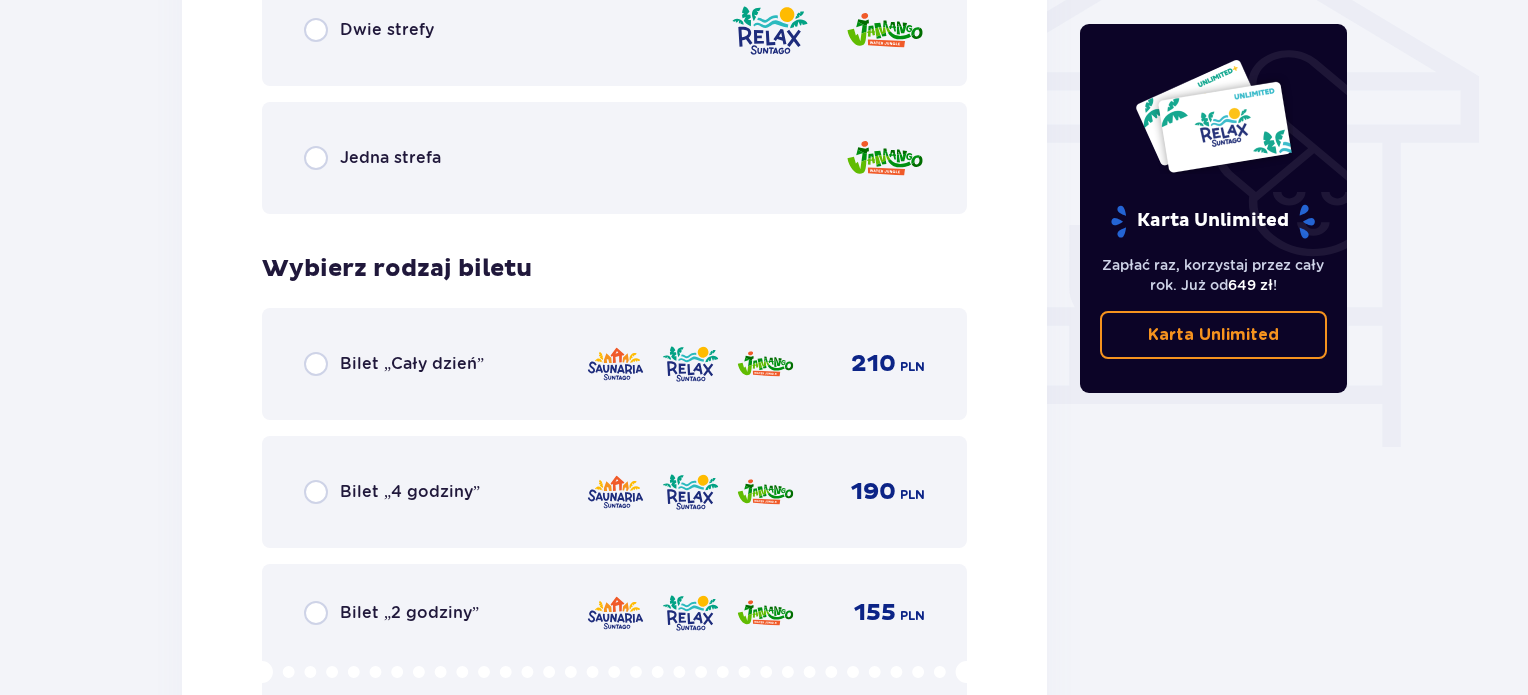 click on "Bilet „Cały dzień”" at bounding box center (394, 364) 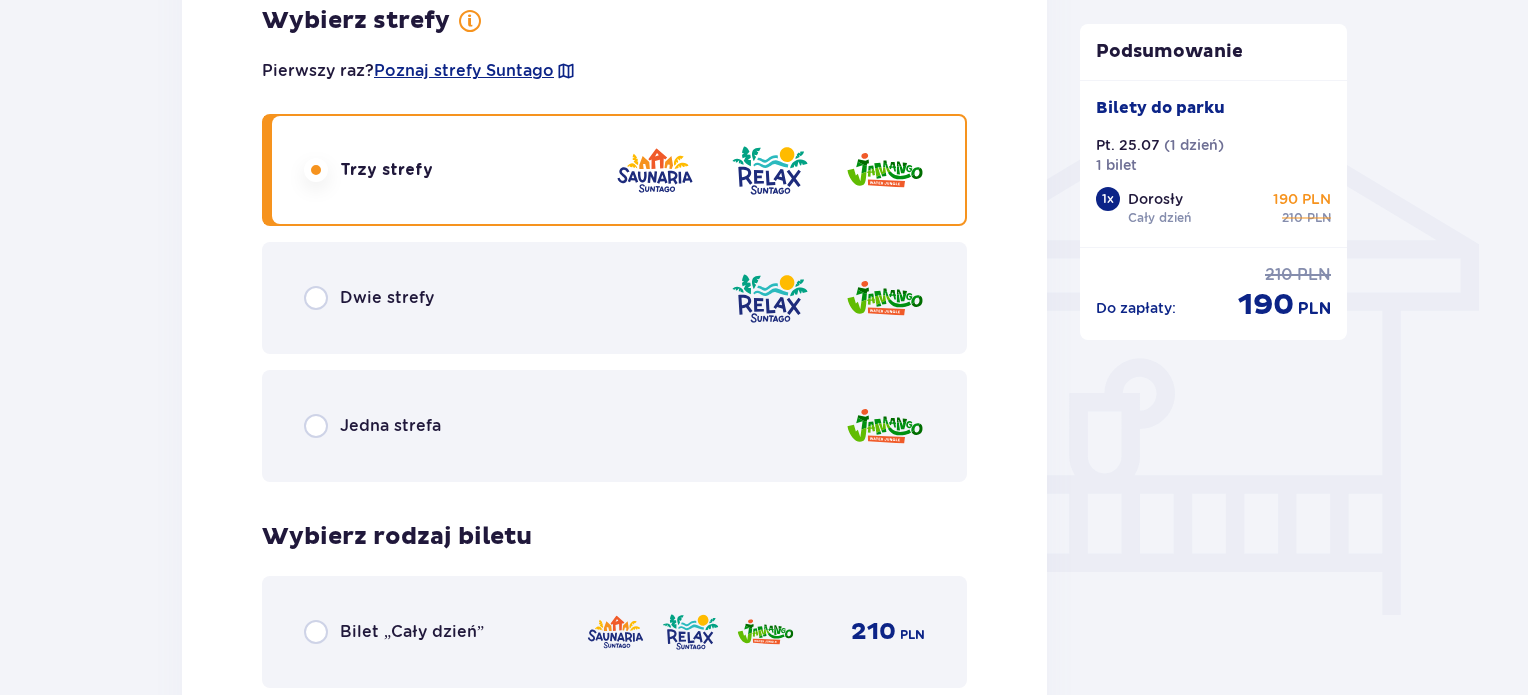 scroll, scrollTop: 1636, scrollLeft: 0, axis: vertical 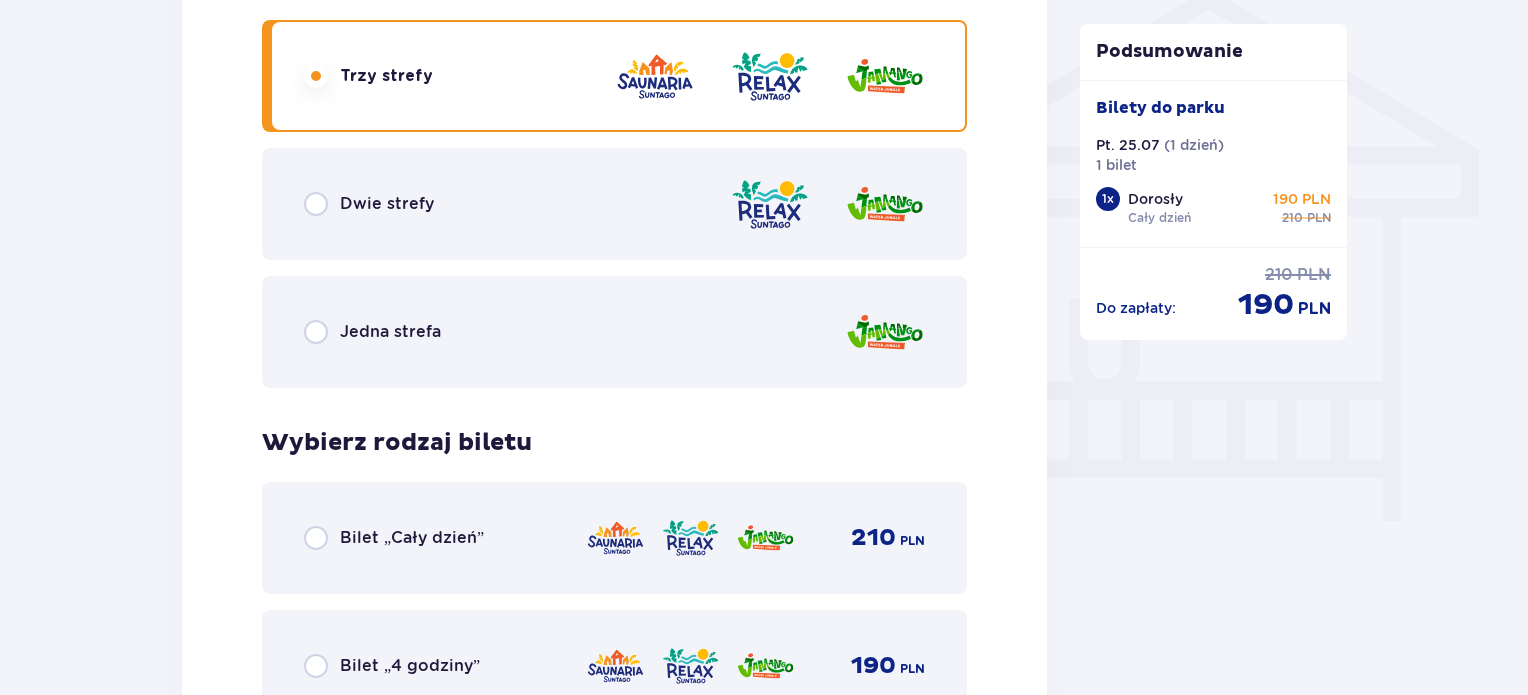 click on "Jedna strefa" at bounding box center [390, 332] 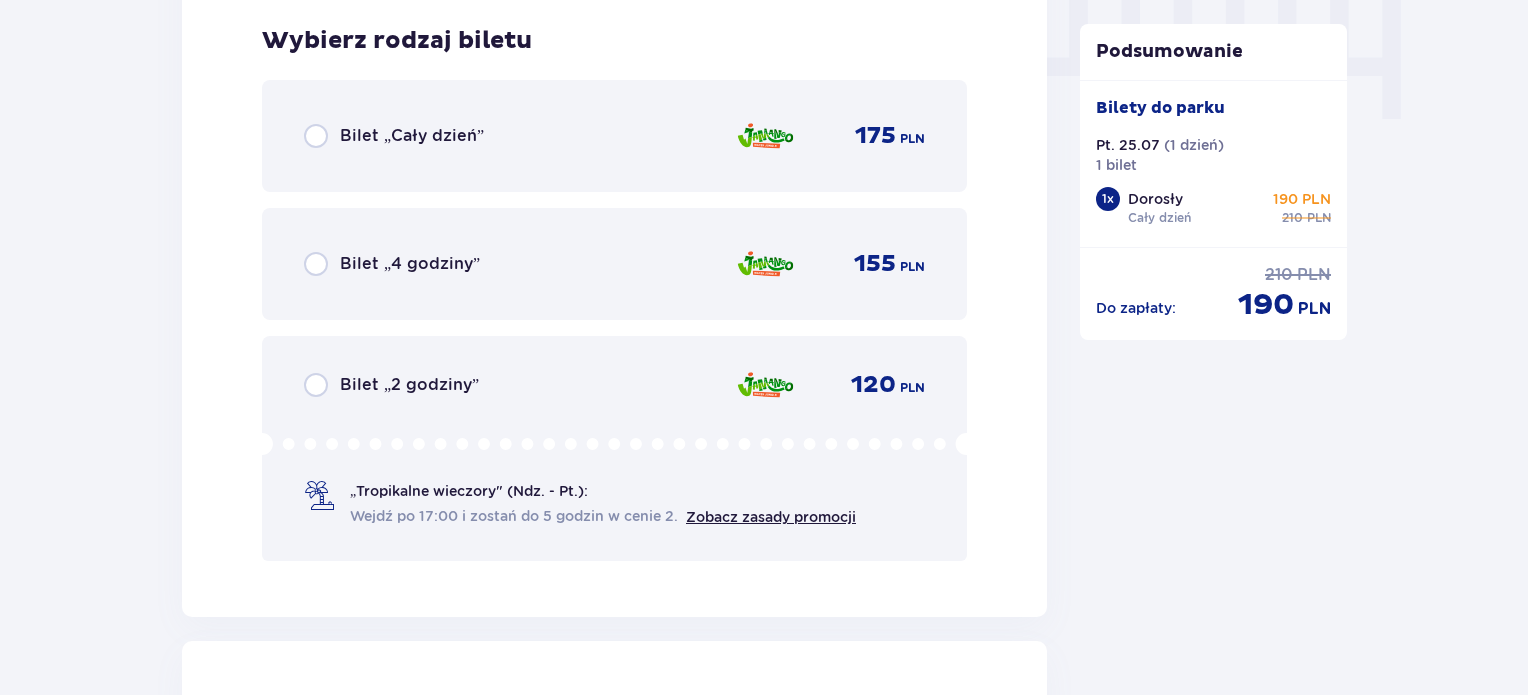 scroll, scrollTop: 2039, scrollLeft: 0, axis: vertical 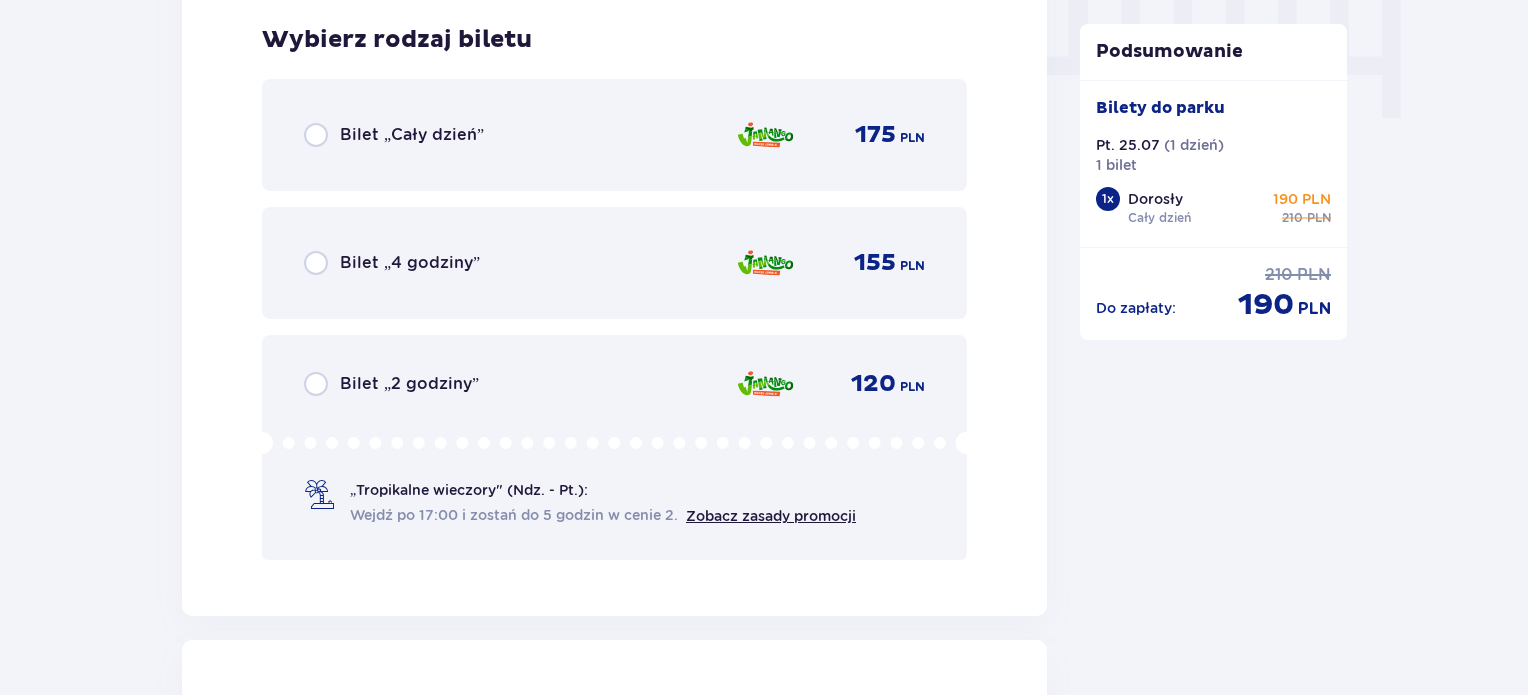 click on "Bilet „Cały dzień”" at bounding box center [412, 135] 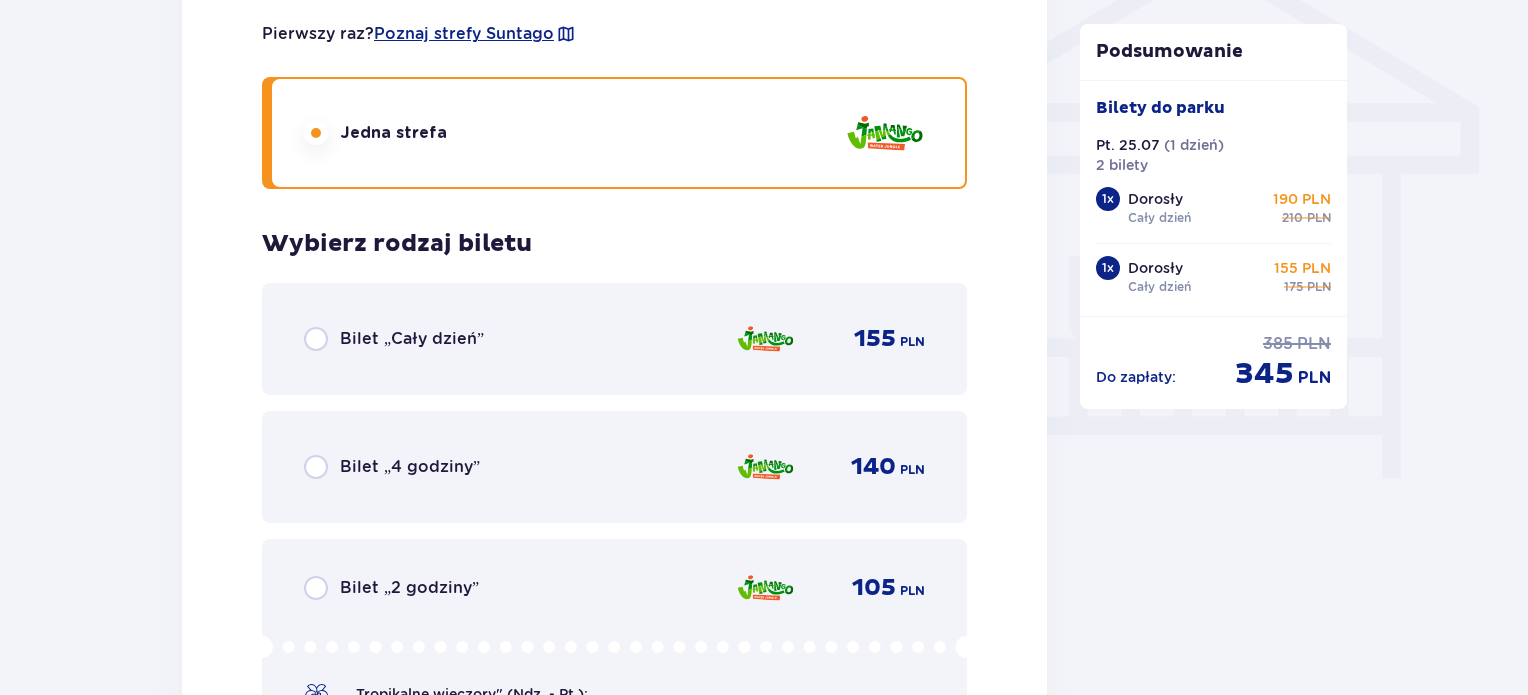scroll, scrollTop: 1735, scrollLeft: 0, axis: vertical 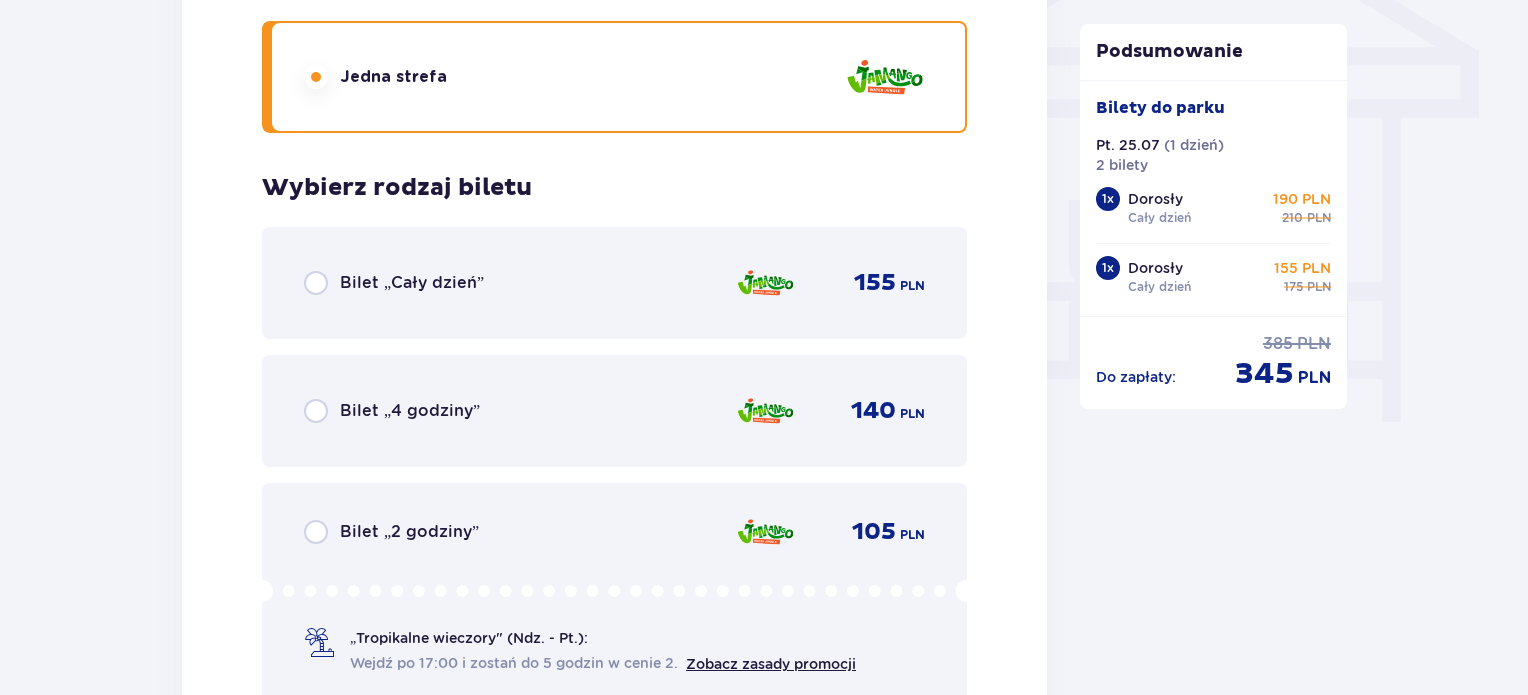click on "Bilet „Cały dzień”" at bounding box center (412, 283) 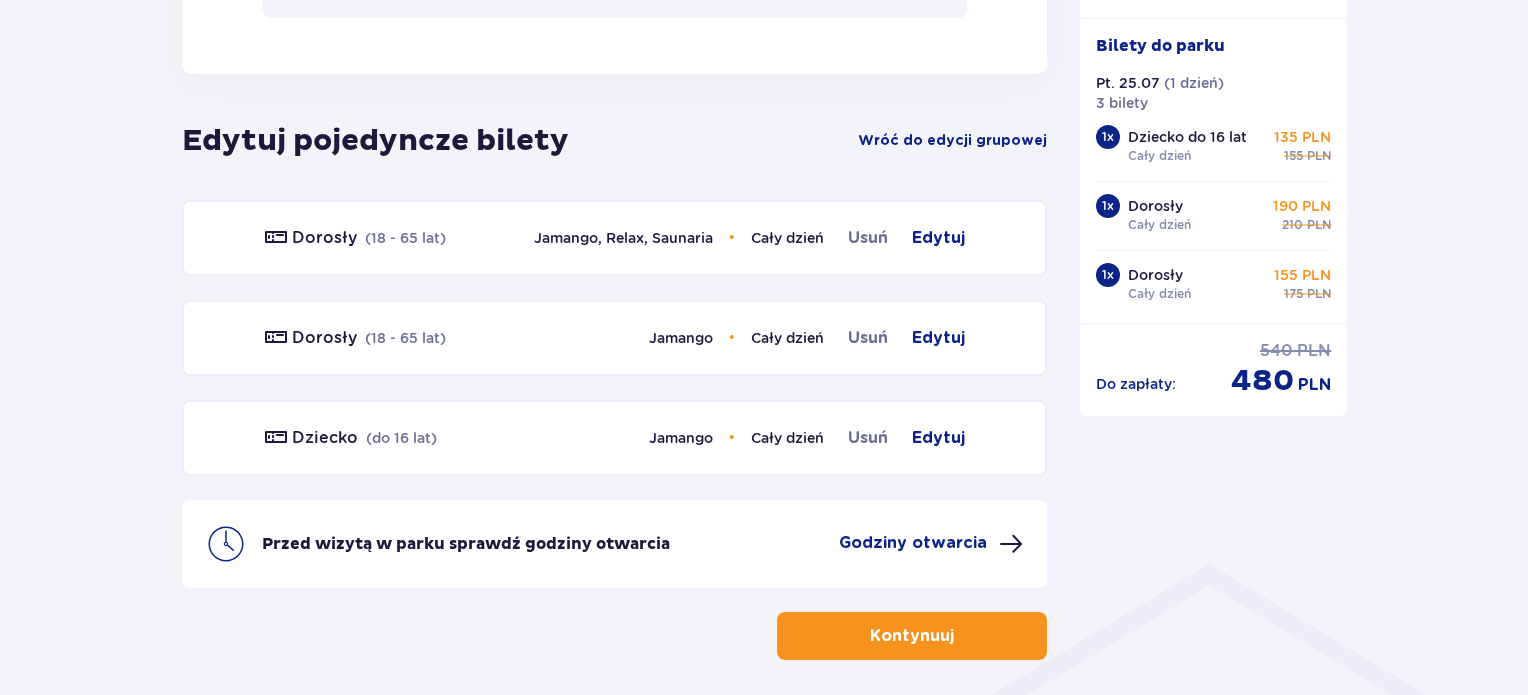 scroll, scrollTop: 1057, scrollLeft: 0, axis: vertical 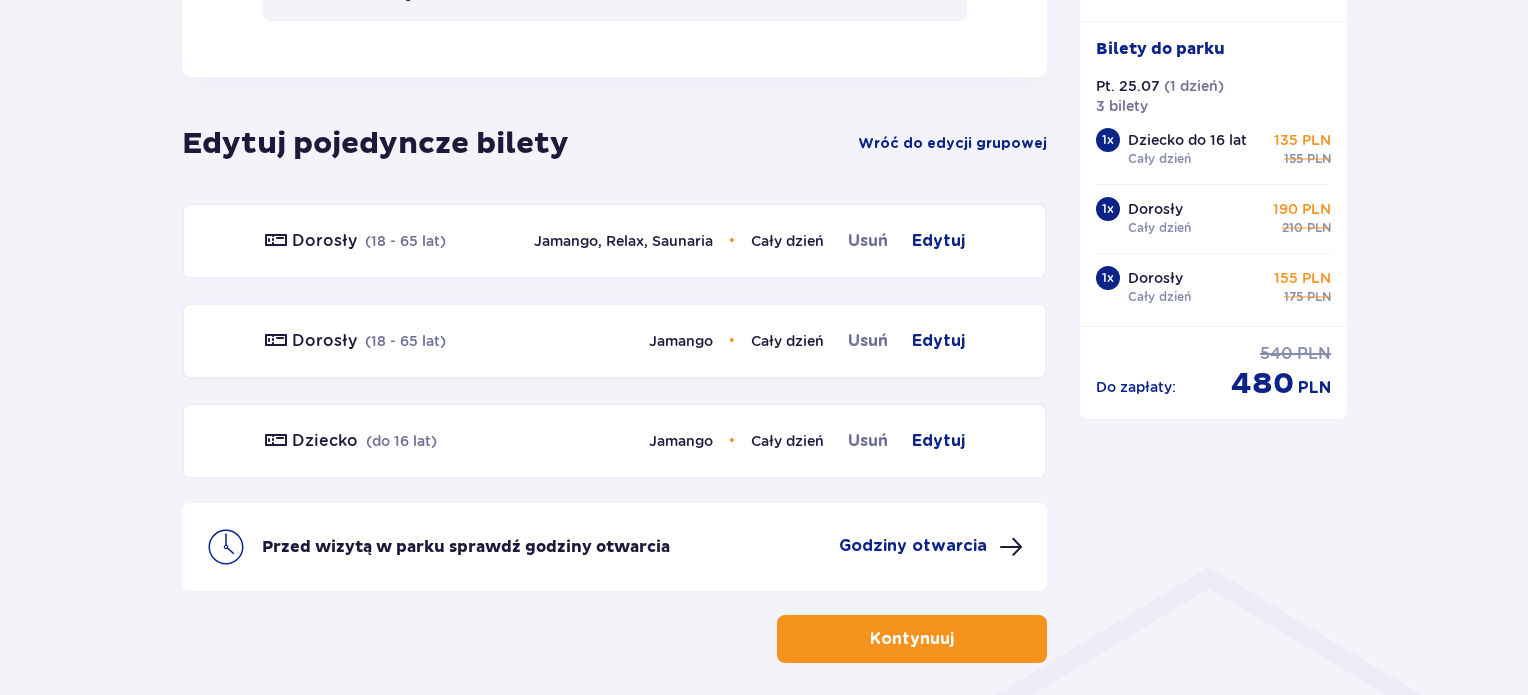 click on "Kontynuuj" at bounding box center [912, 639] 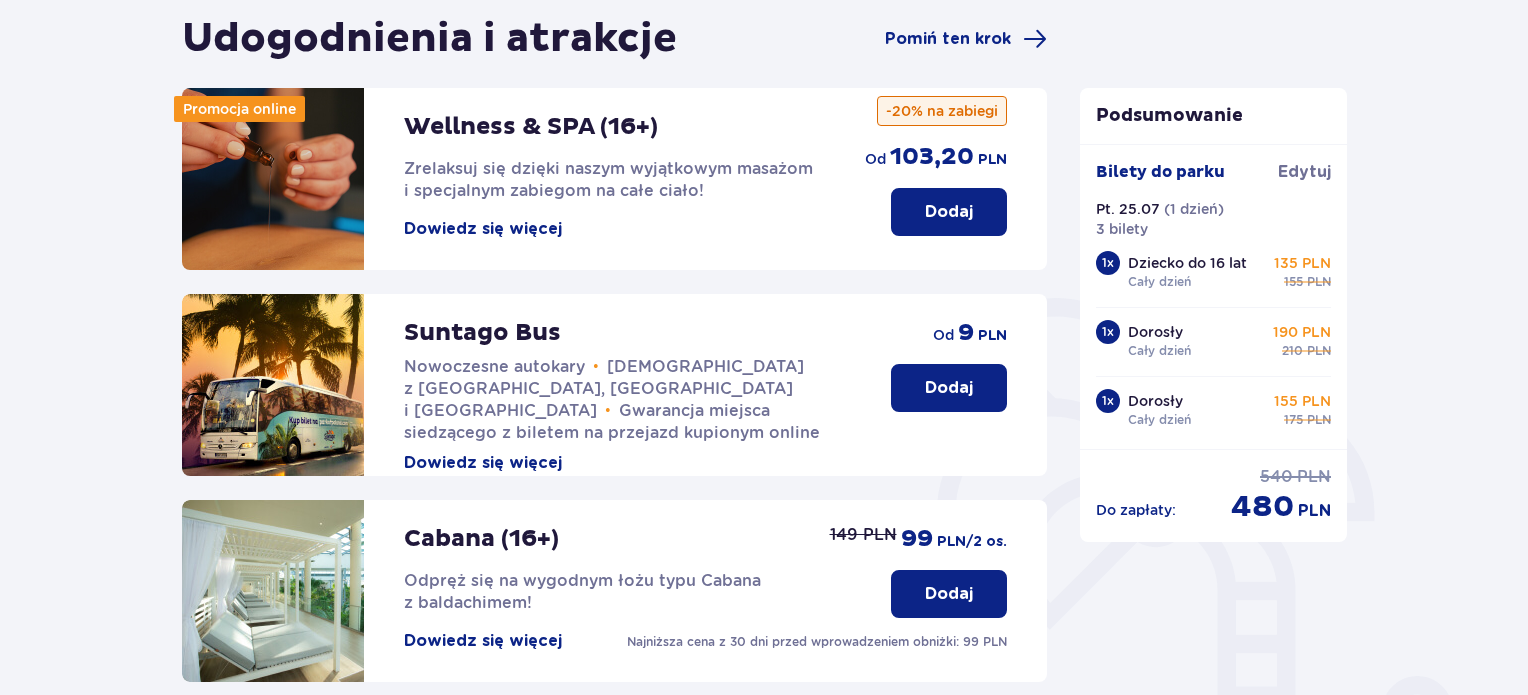 scroll, scrollTop: 200, scrollLeft: 0, axis: vertical 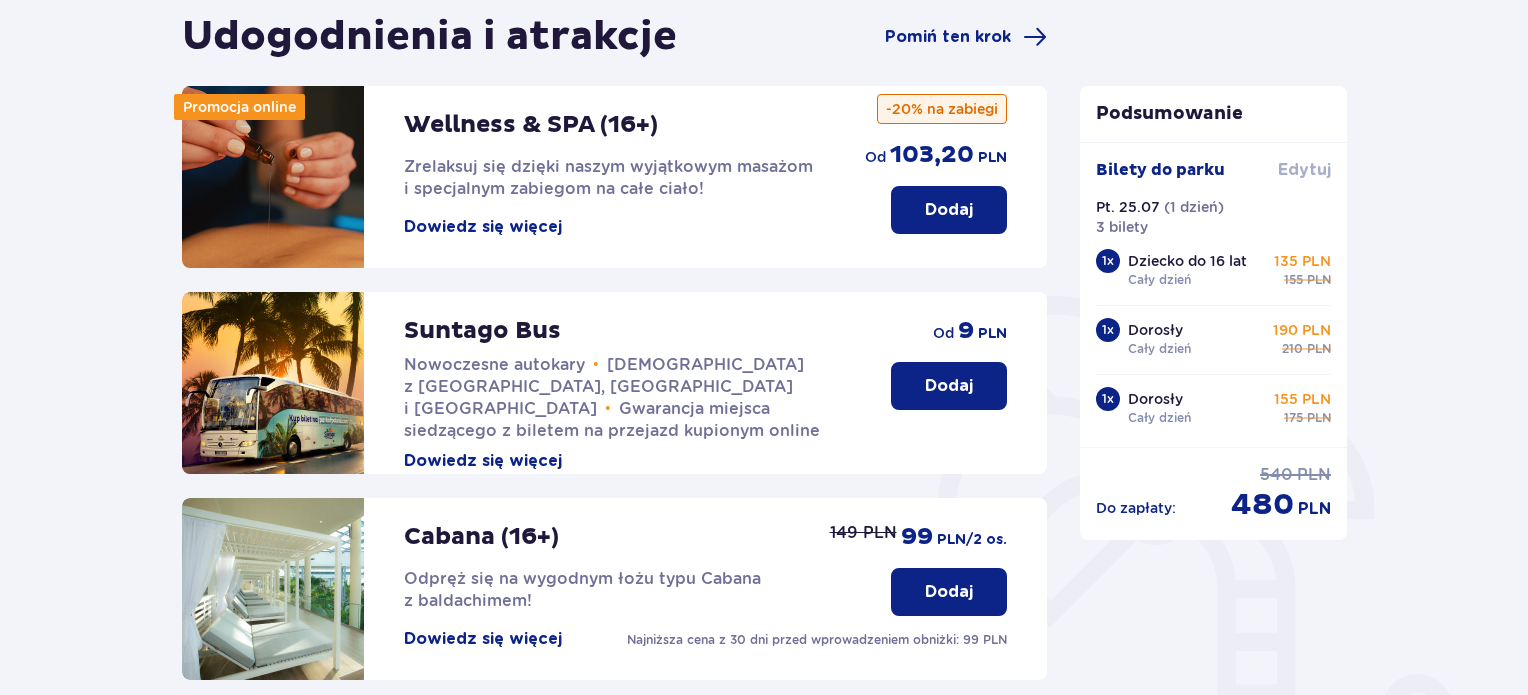 click on "Edytuj" at bounding box center [1304, 170] 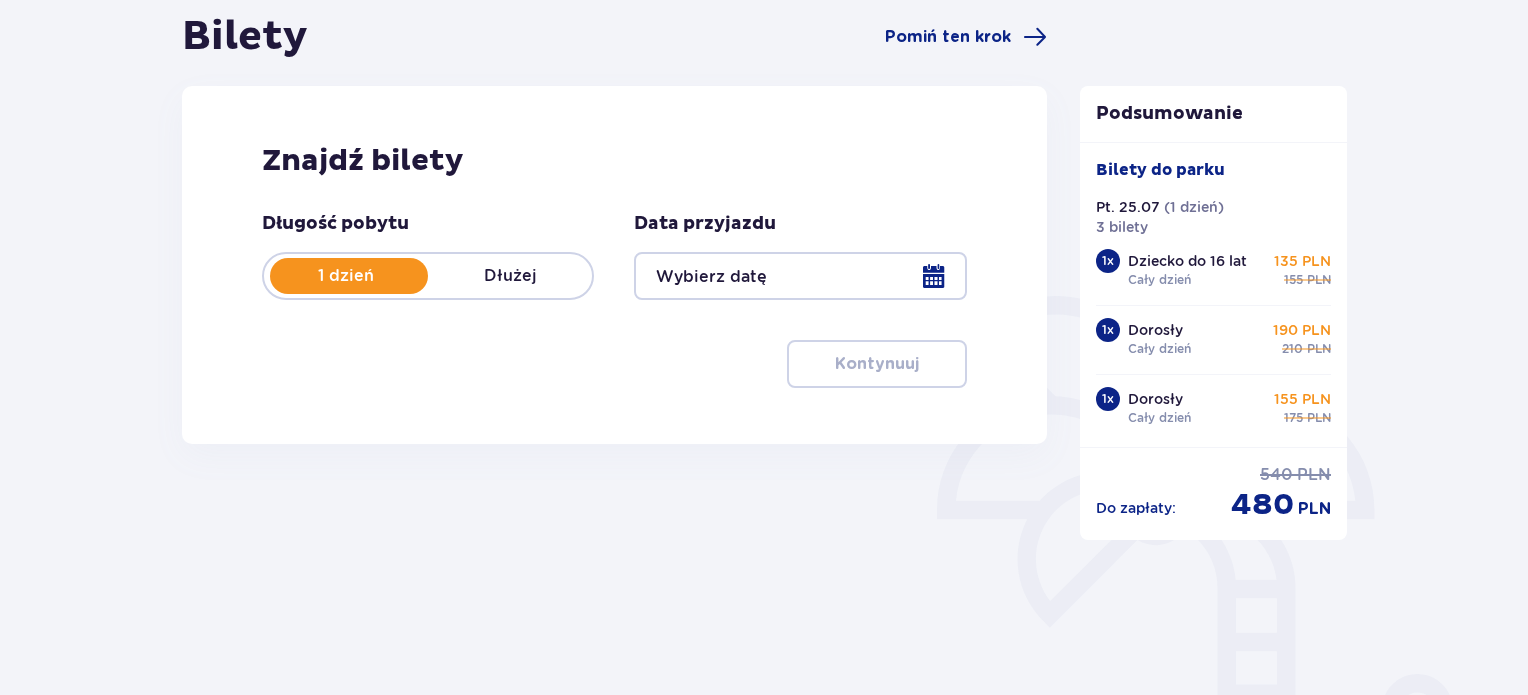 scroll, scrollTop: 0, scrollLeft: 0, axis: both 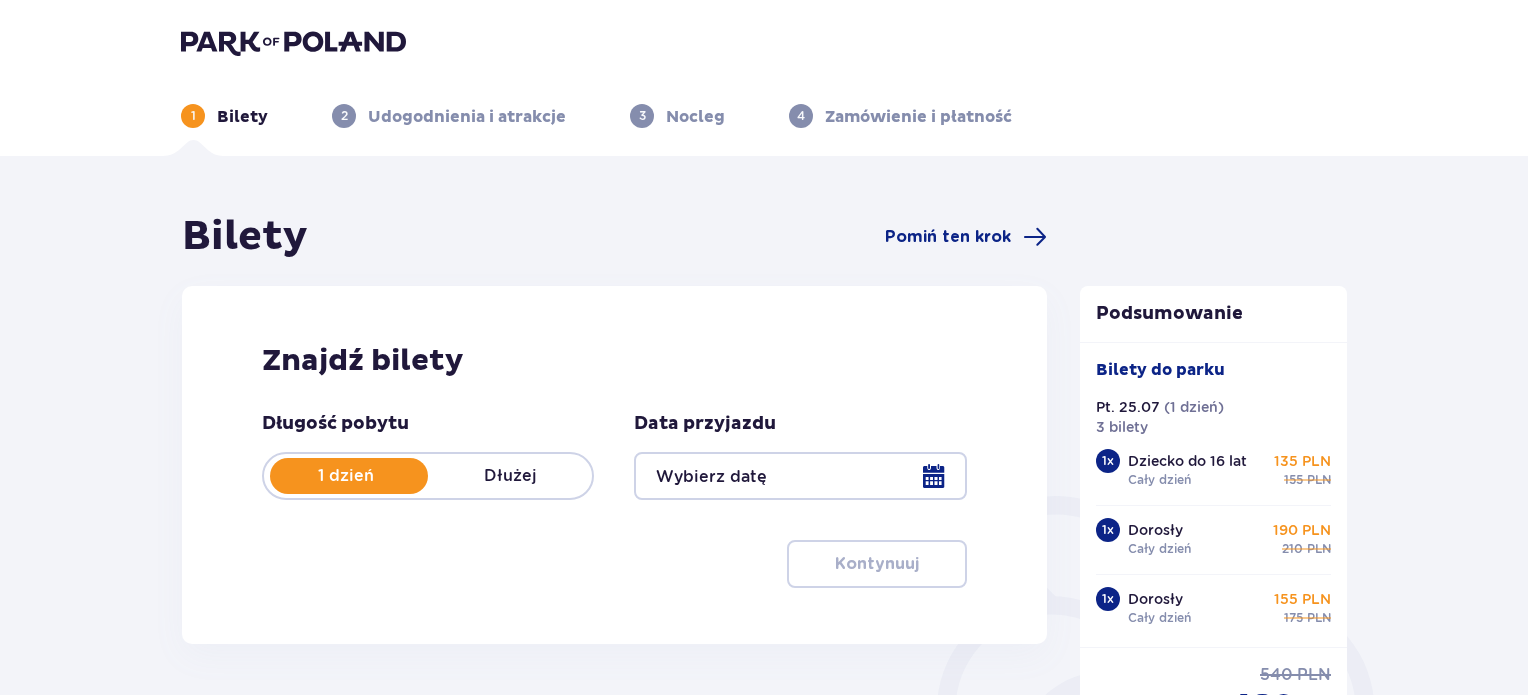 type on "25.07.25" 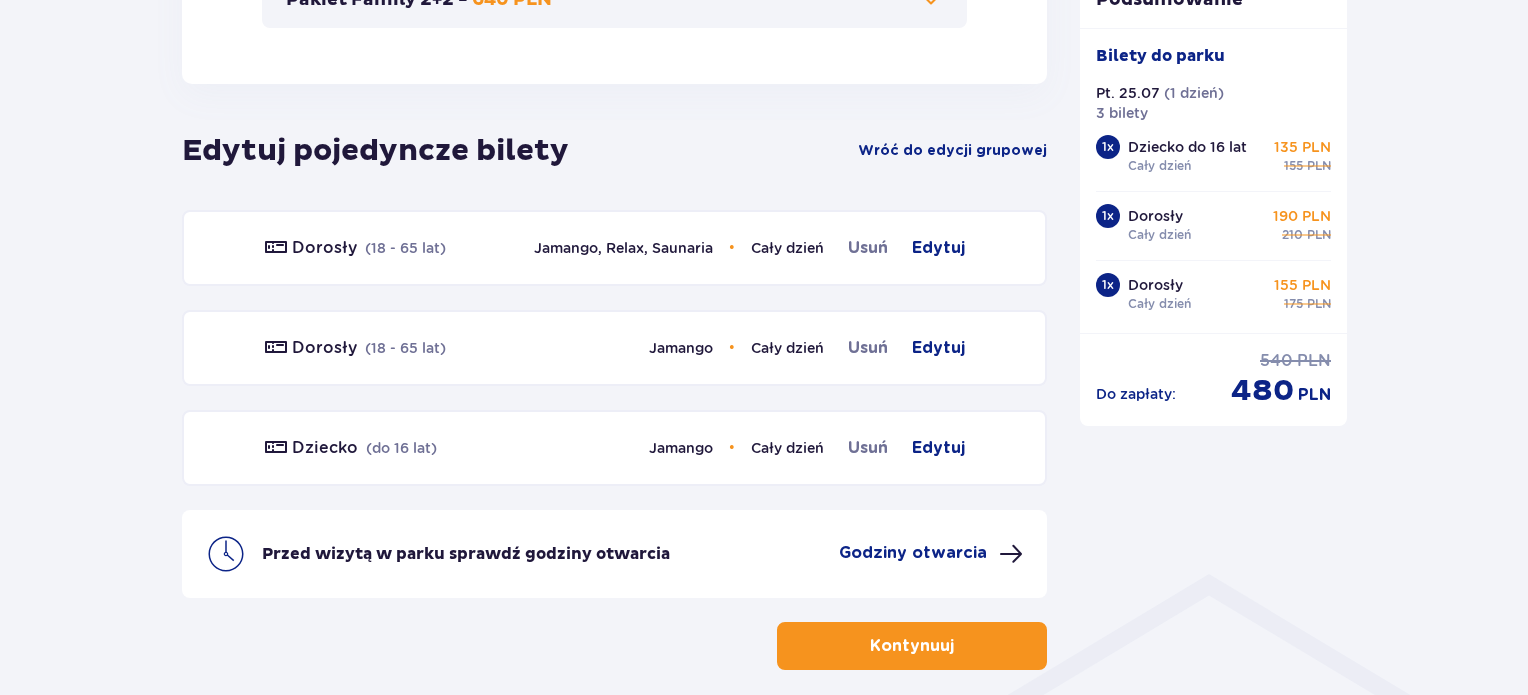 scroll, scrollTop: 1142, scrollLeft: 0, axis: vertical 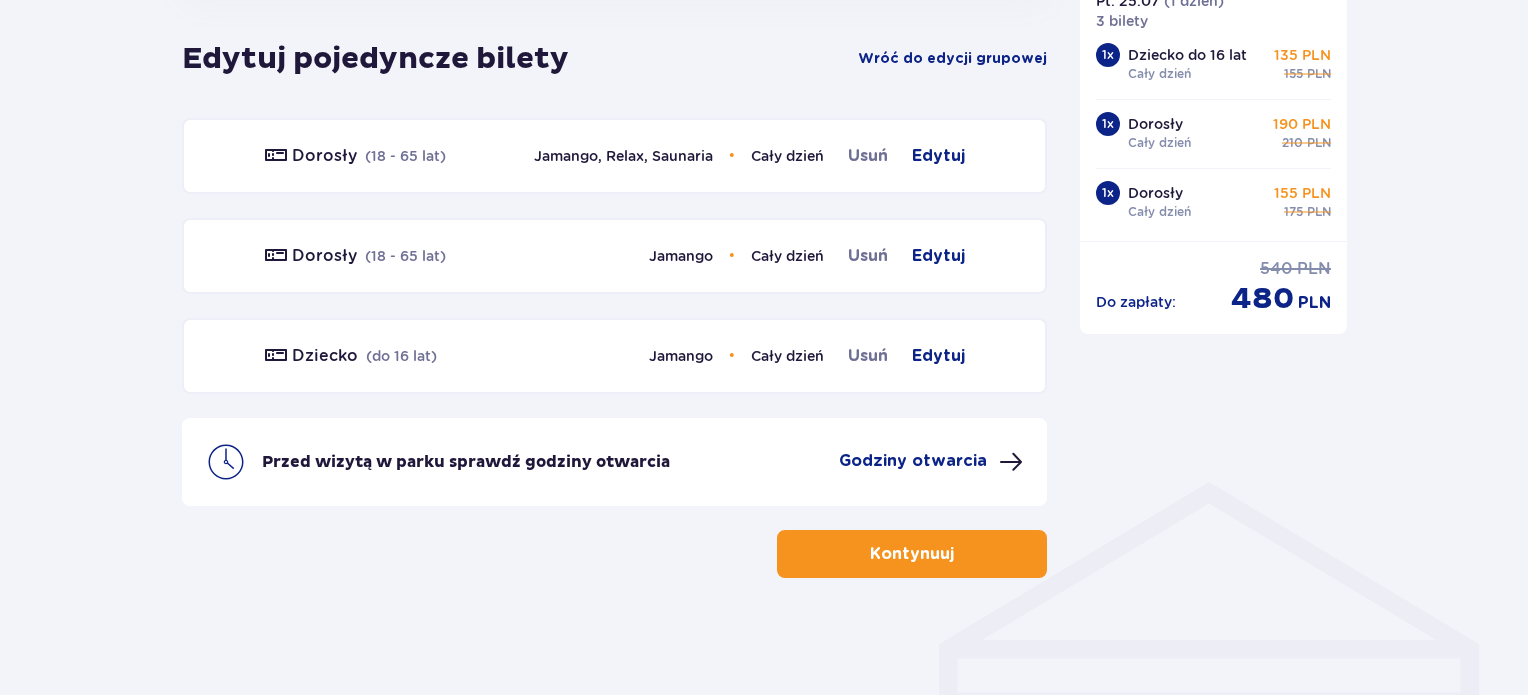 click on "Kontynuuj" at bounding box center [912, 554] 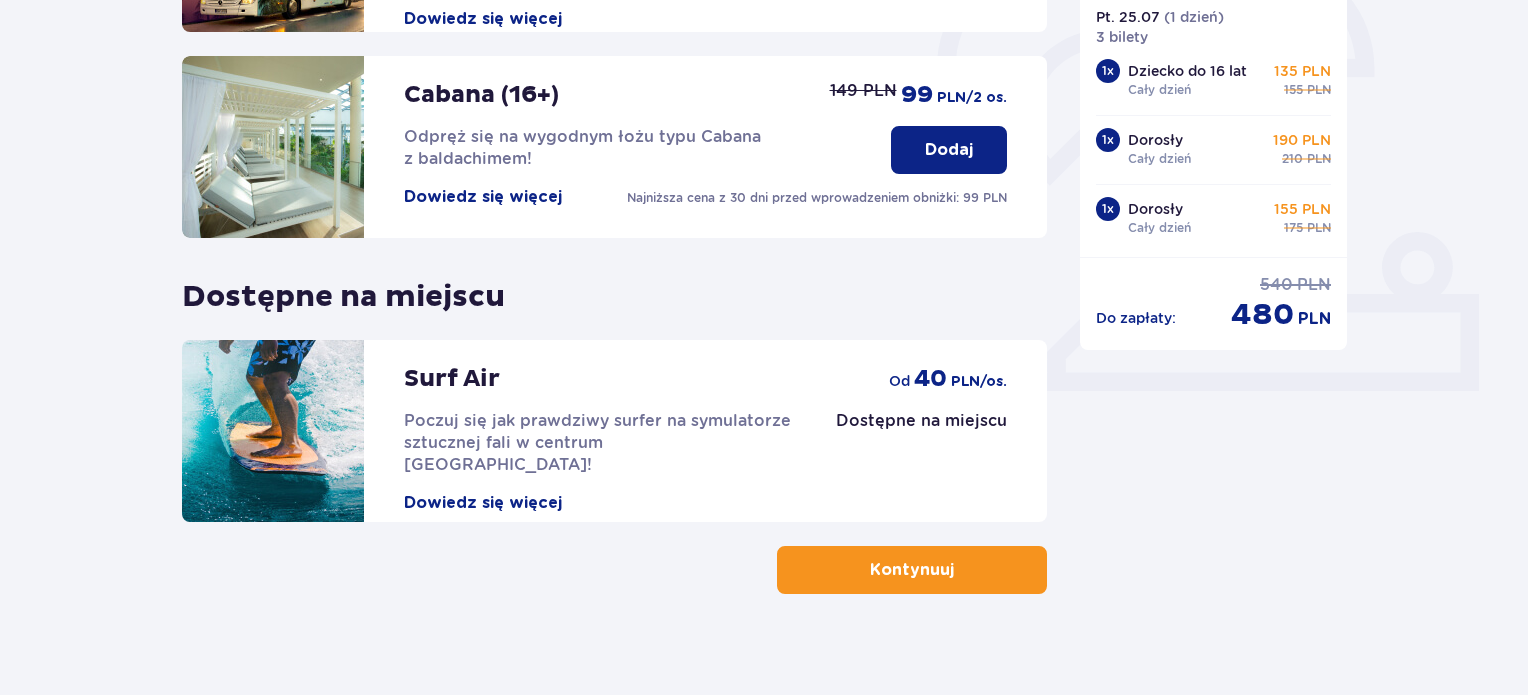 scroll, scrollTop: 660, scrollLeft: 0, axis: vertical 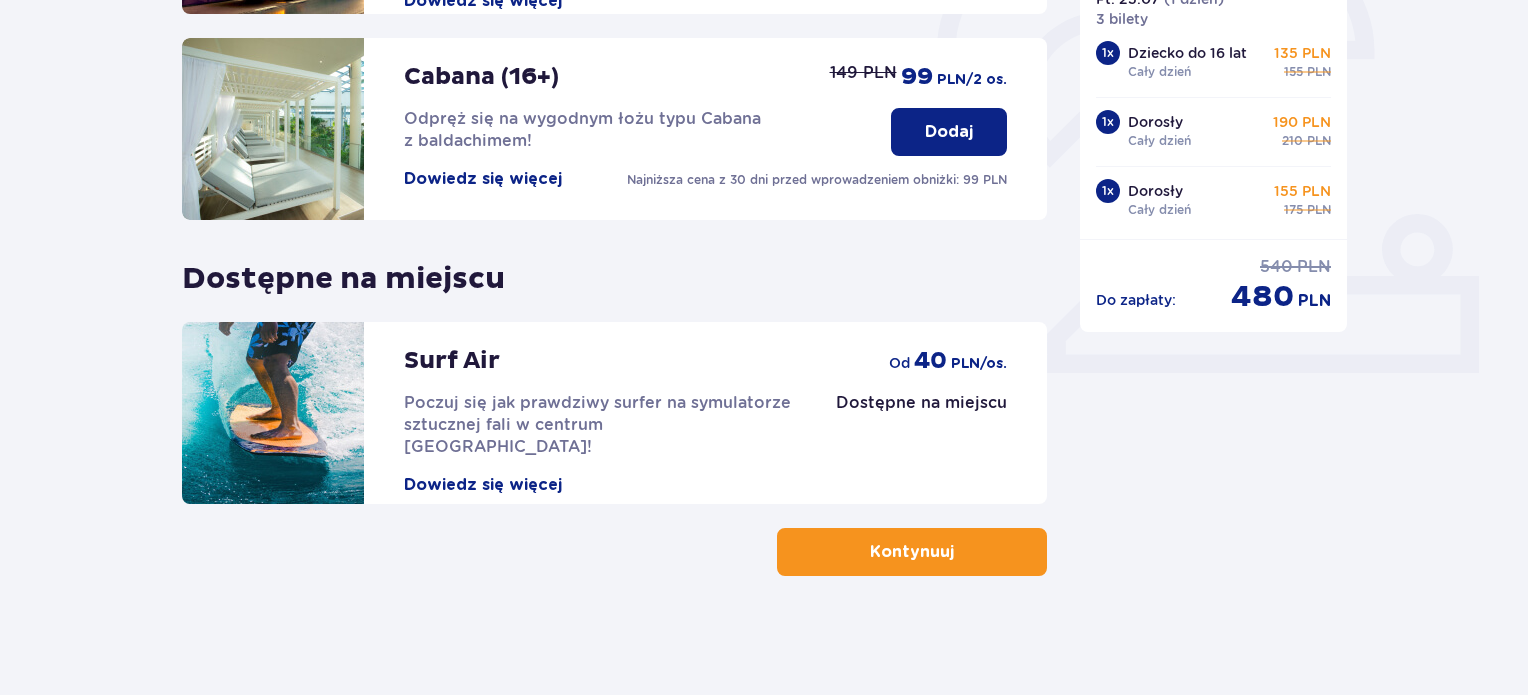 click on "Kontynuuj" at bounding box center (912, 552) 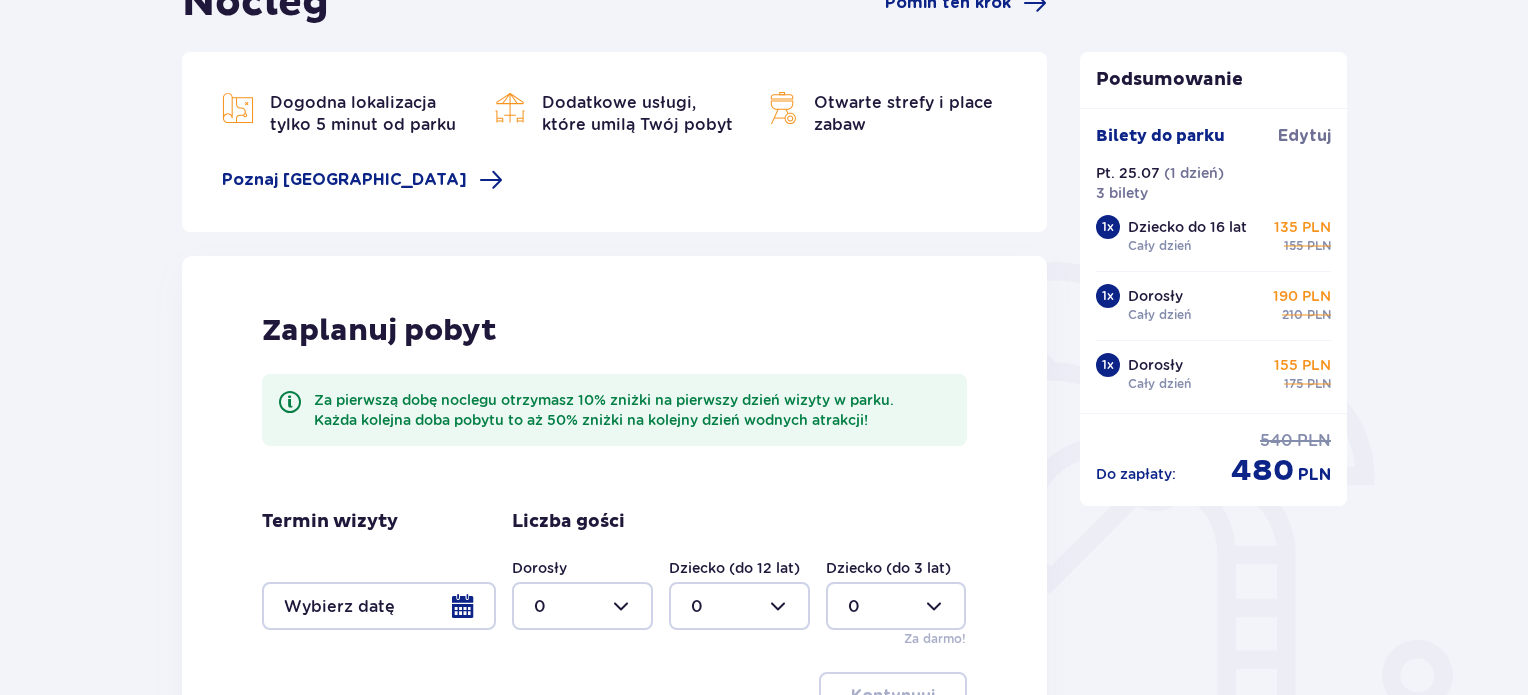 scroll, scrollTop: 300, scrollLeft: 0, axis: vertical 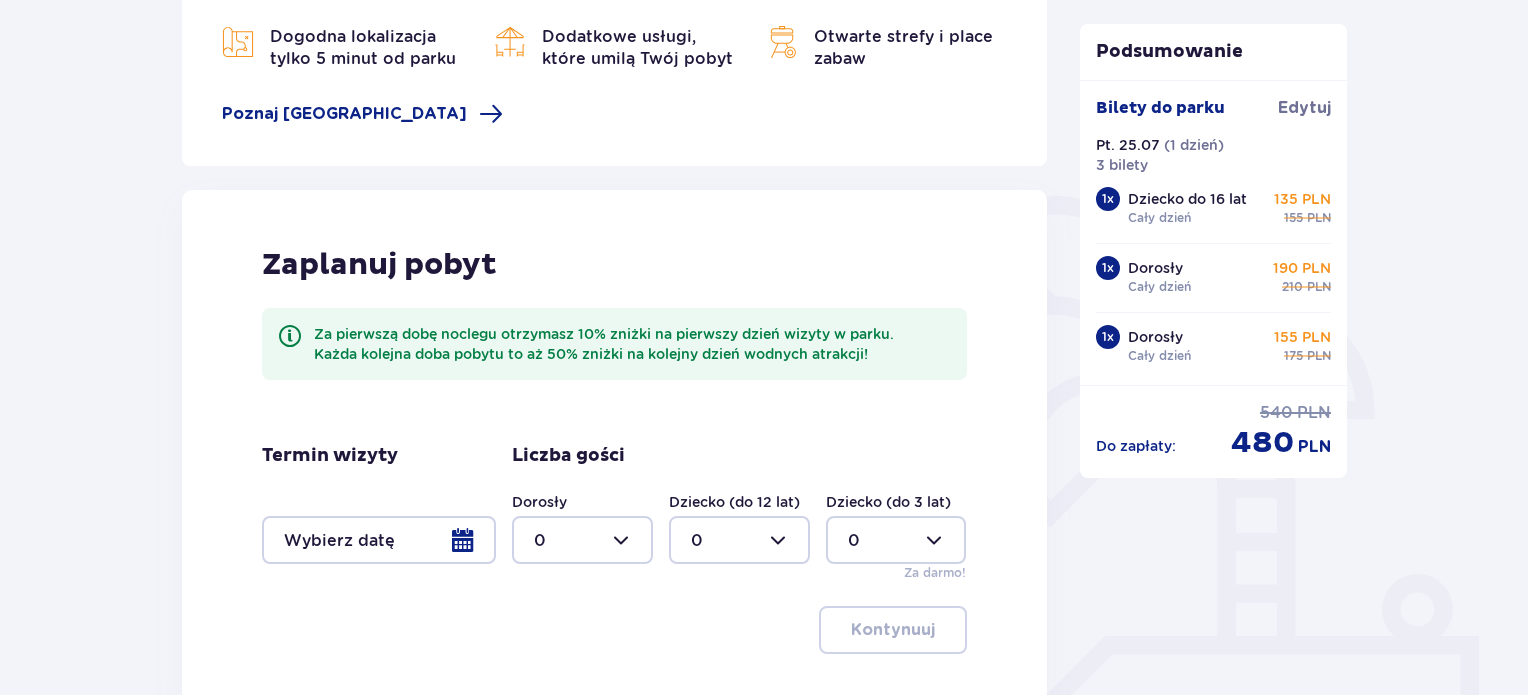 click at bounding box center (379, 540) 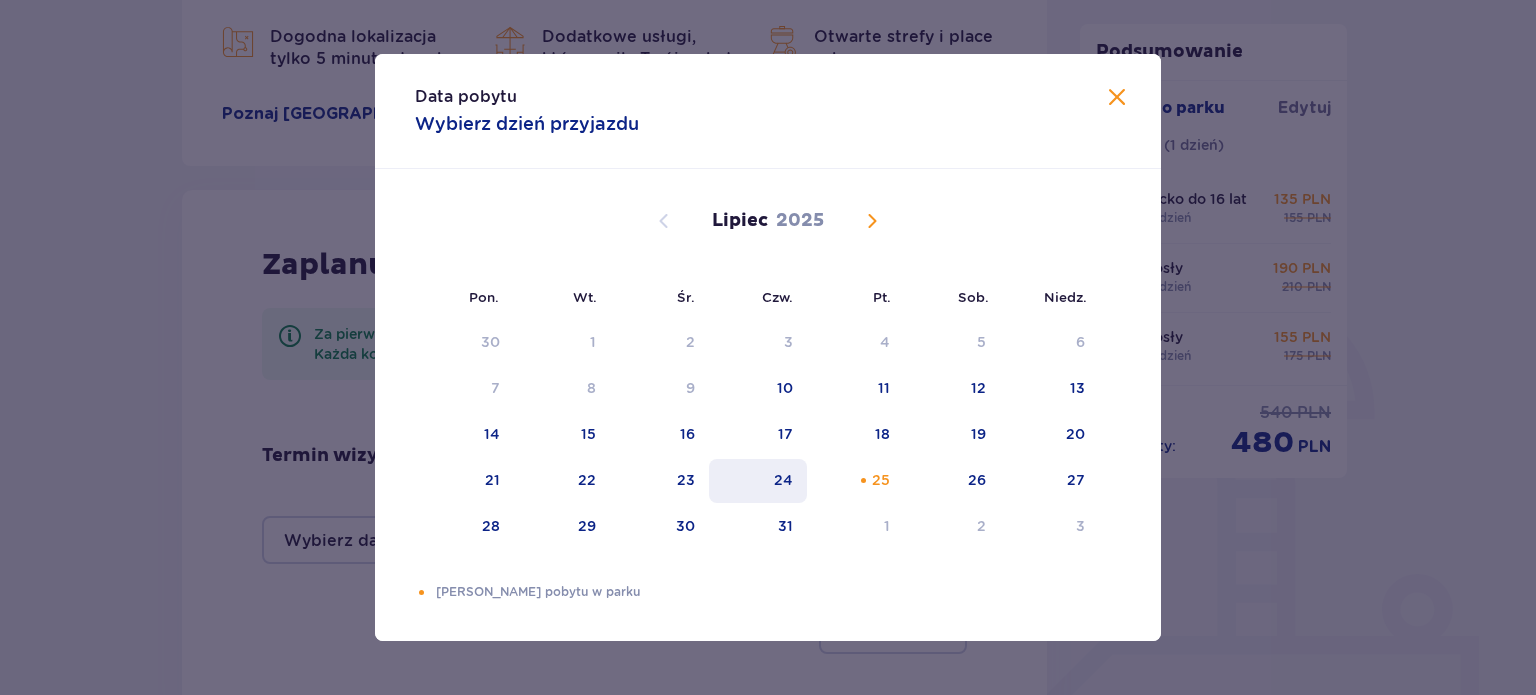 click on "24" at bounding box center [783, 480] 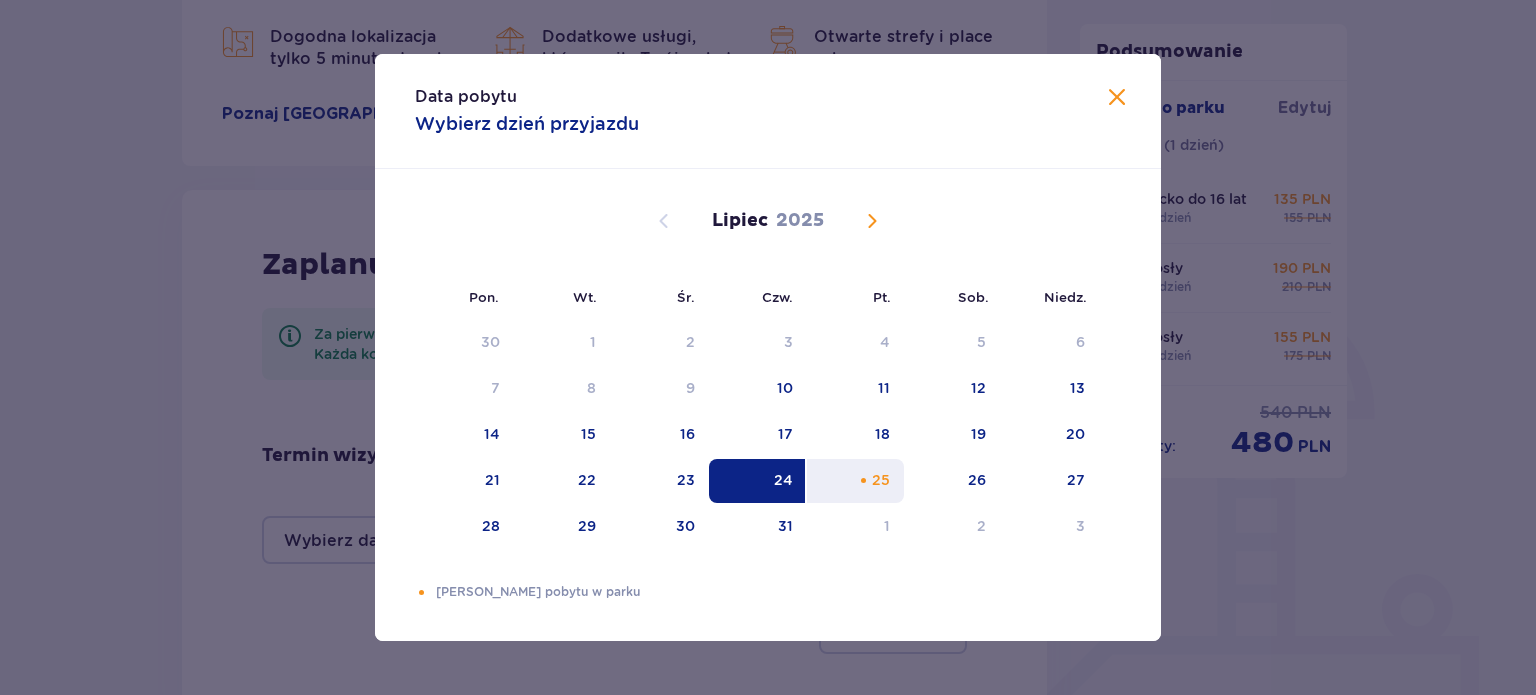 click at bounding box center [863, 480] 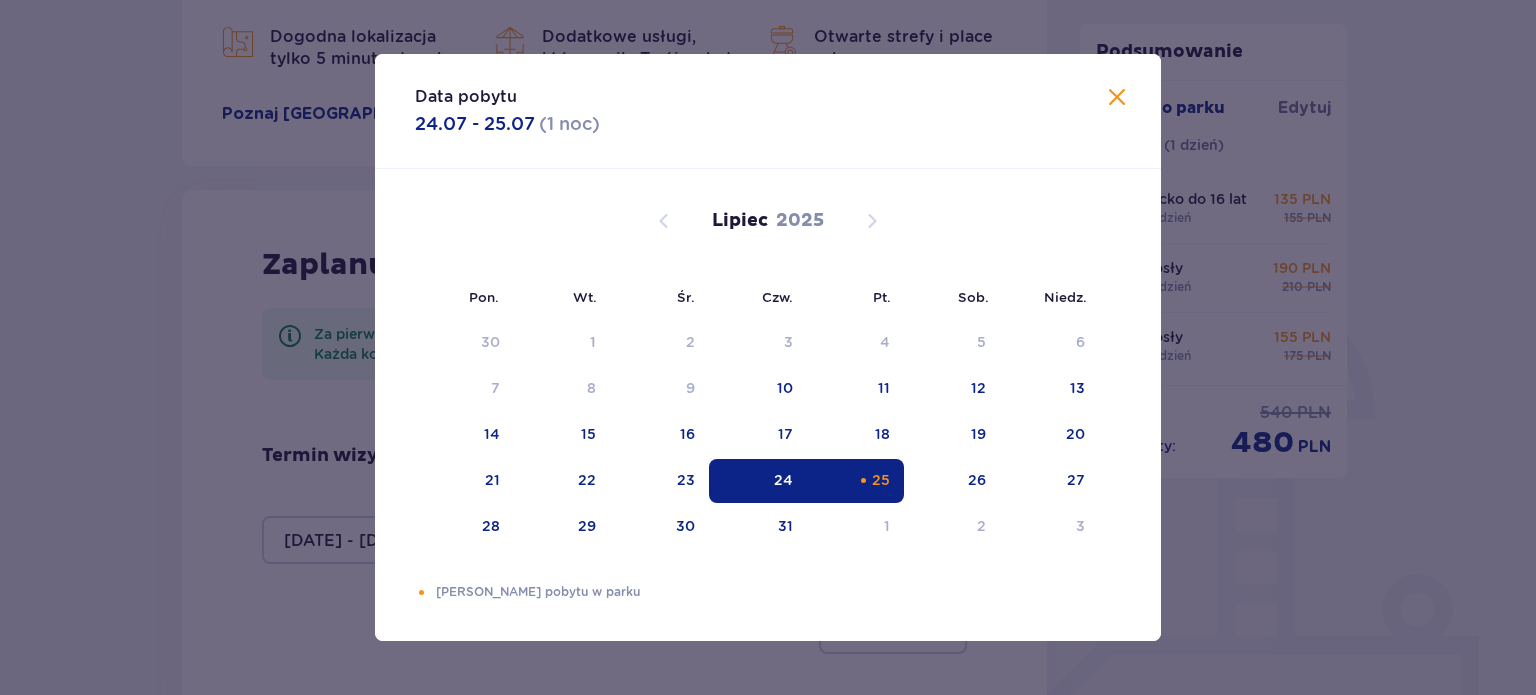 type on "24.07.25 - 25.07.25" 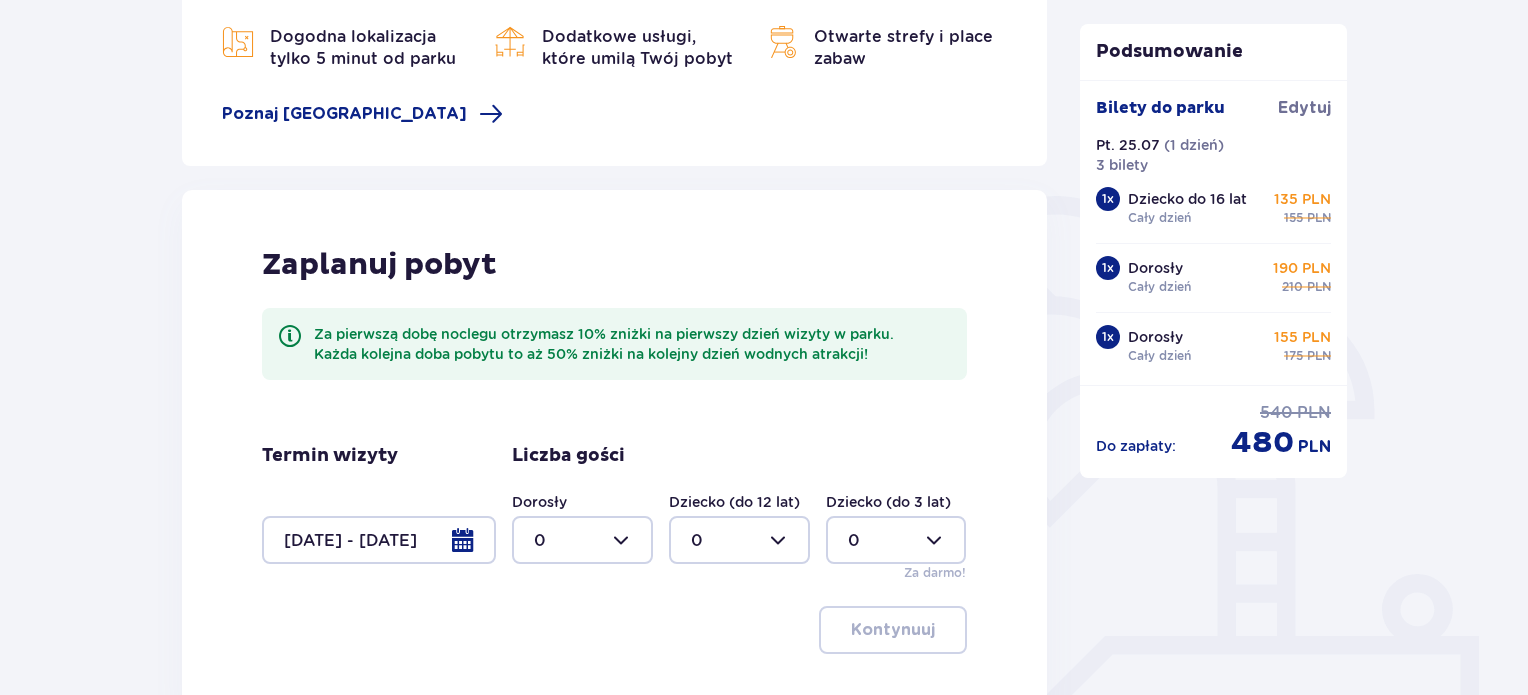 click at bounding box center (582, 540) 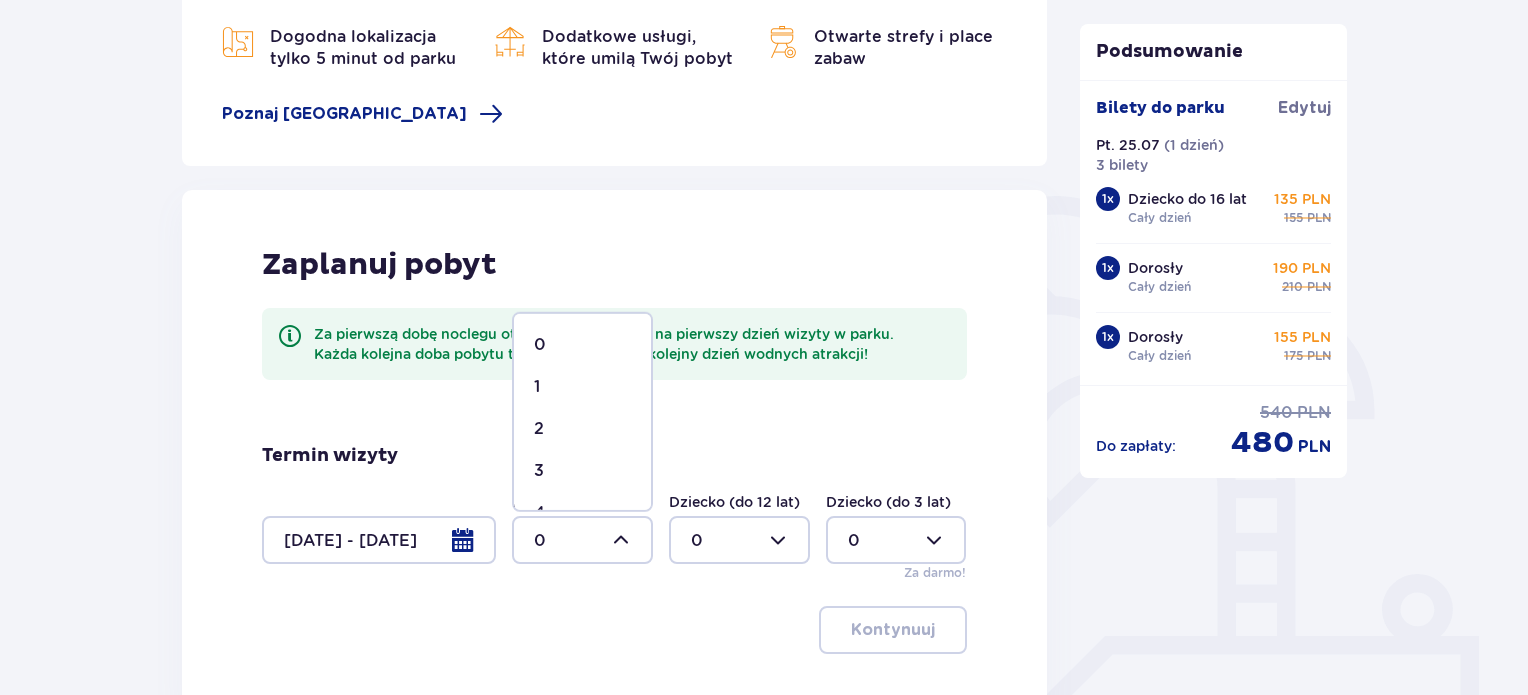 click on "3" at bounding box center (539, 471) 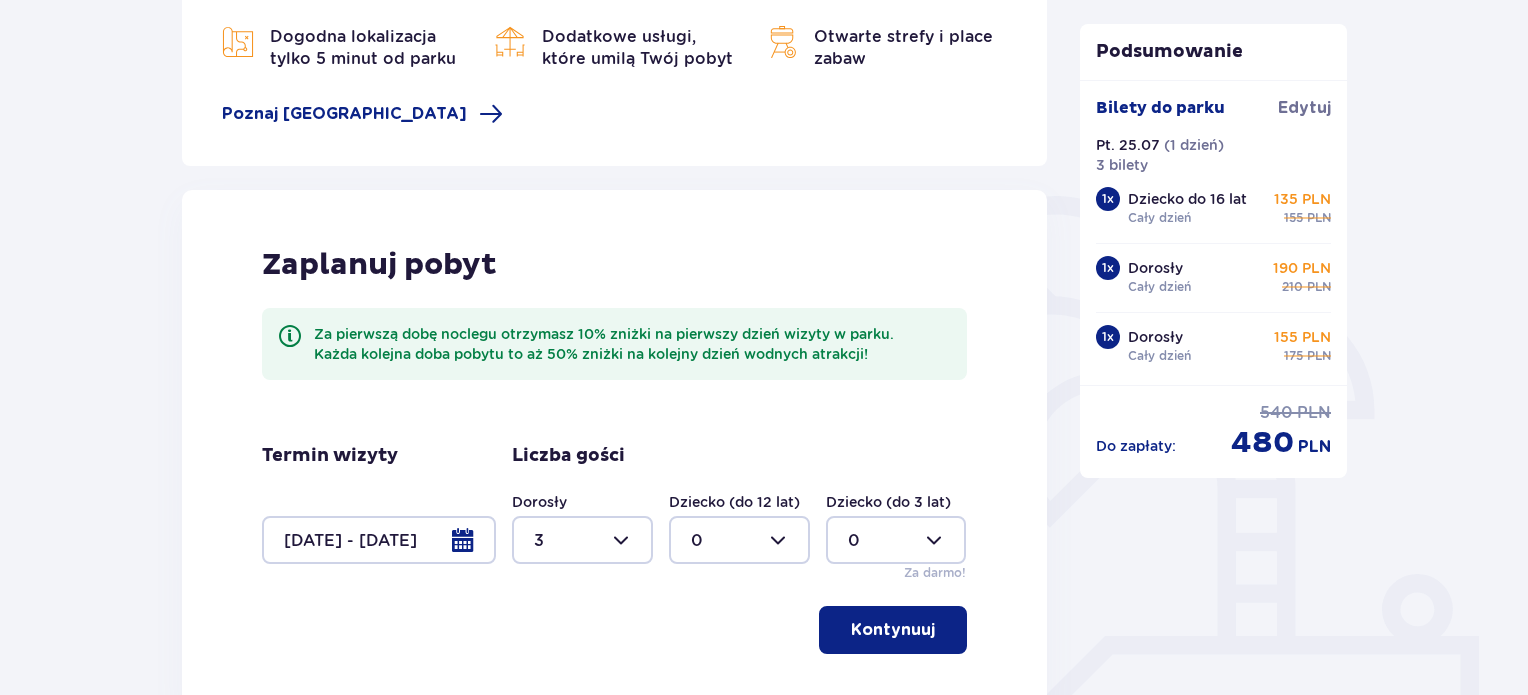 click on "Kontynuuj" at bounding box center [893, 630] 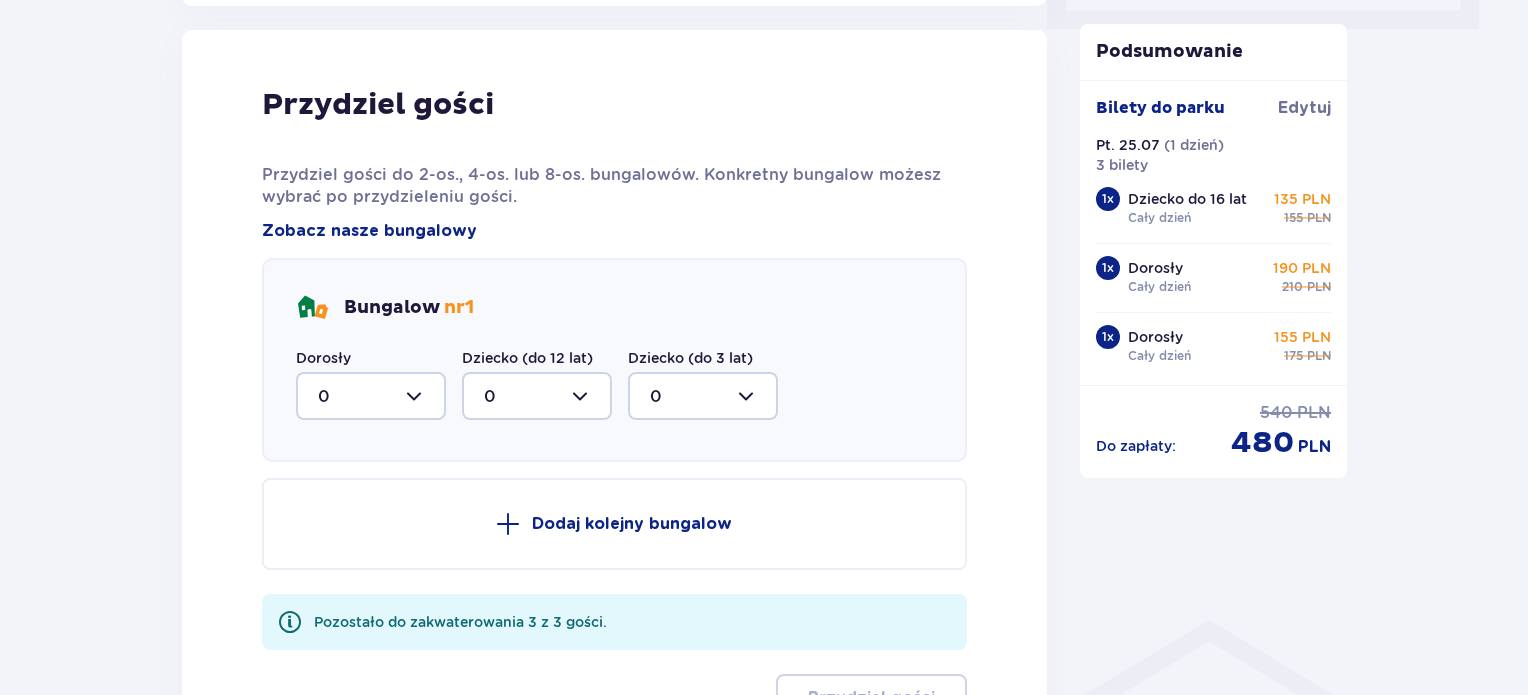 scroll, scrollTop: 1010, scrollLeft: 0, axis: vertical 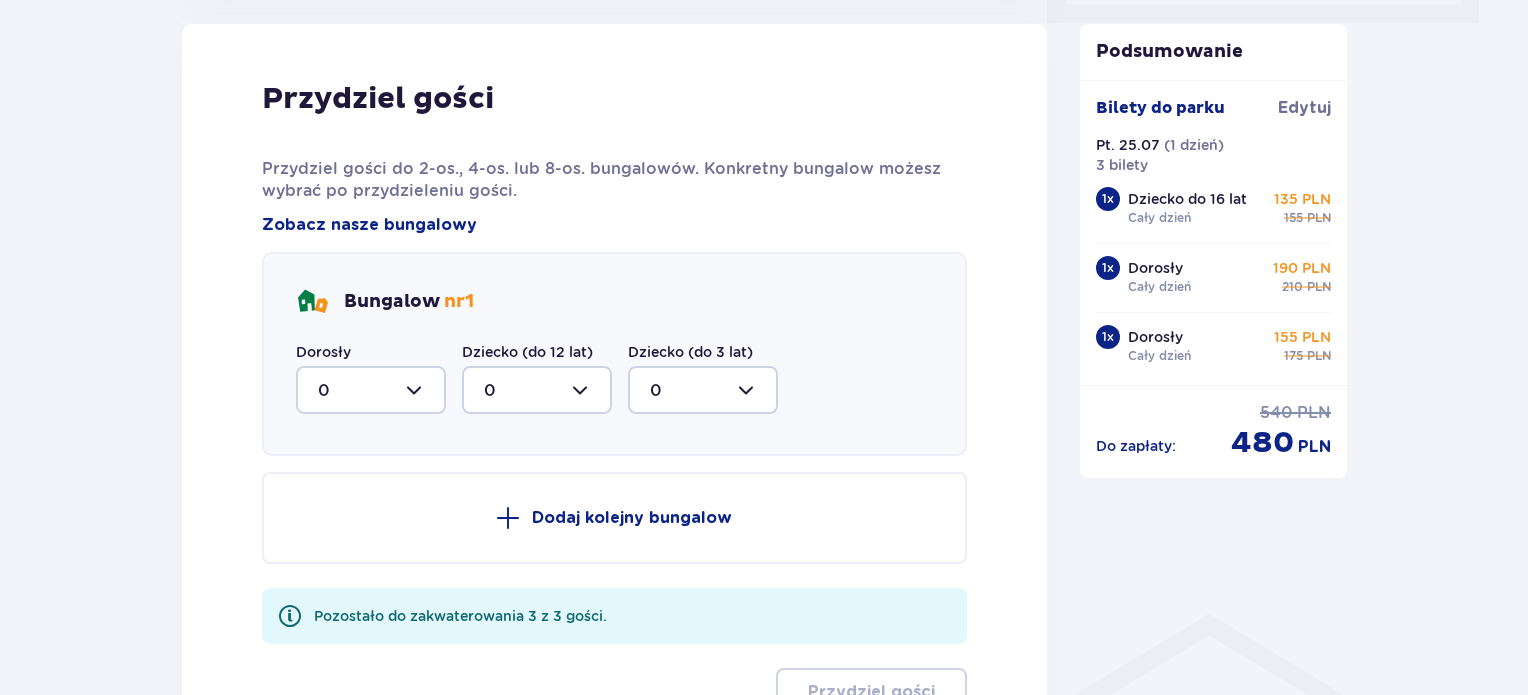 click at bounding box center (371, 390) 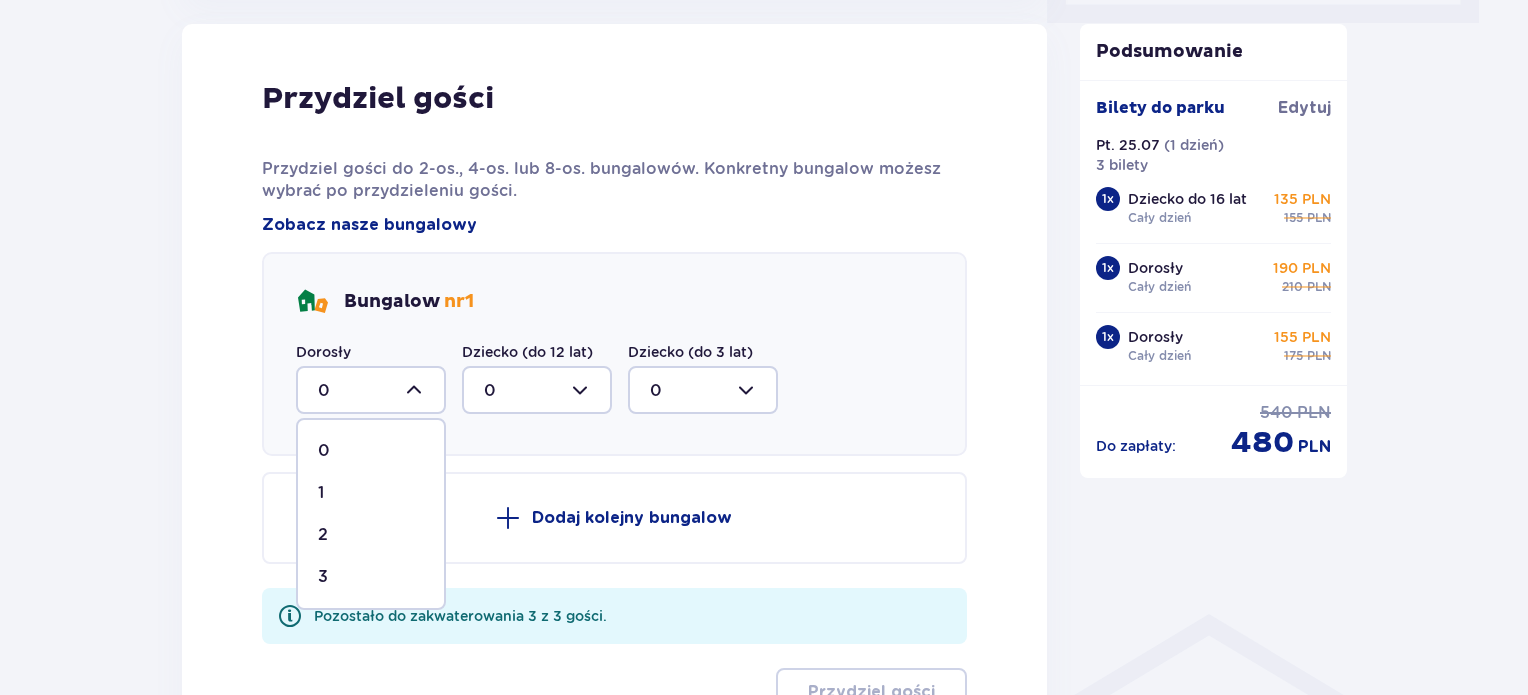 click on "3" at bounding box center (371, 577) 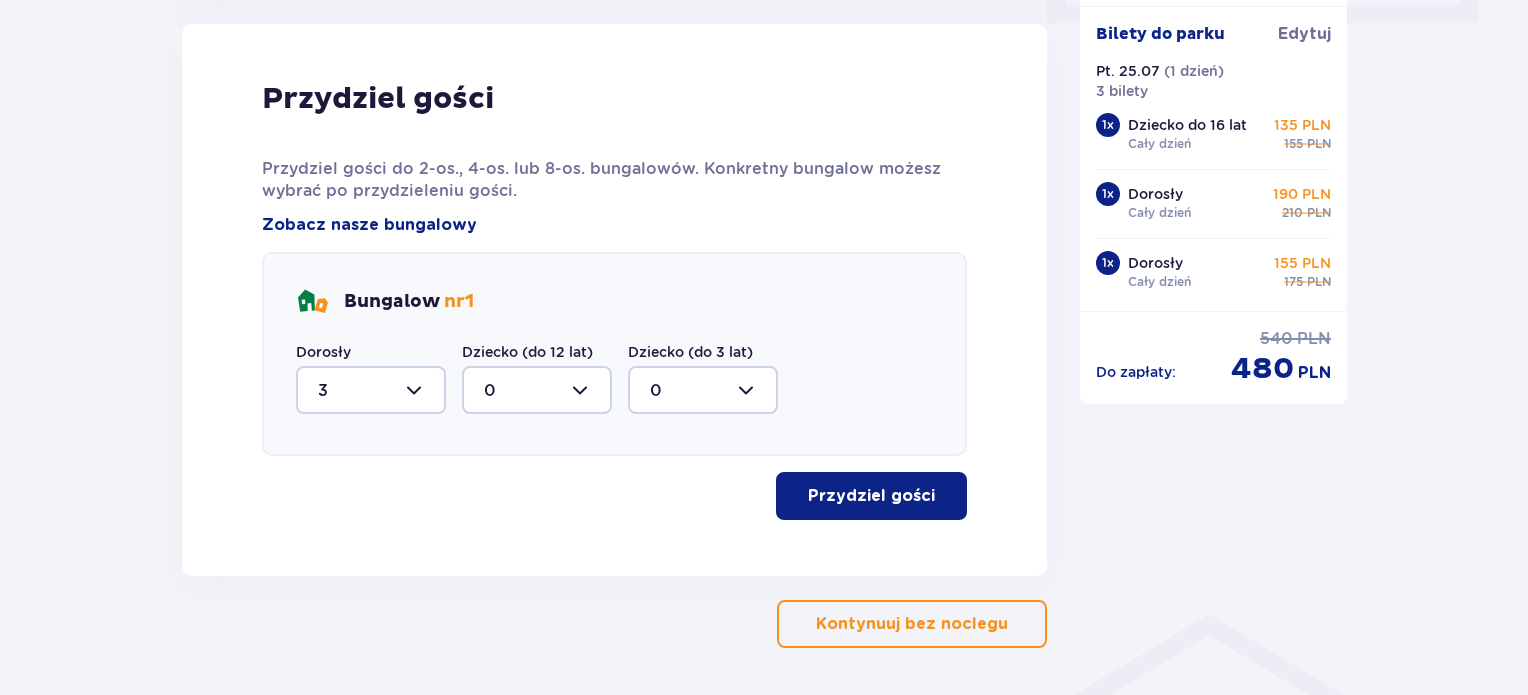 click on "Przydziel gości" at bounding box center (871, 496) 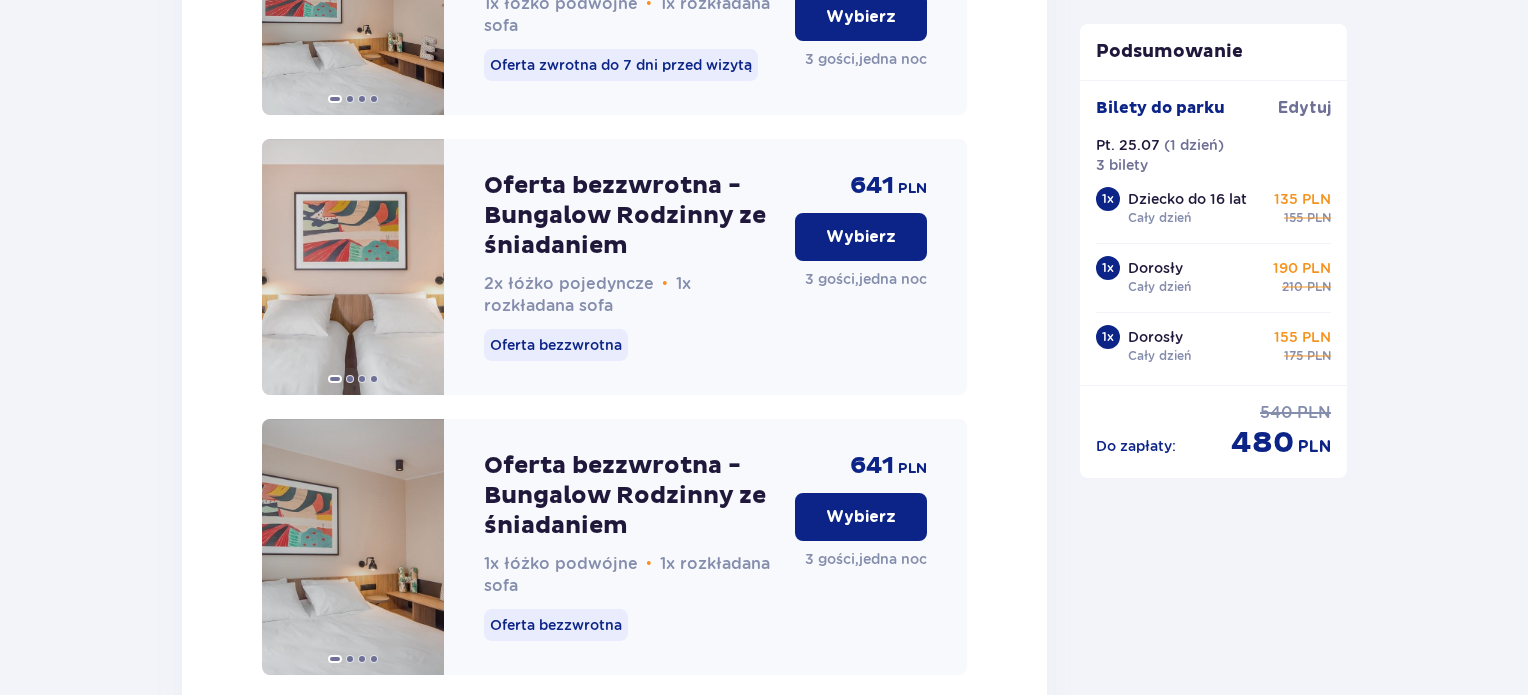 scroll, scrollTop: 2685, scrollLeft: 0, axis: vertical 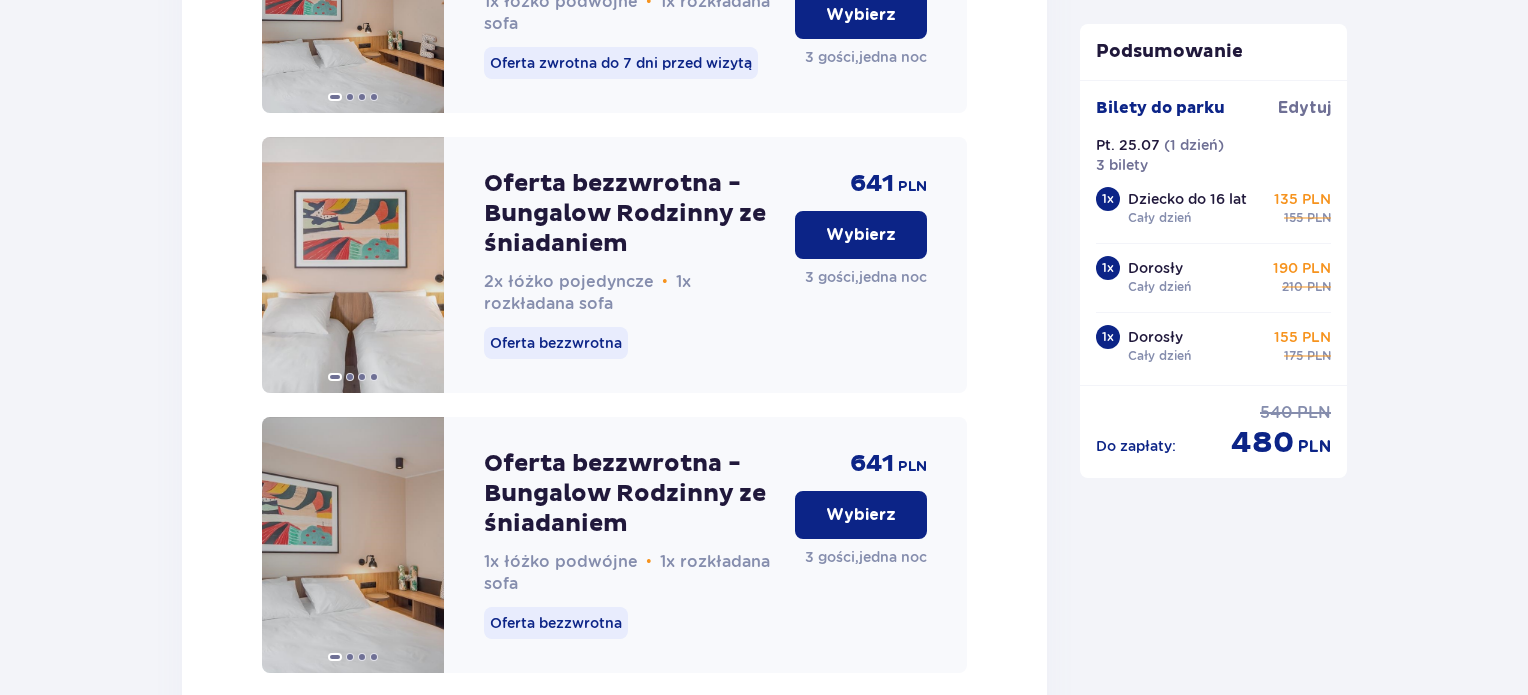 click on "Wybierz" at bounding box center (861, 235) 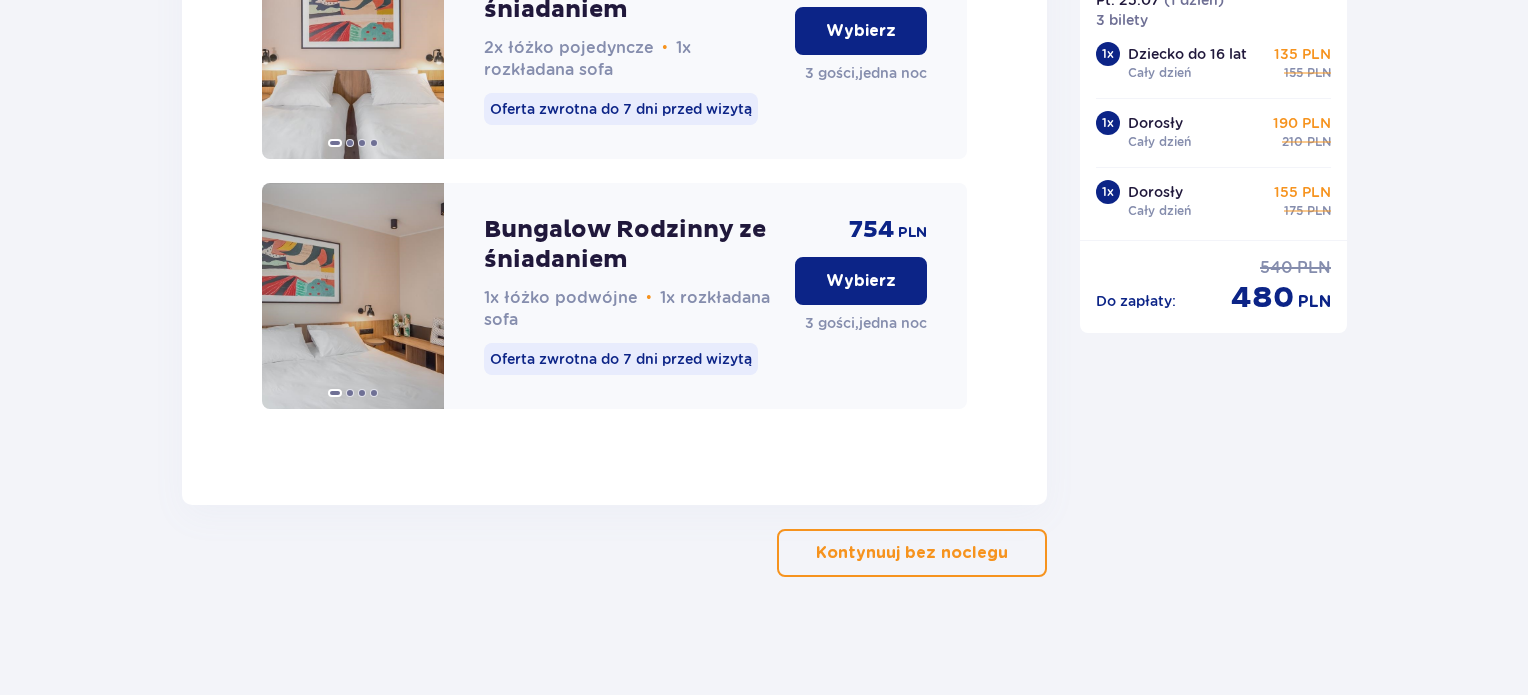 scroll, scrollTop: 3476, scrollLeft: 0, axis: vertical 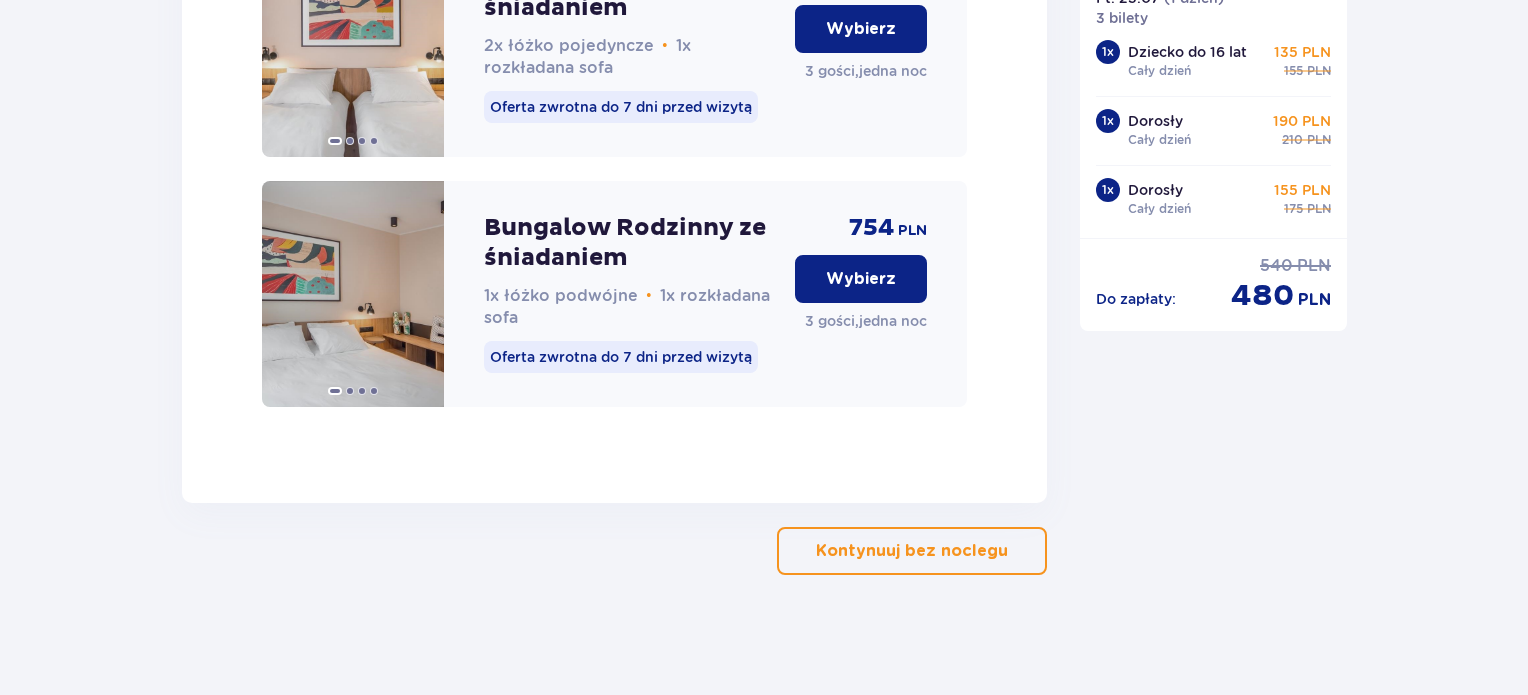 click on "Kontynuuj bez noclegu" at bounding box center [912, 551] 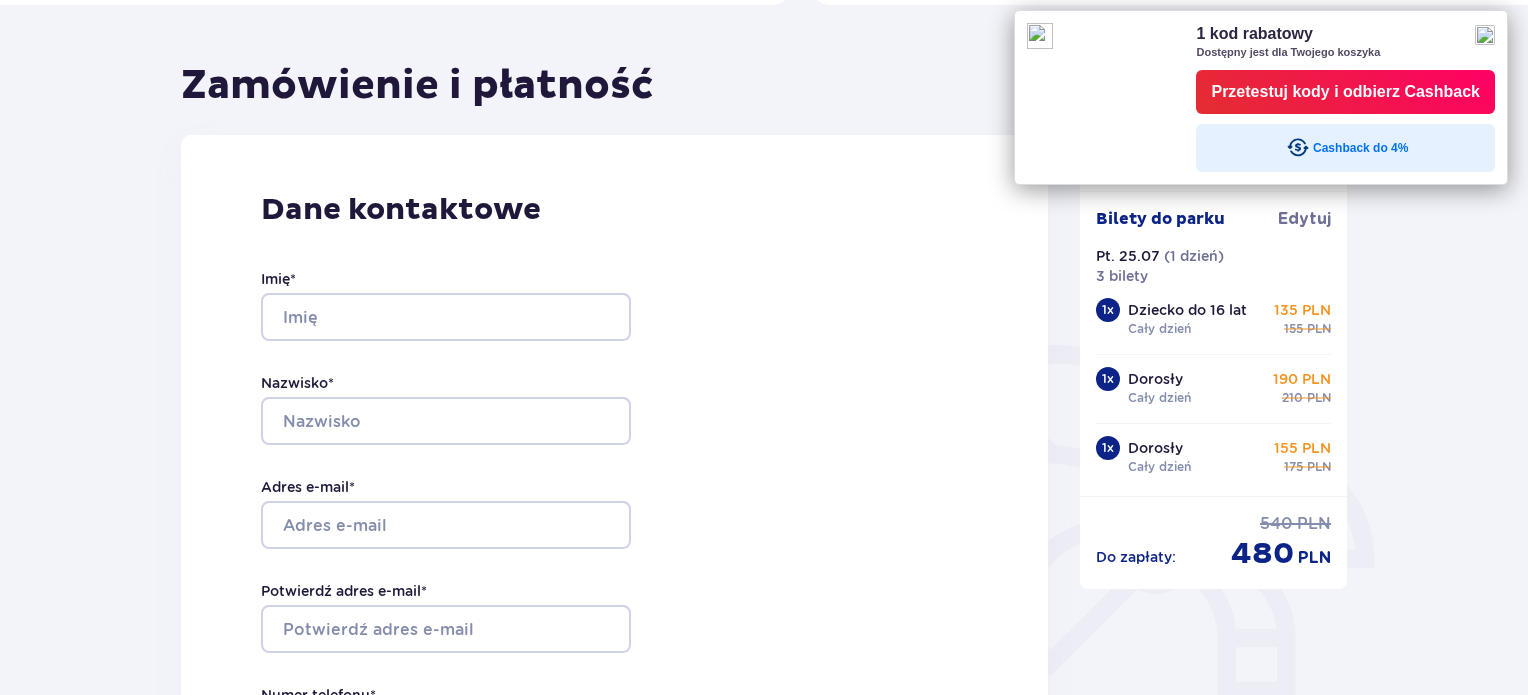 scroll, scrollTop: 200, scrollLeft: 0, axis: vertical 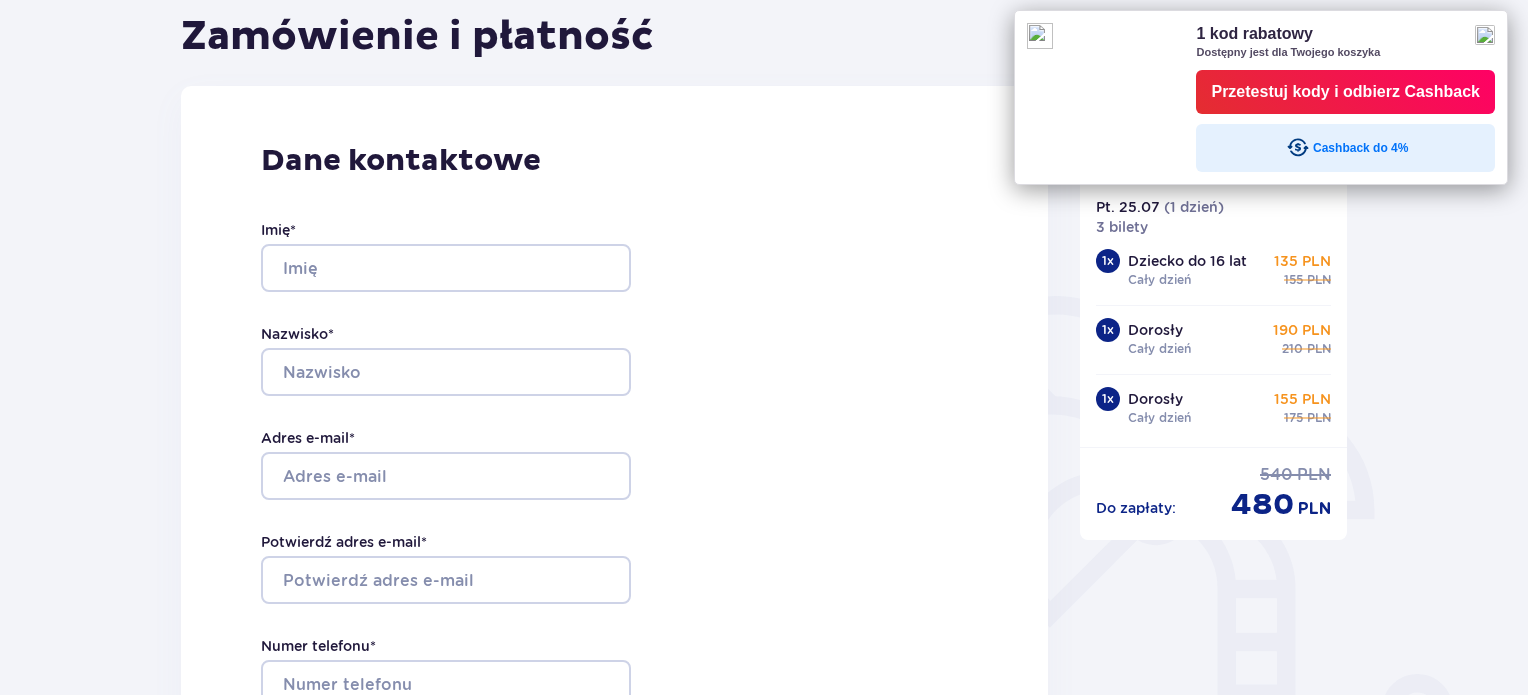 click at bounding box center [1485, 35] 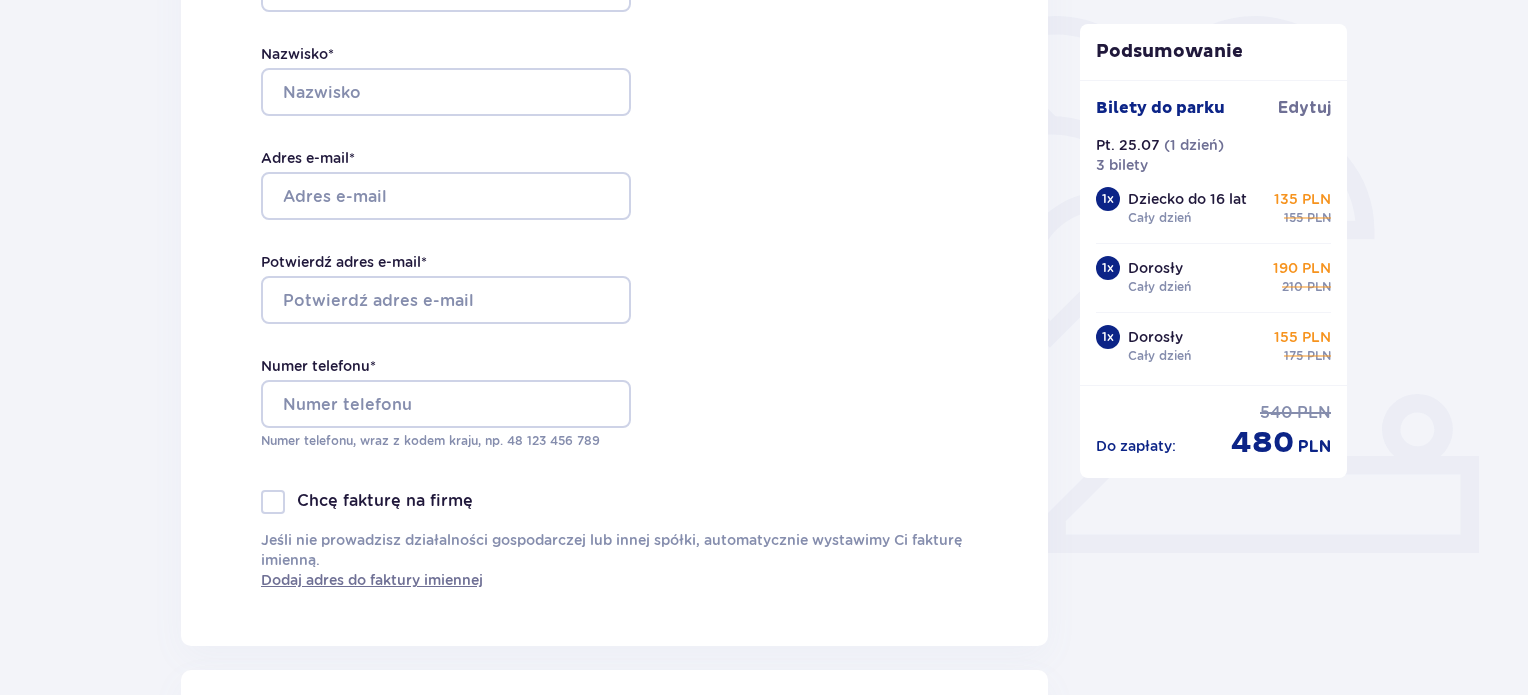 scroll, scrollTop: 468, scrollLeft: 0, axis: vertical 